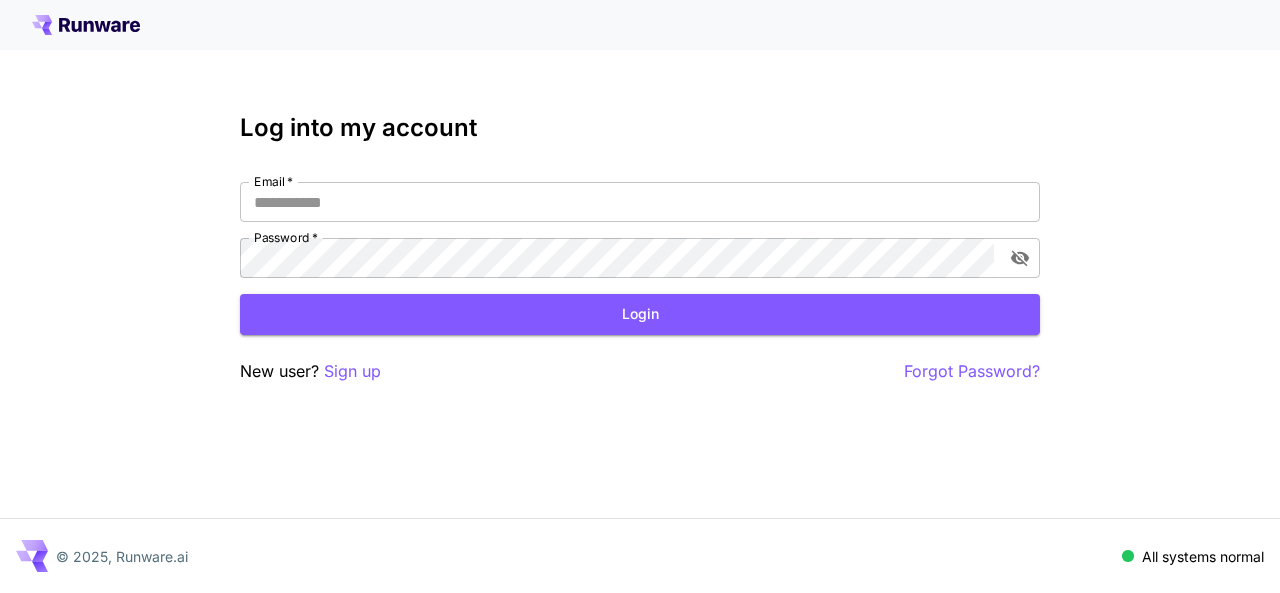 scroll, scrollTop: 0, scrollLeft: 0, axis: both 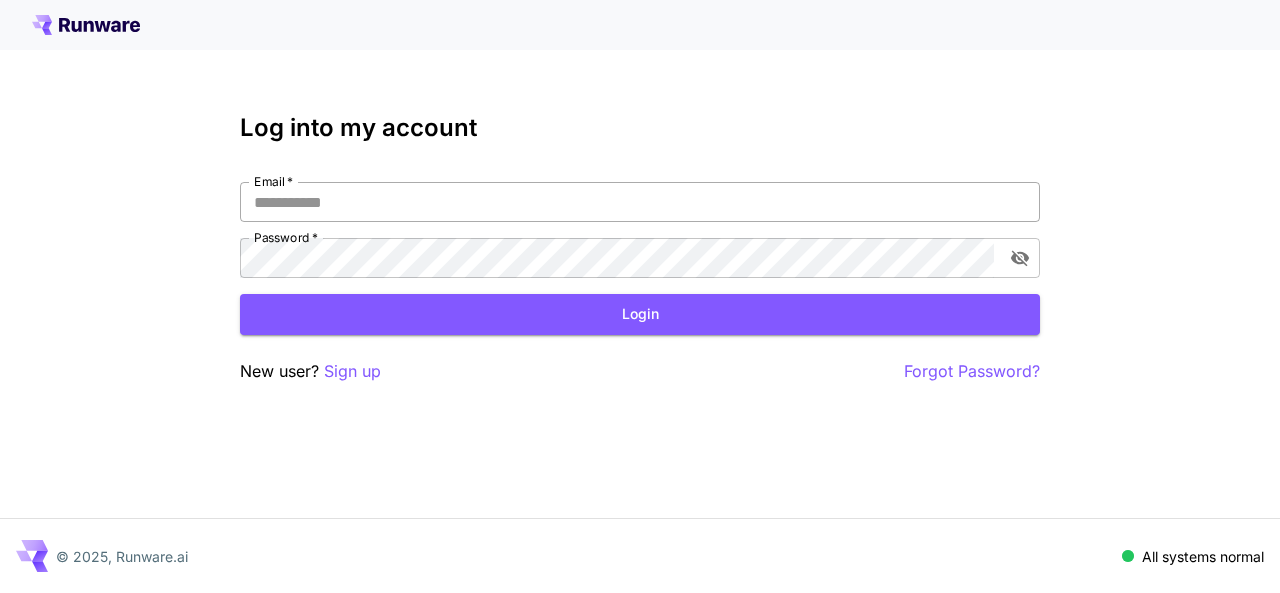 click on "Email   *" at bounding box center (640, 202) 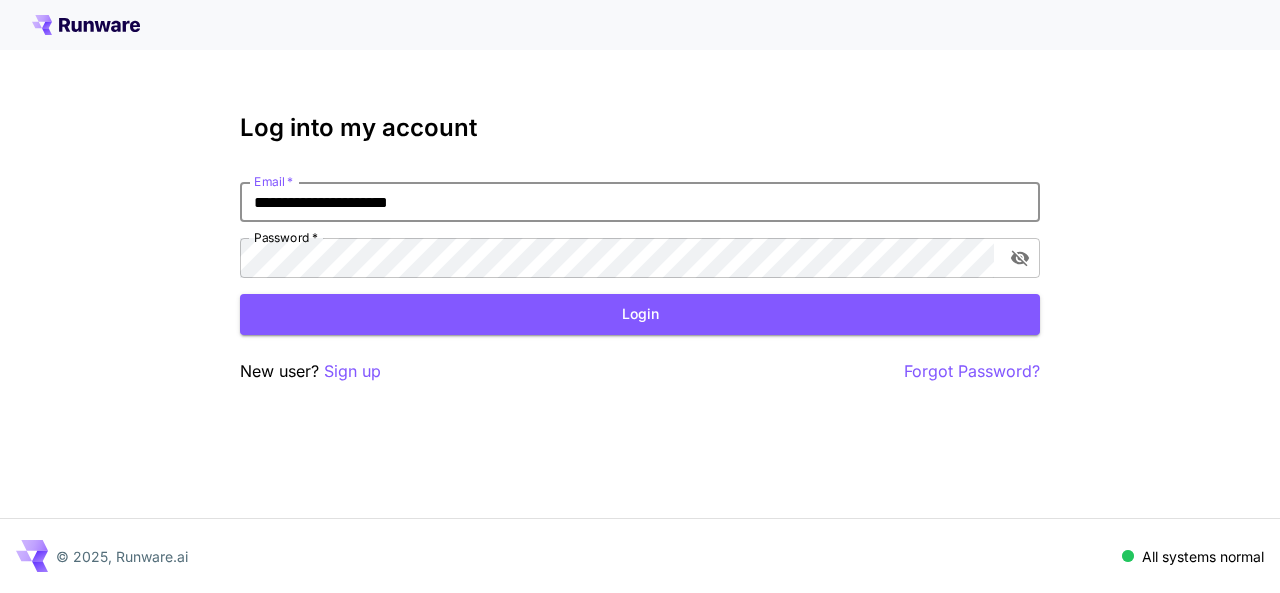 type on "**********" 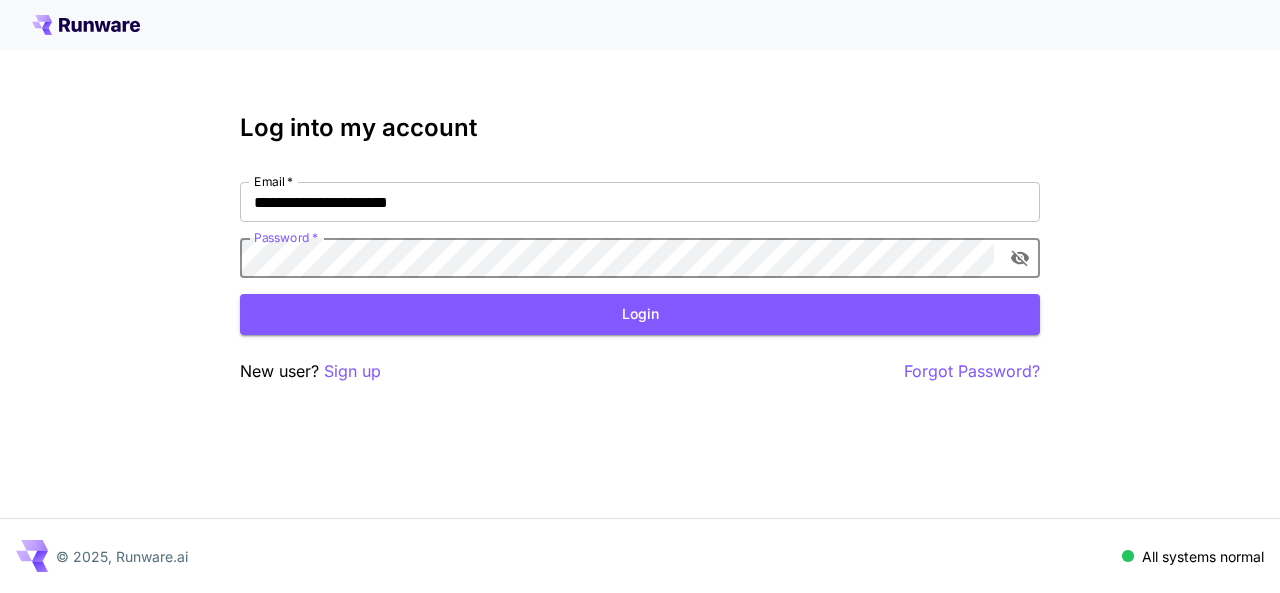click on "Login" at bounding box center [640, 314] 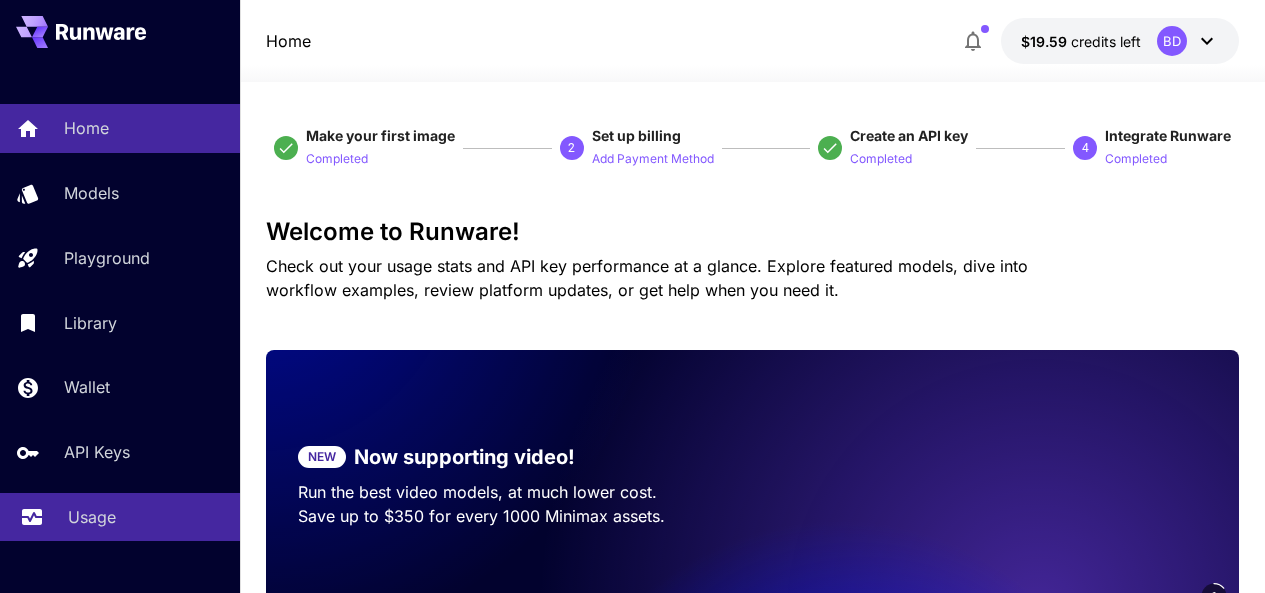 click on "Usage" at bounding box center [92, 517] 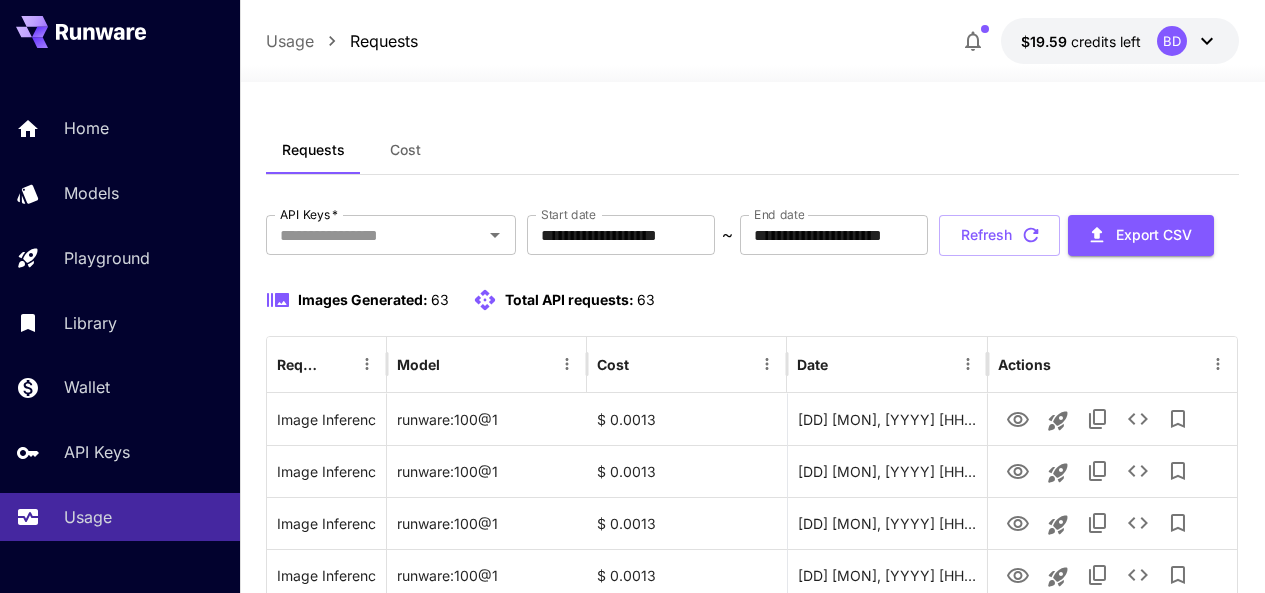 scroll, scrollTop: 81, scrollLeft: 0, axis: vertical 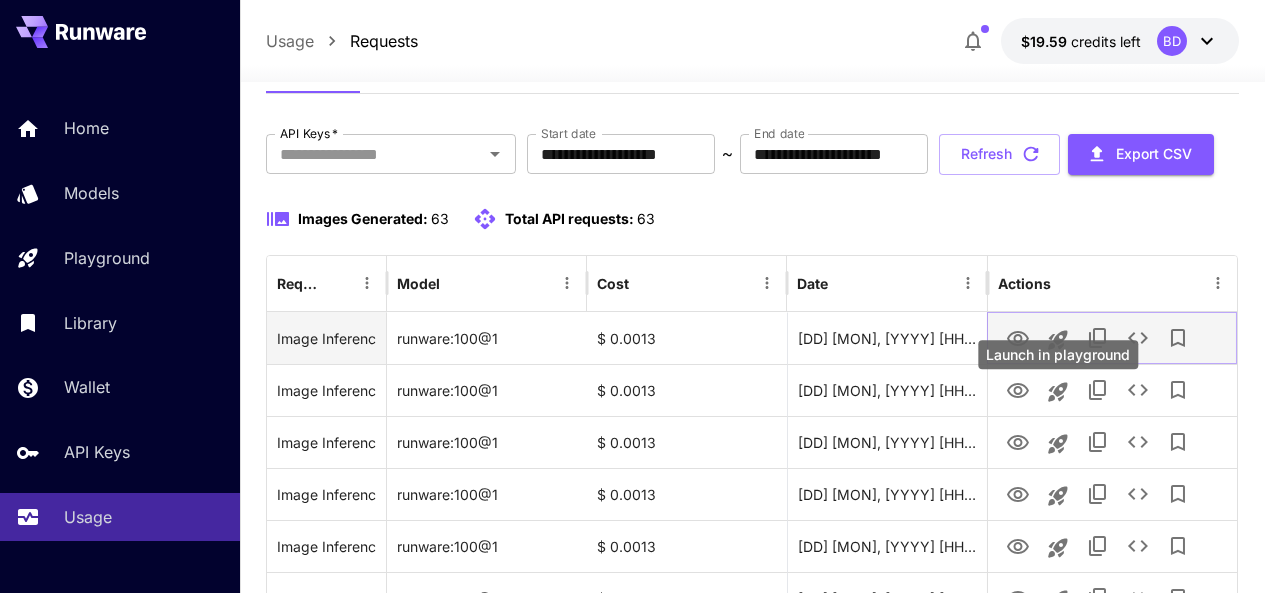 click 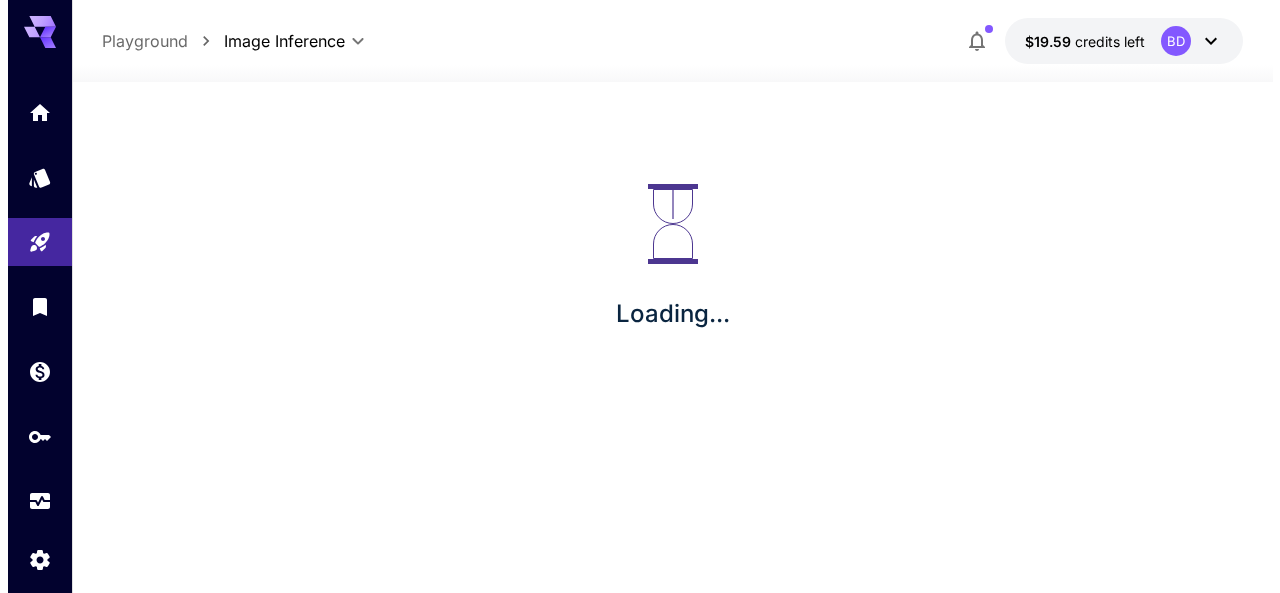 scroll, scrollTop: 0, scrollLeft: 0, axis: both 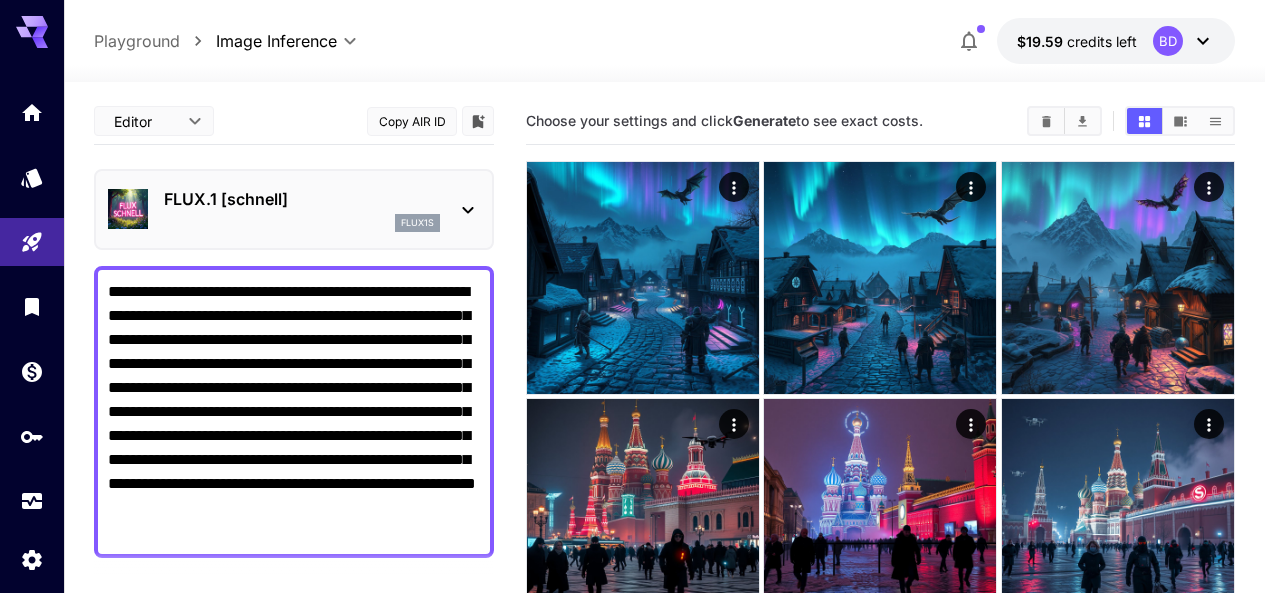 type on "**********" 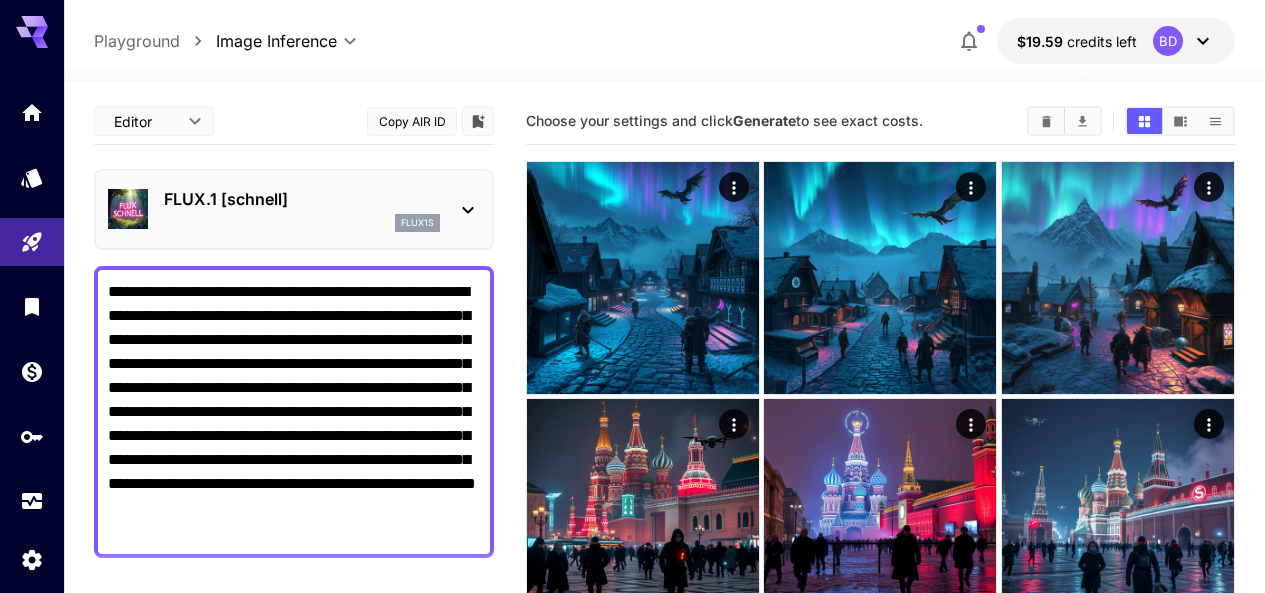 click on "**********" at bounding box center (294, 412) 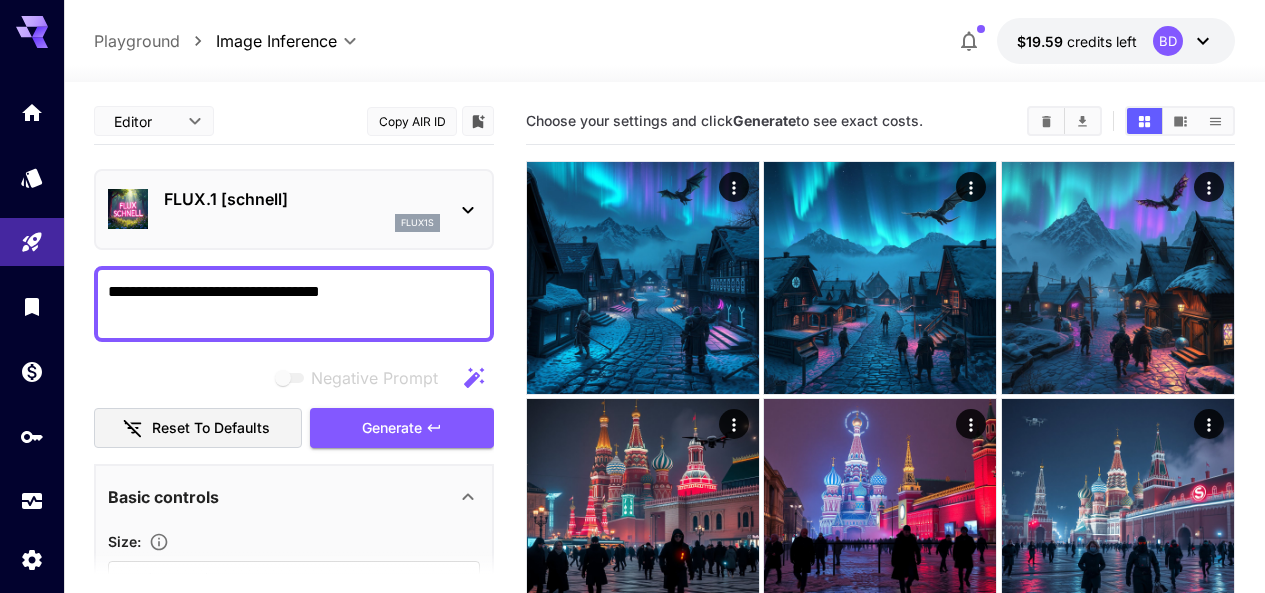 click on "Negative Prompt Reset to defaults Generate" at bounding box center [294, 403] 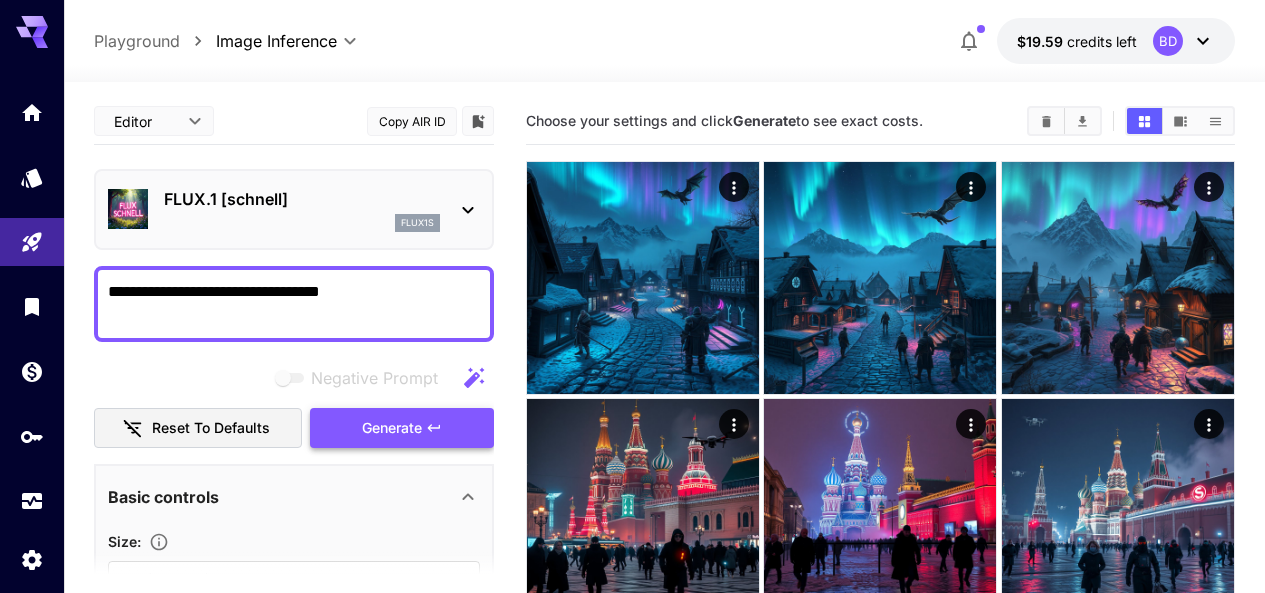click on "Generate" at bounding box center [392, 428] 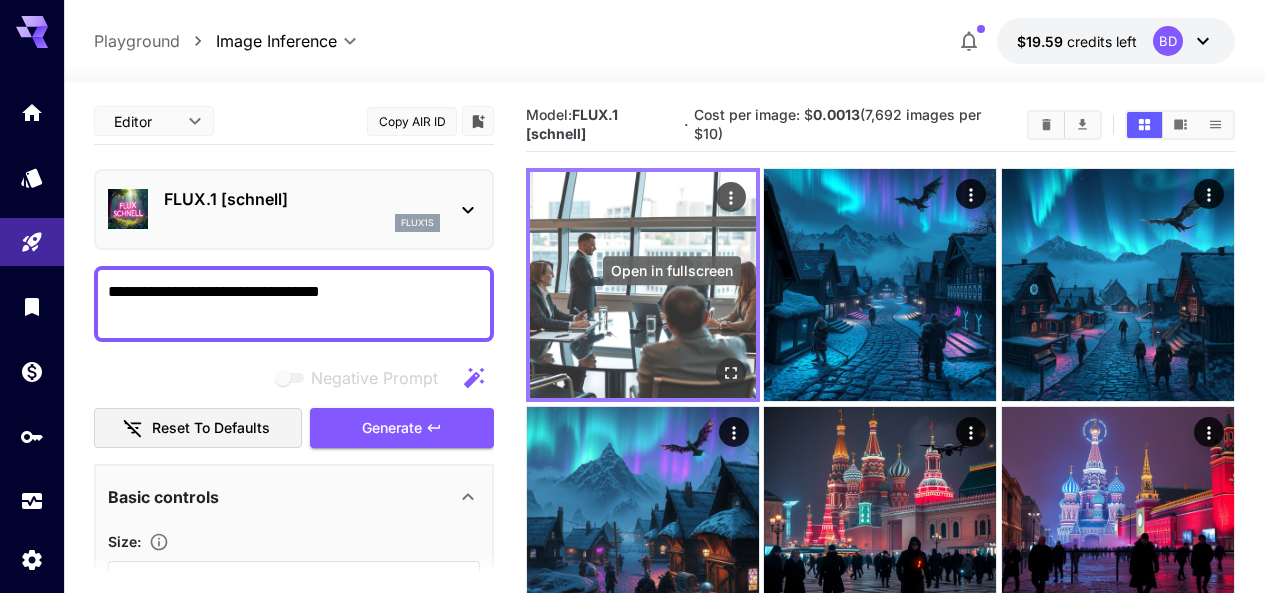 click 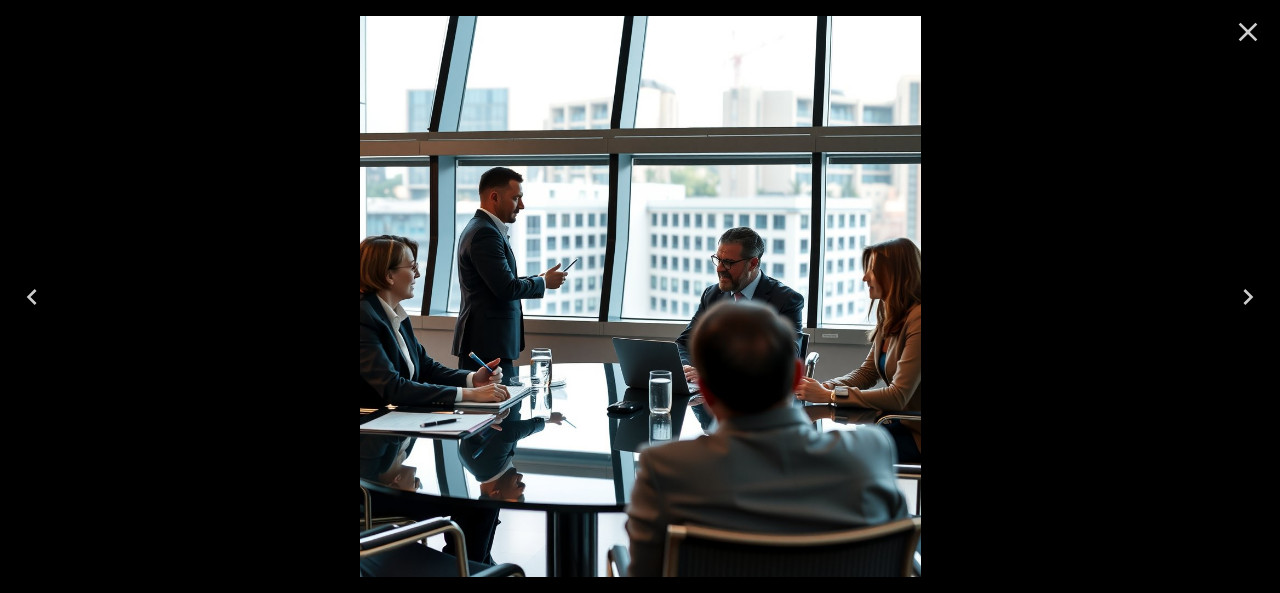 click 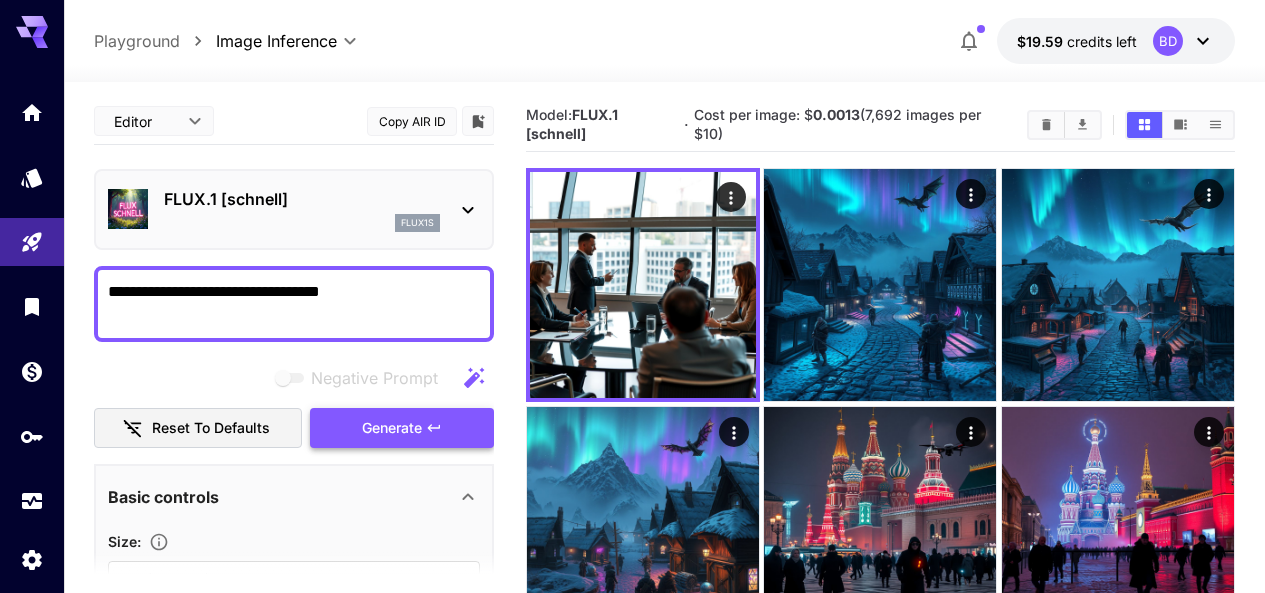 click on "Generate" at bounding box center (402, 428) 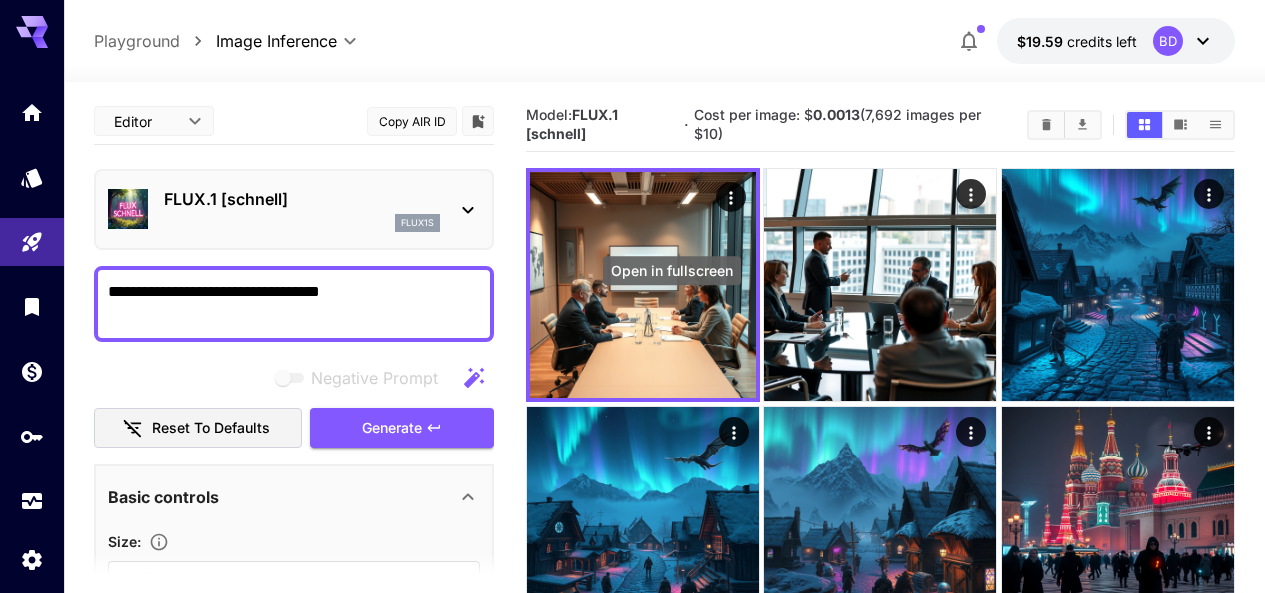 click 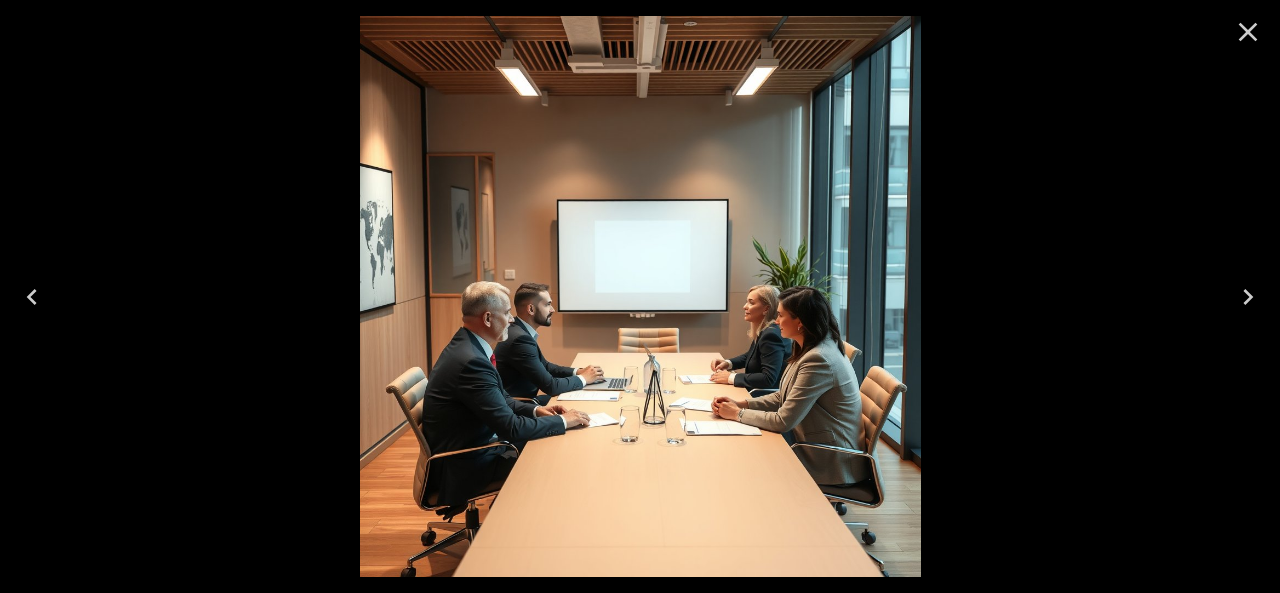 click at bounding box center (1248, 32) 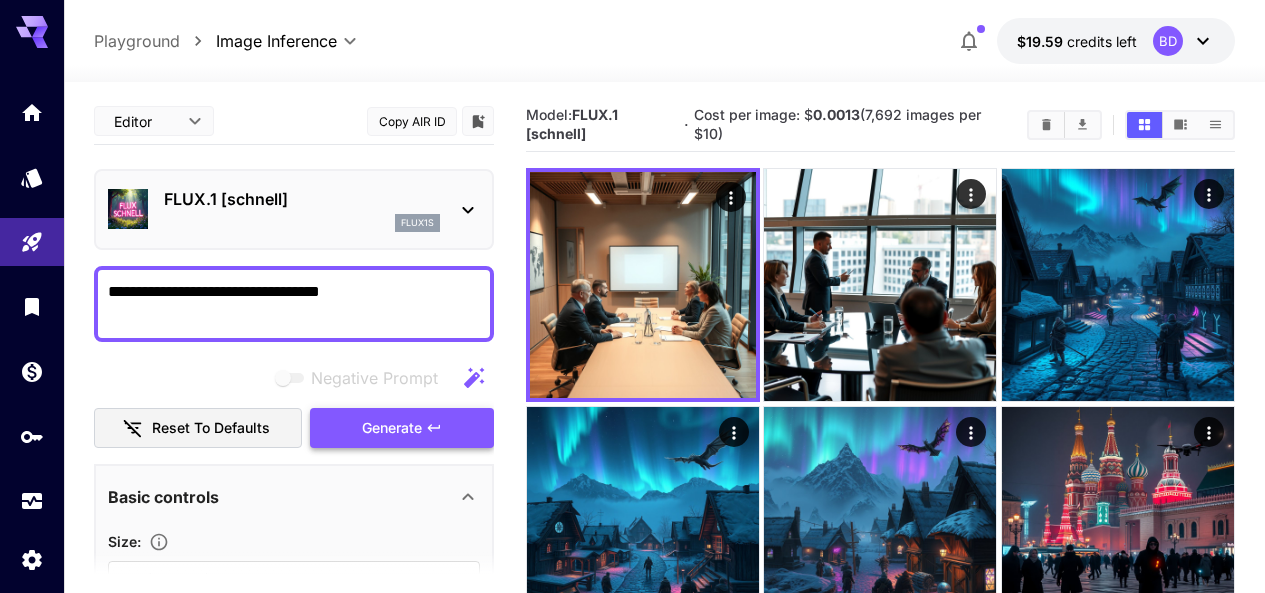 click on "Generate" at bounding box center (402, 428) 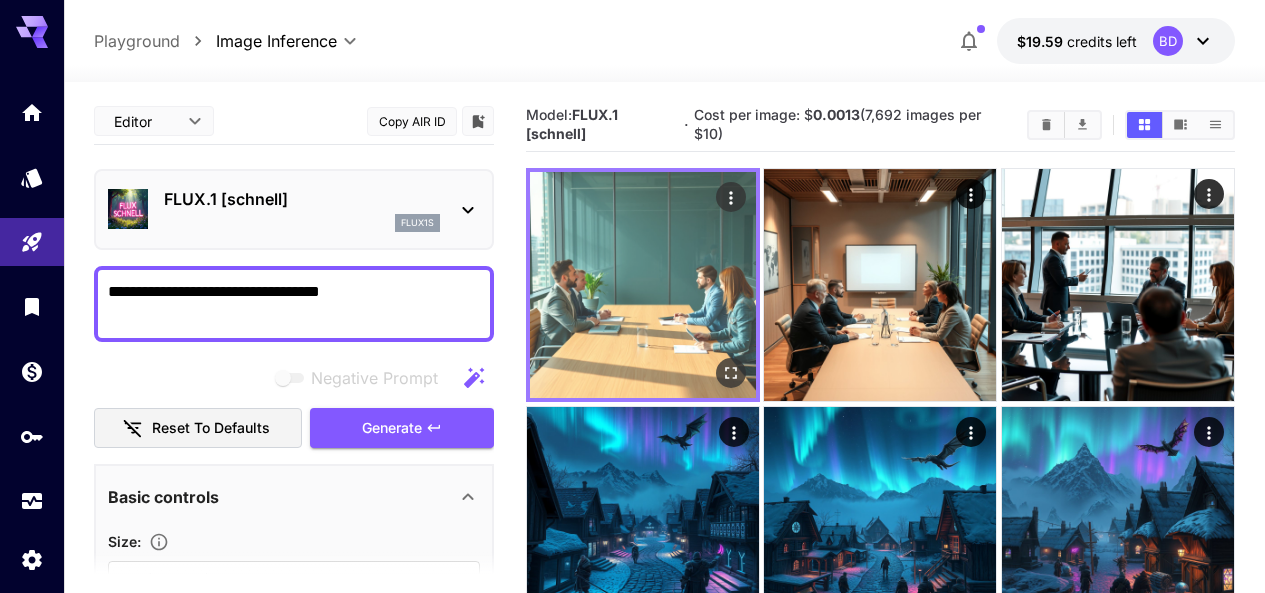 click 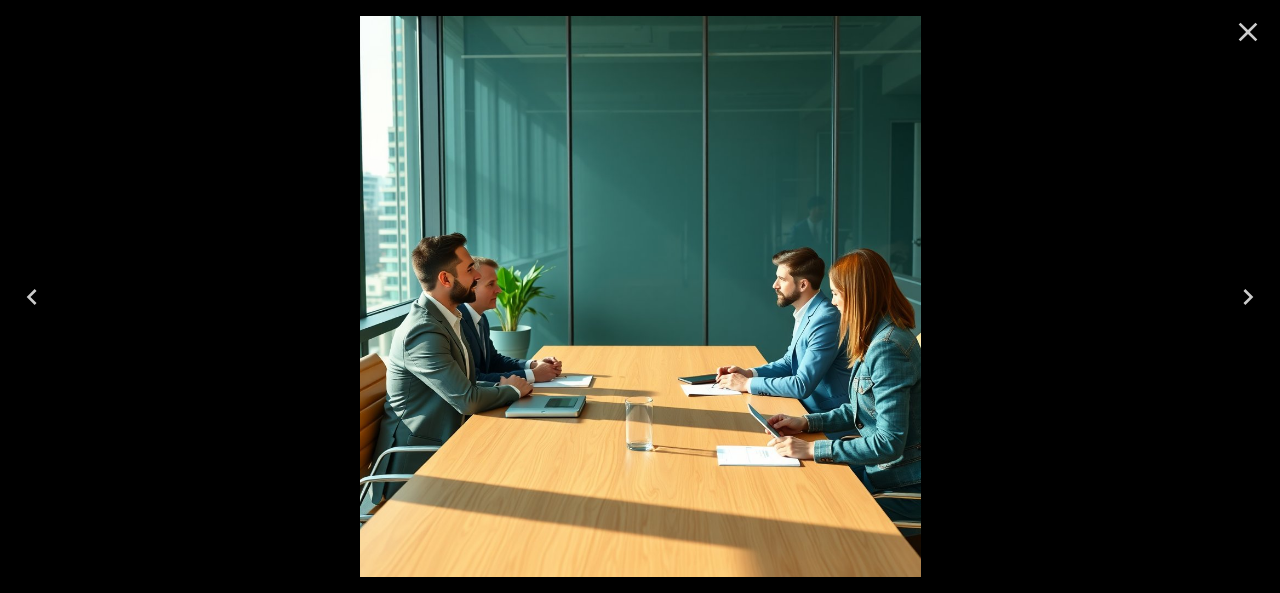 click 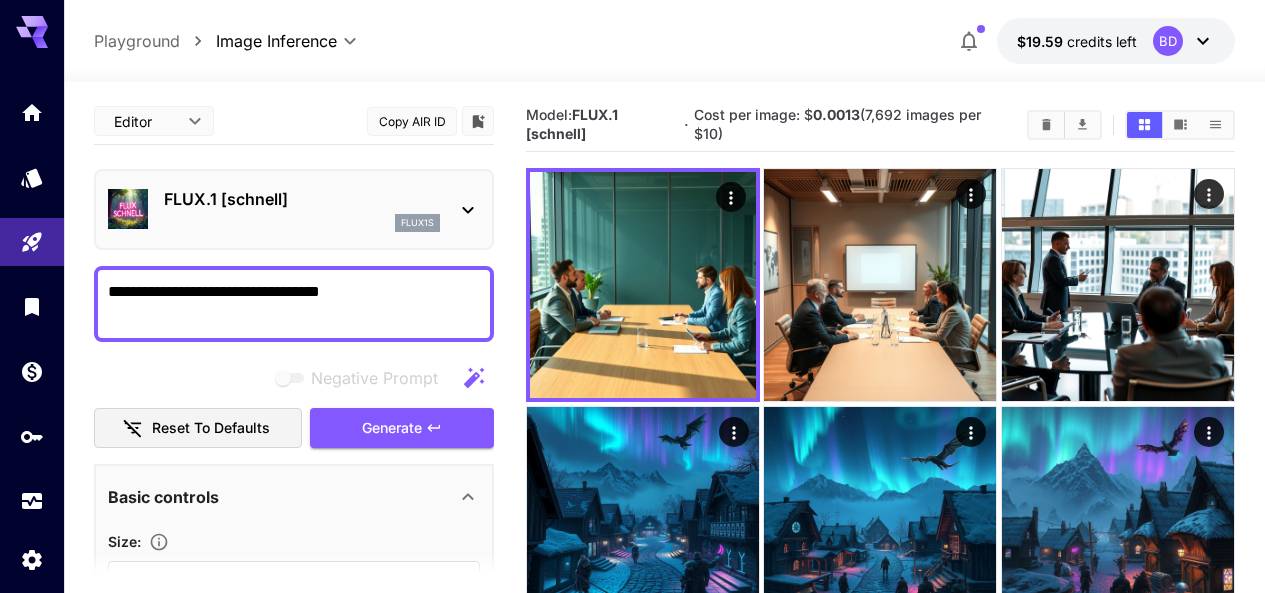 click on "**********" at bounding box center (294, 304) 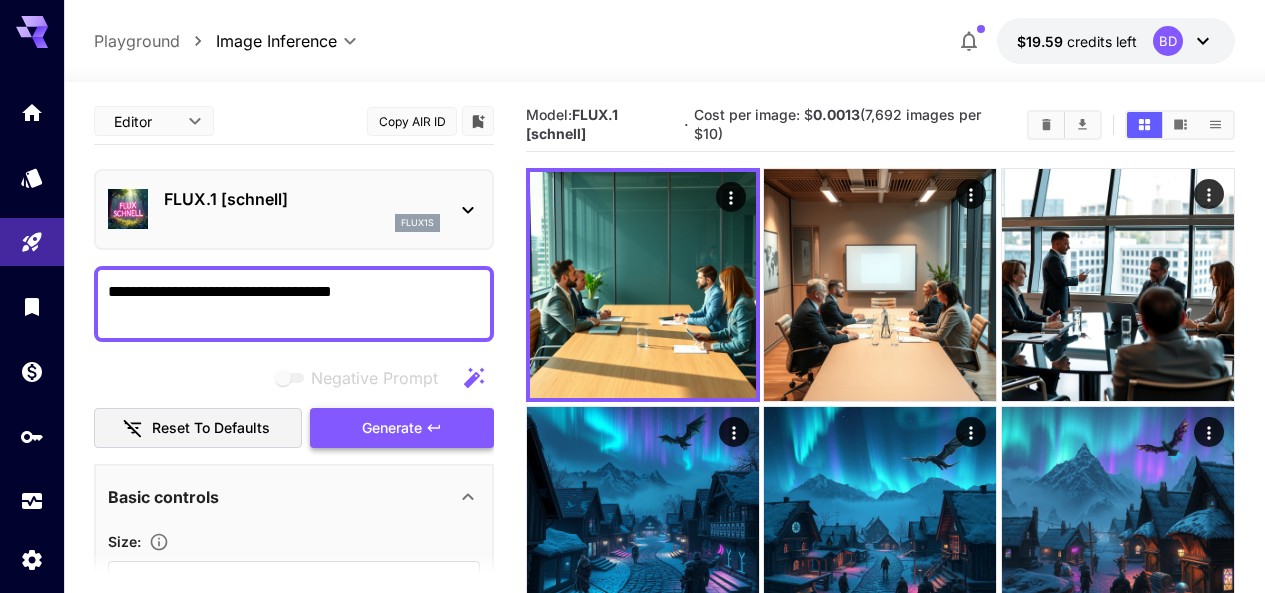 type on "**********" 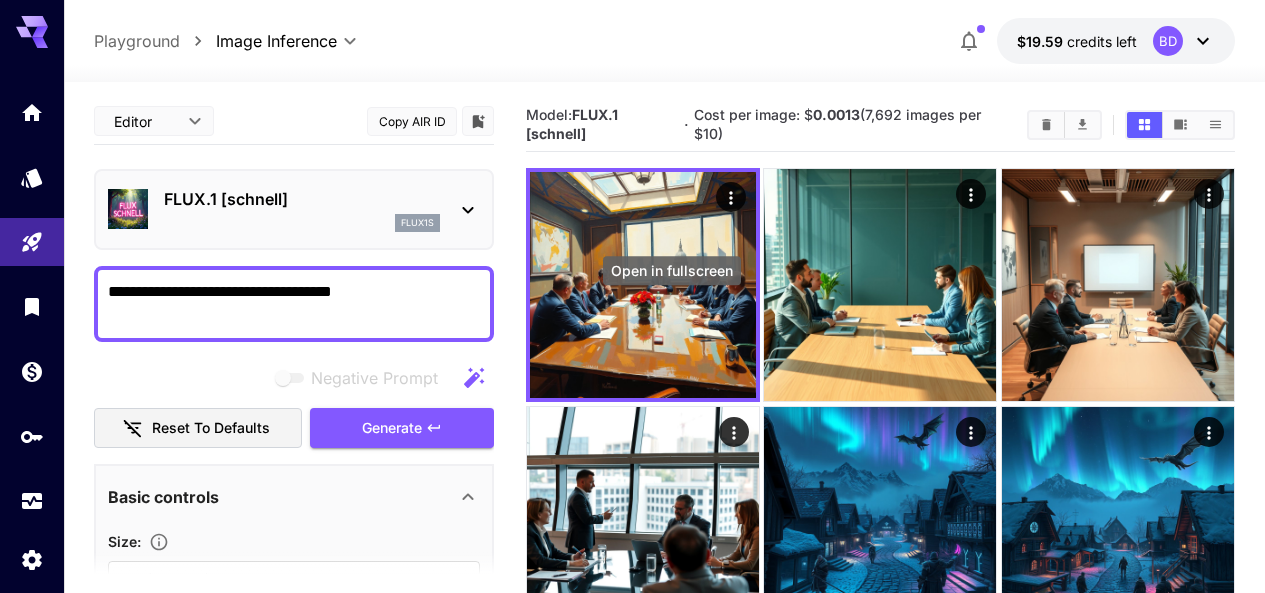 click 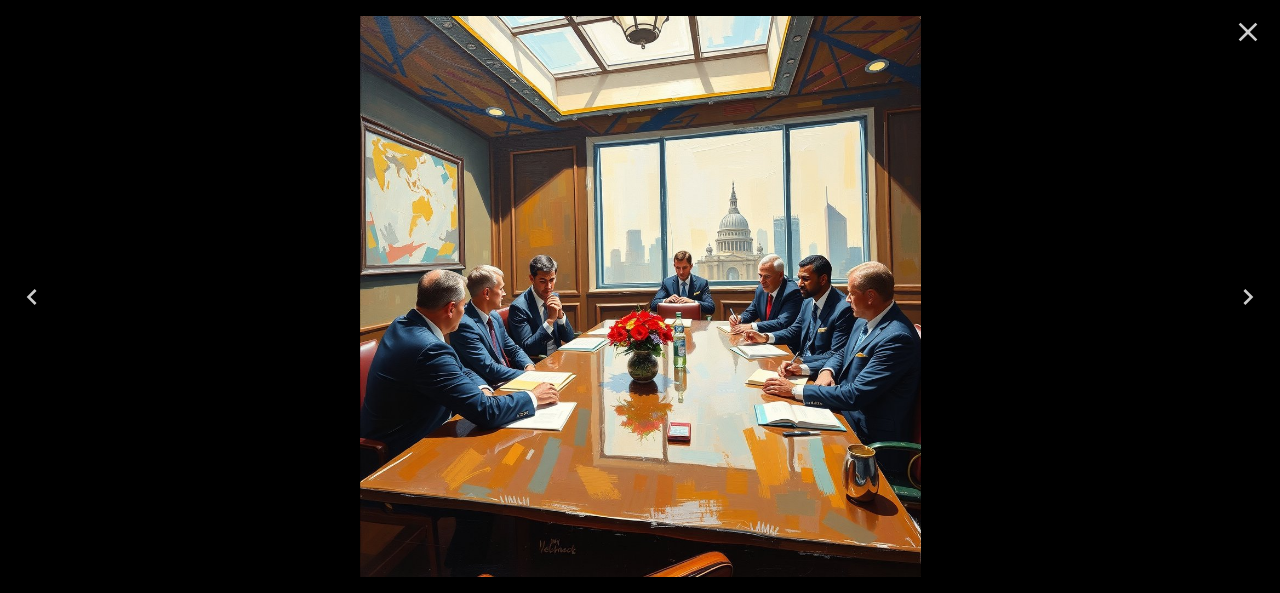 scroll, scrollTop: 0, scrollLeft: 0, axis: both 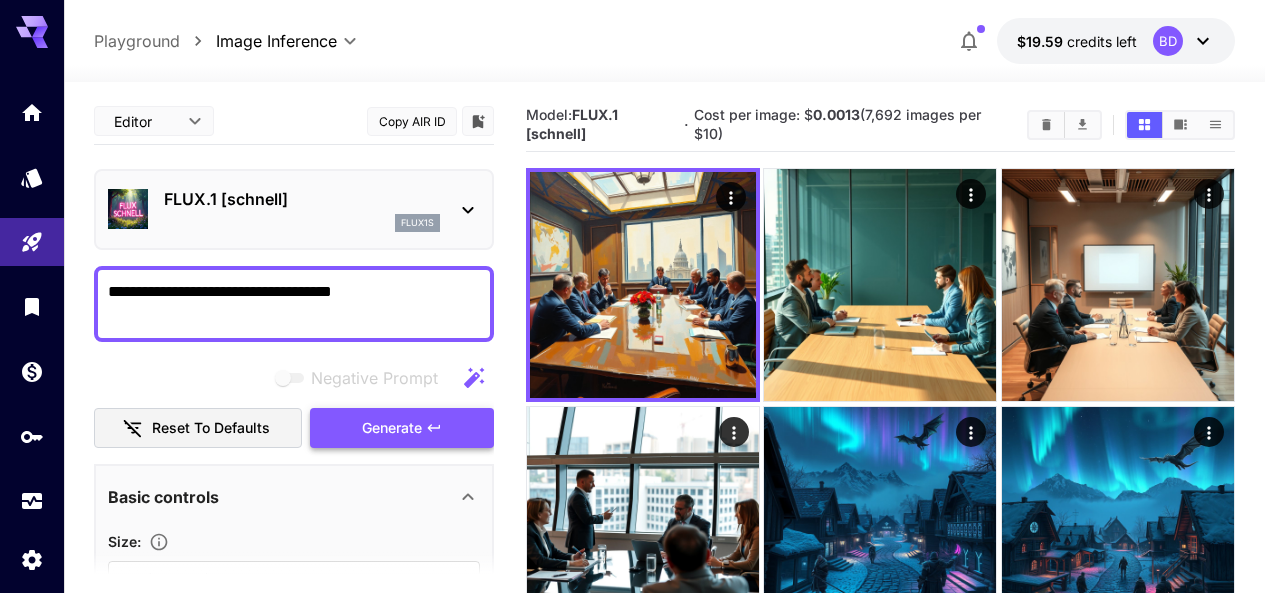 click 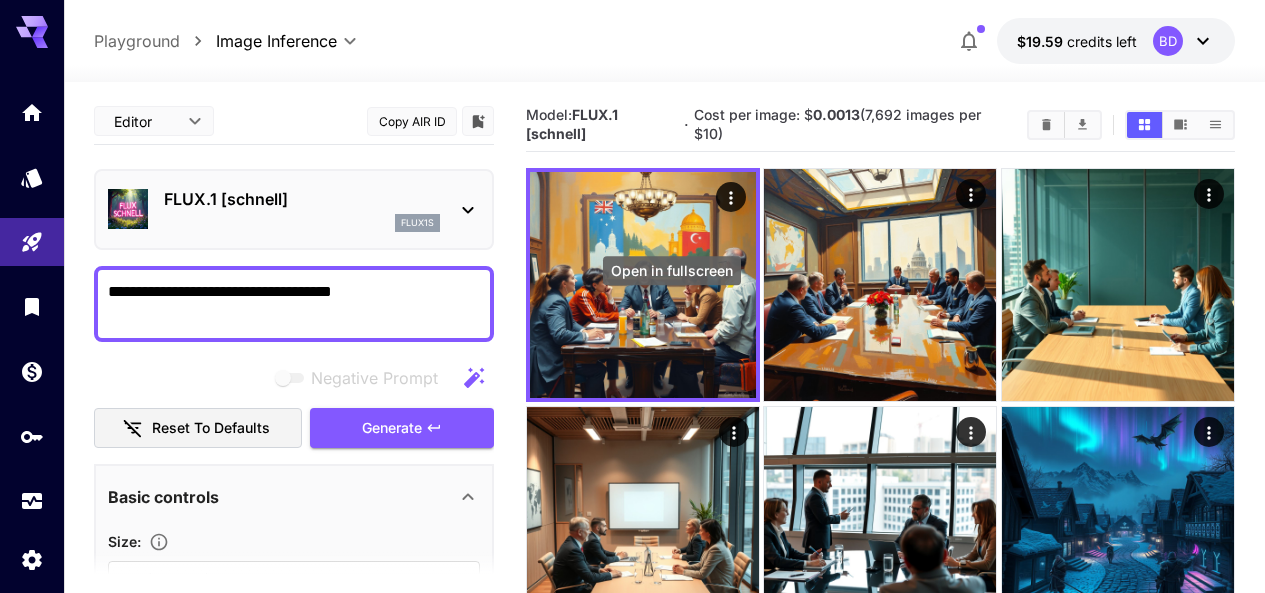 click 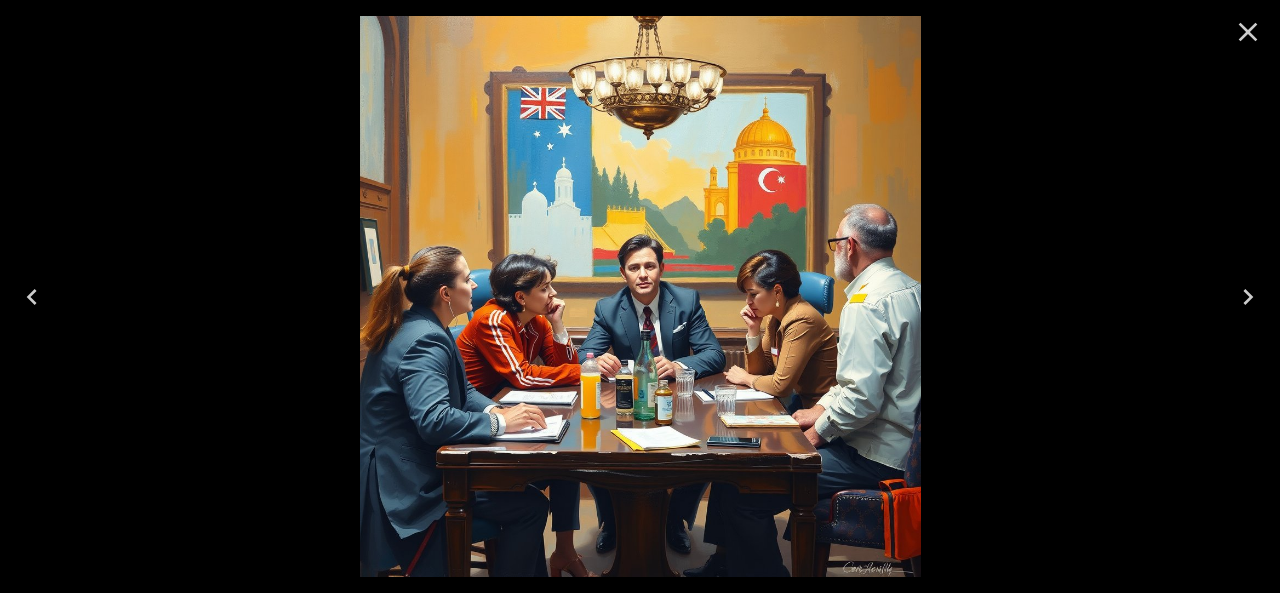 click 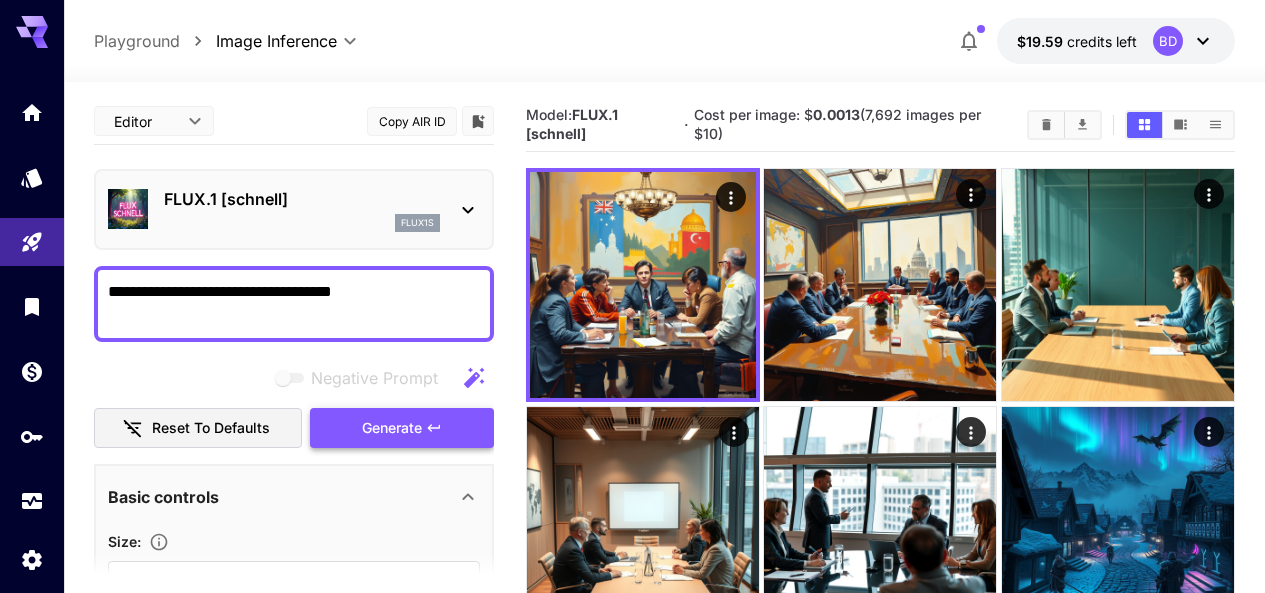 click on "Generate" at bounding box center (402, 428) 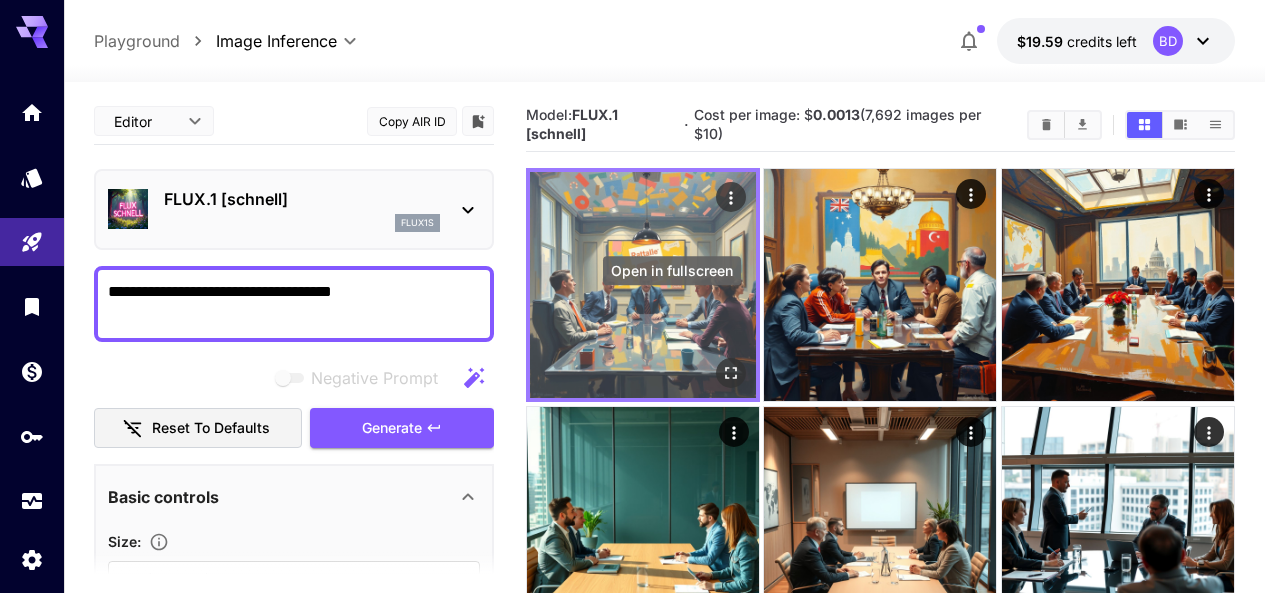 click 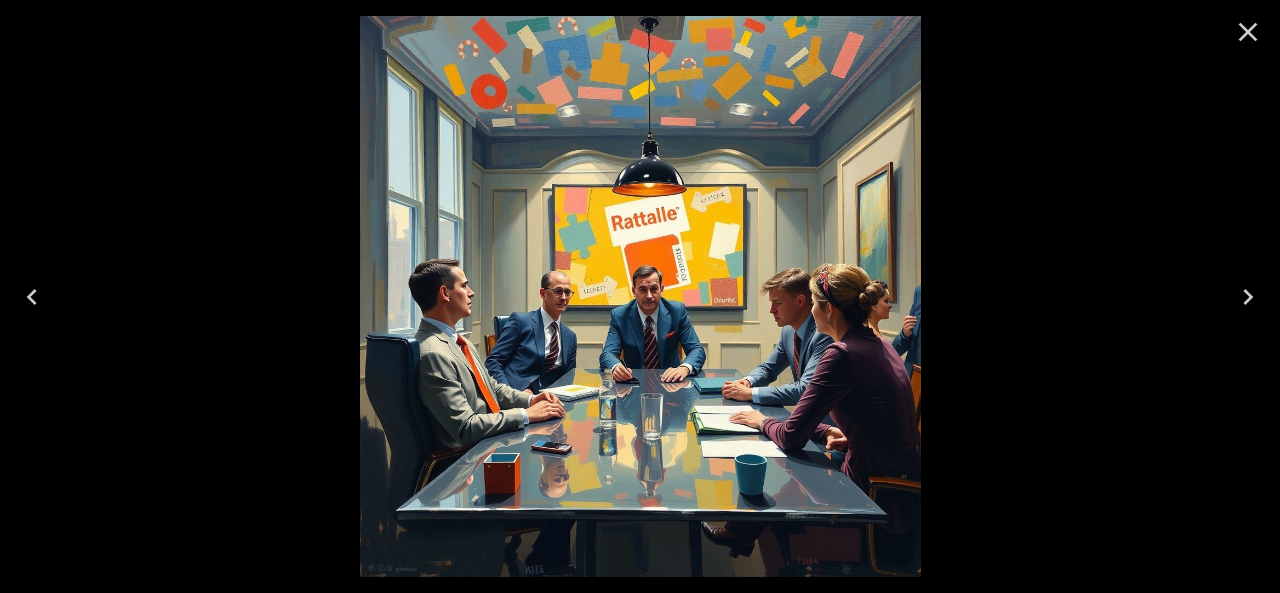 click 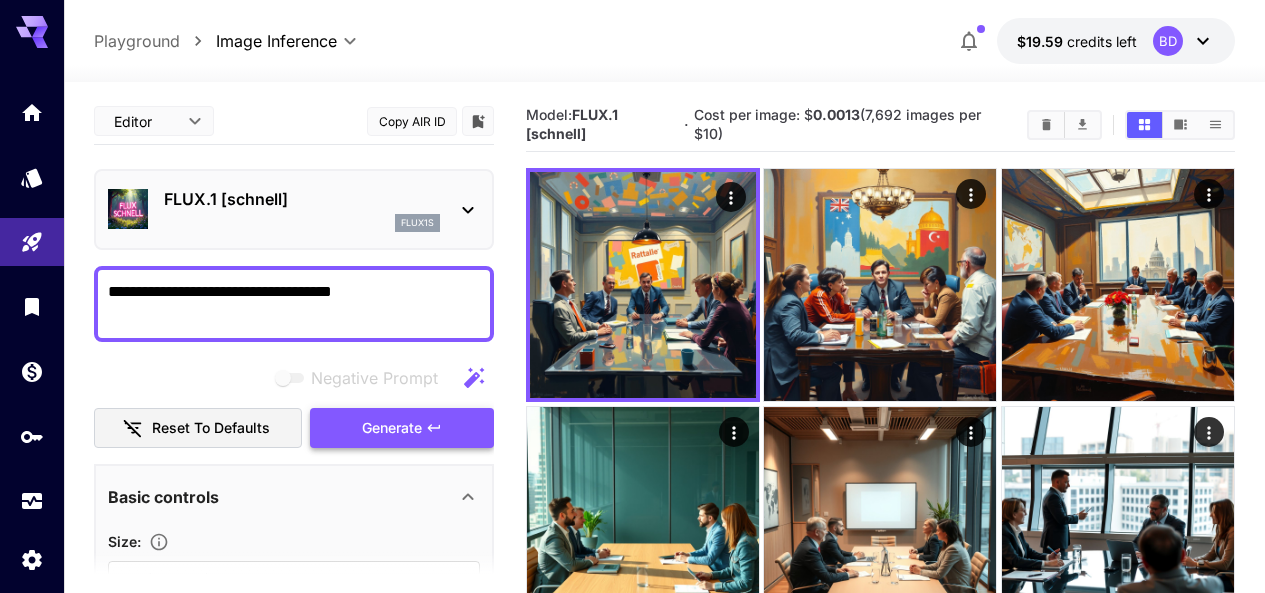 click on "Generate" at bounding box center [402, 428] 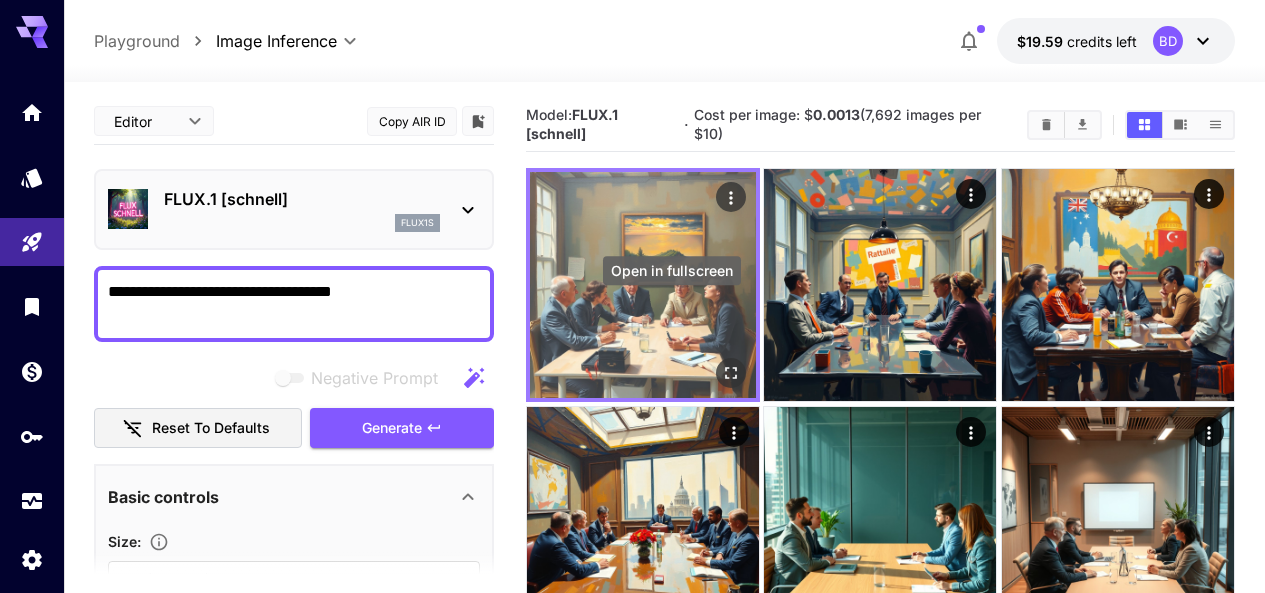 click at bounding box center (731, 374) 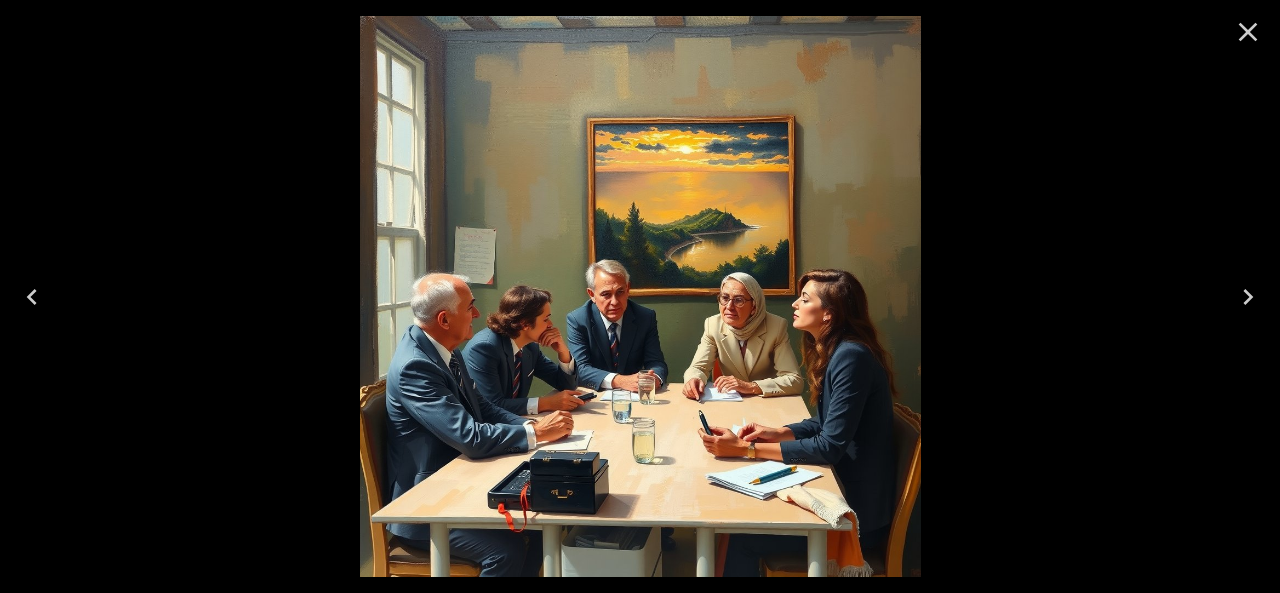 click 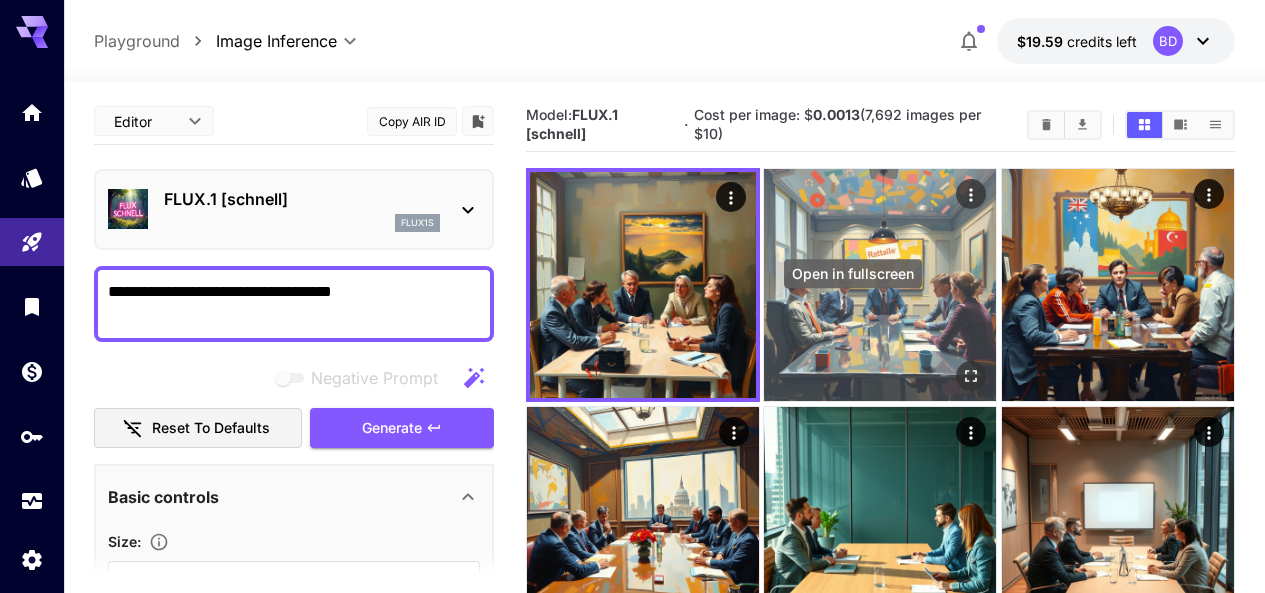 click 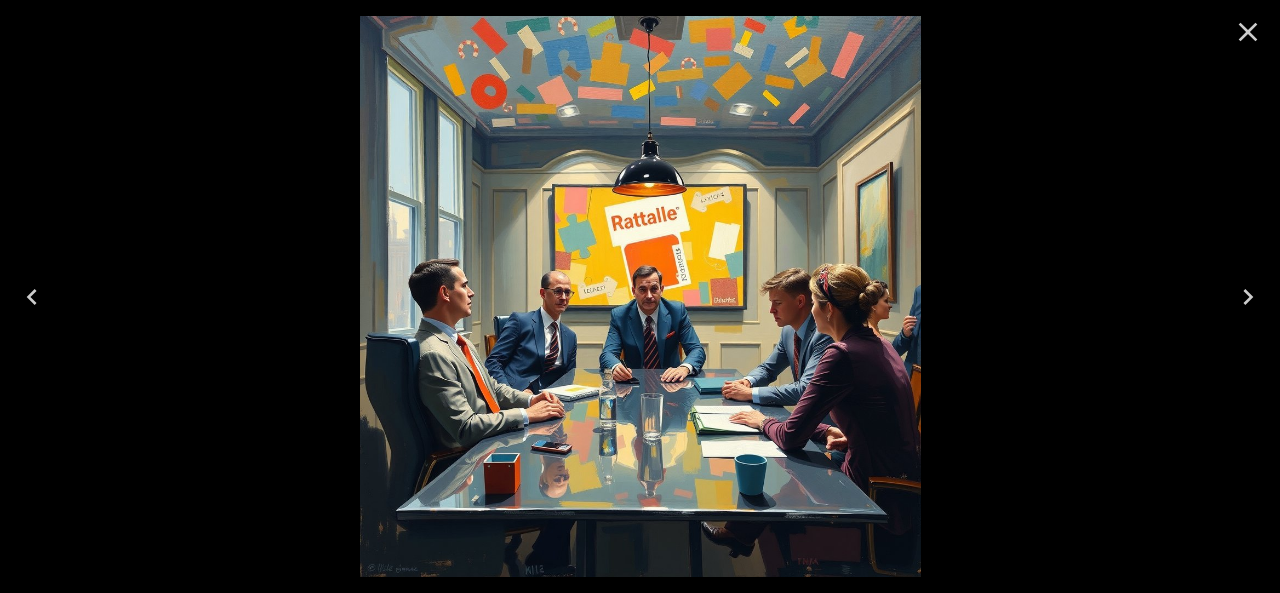 click 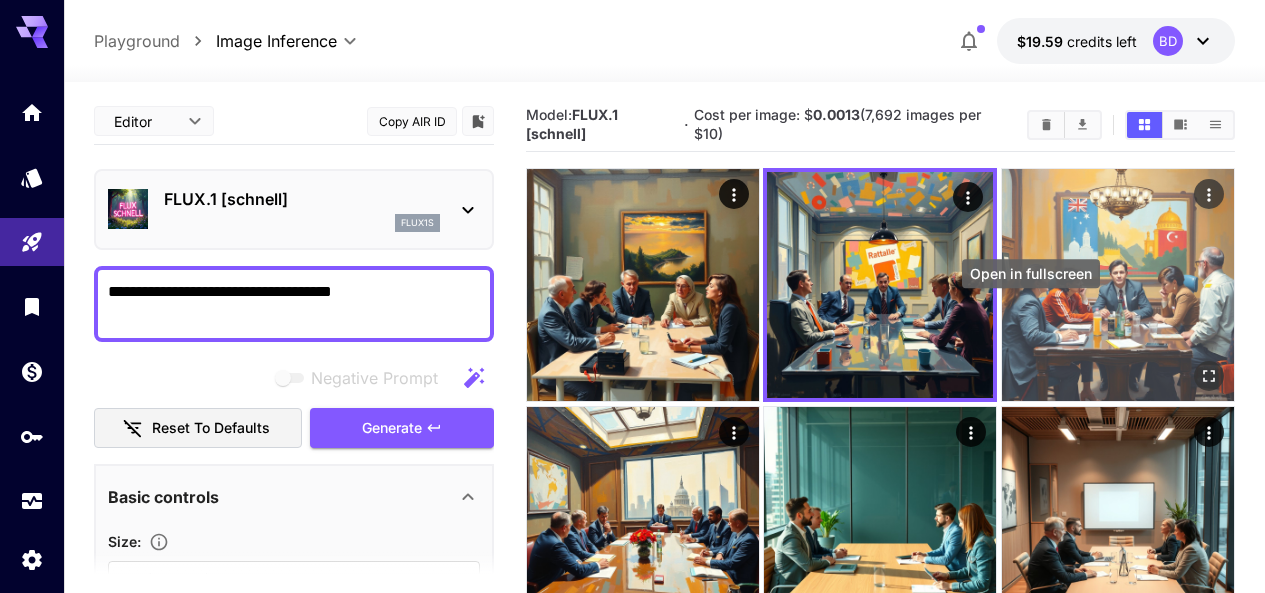 click 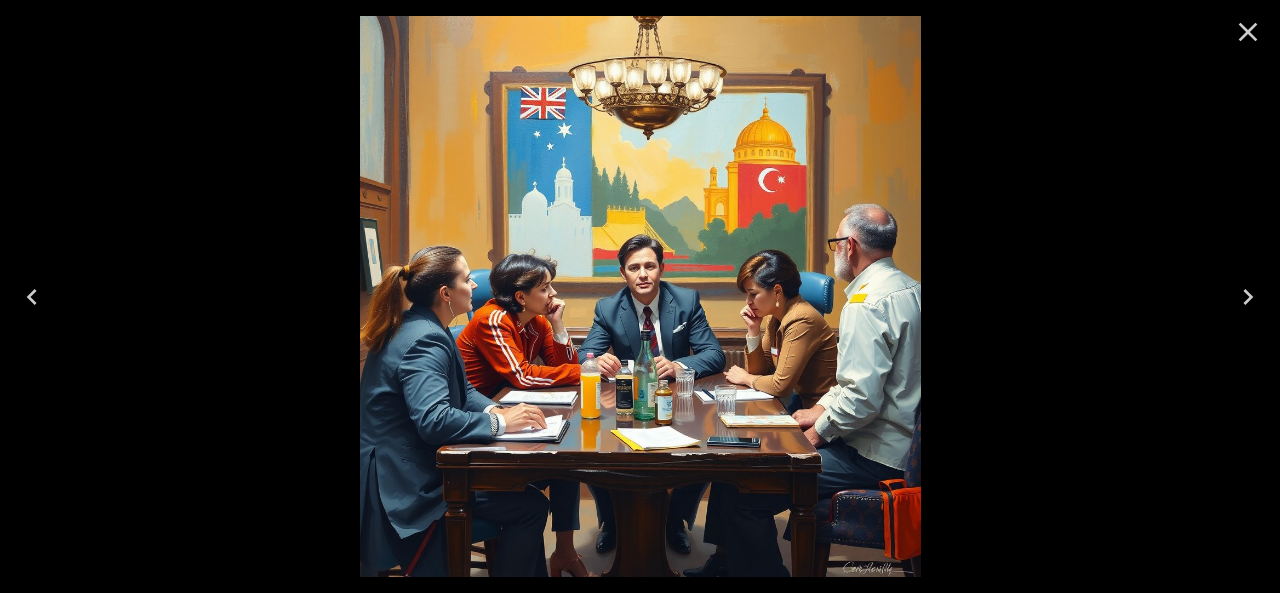 click at bounding box center [1248, 32] 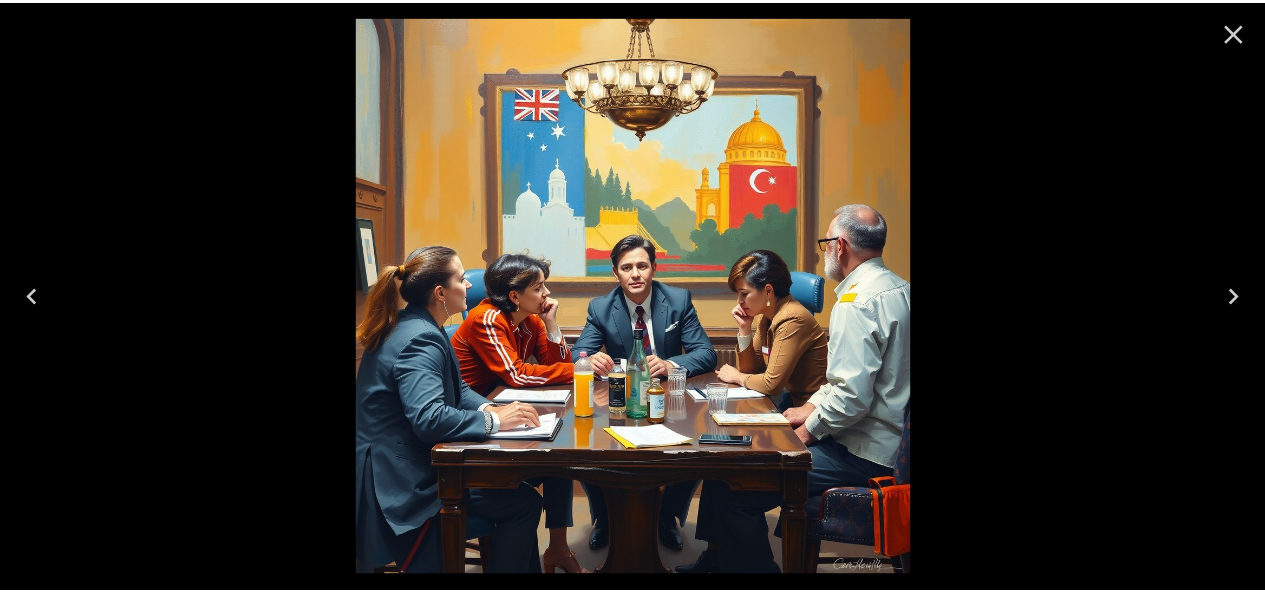 scroll, scrollTop: 0, scrollLeft: 0, axis: both 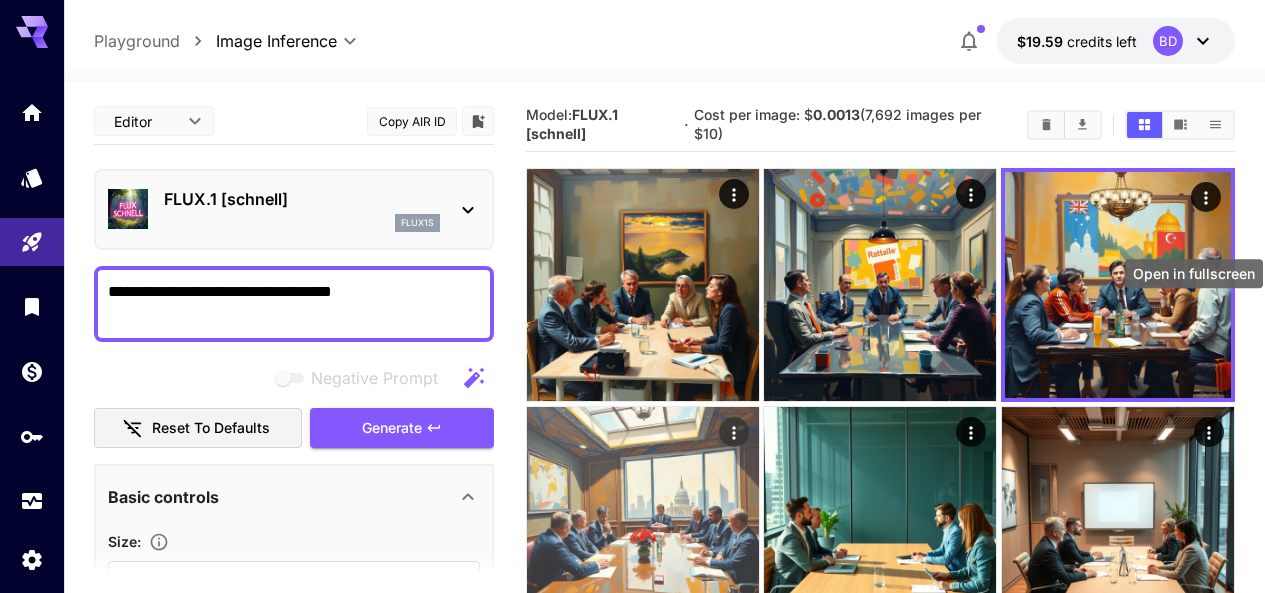 click 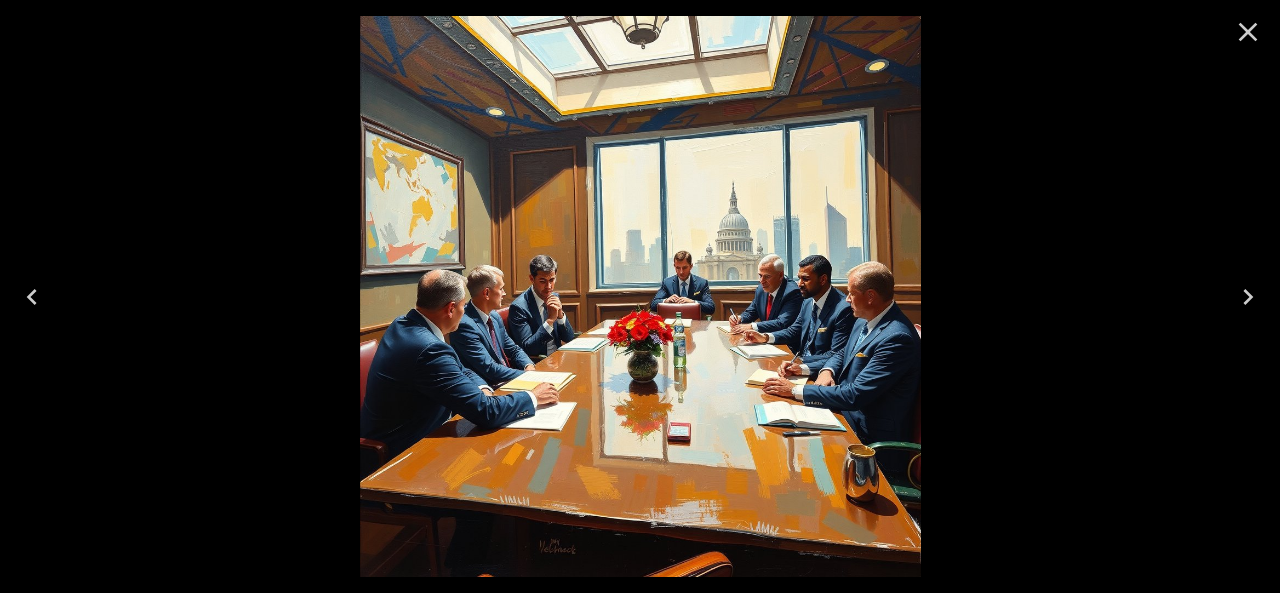 click 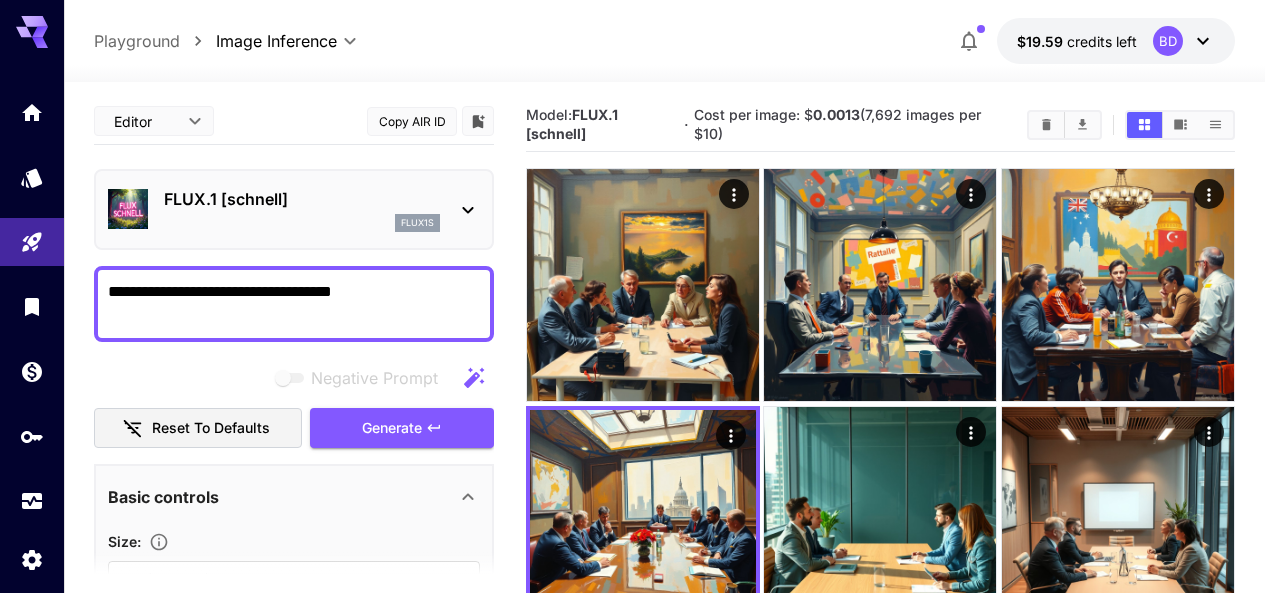 click on "**********" at bounding box center [294, 304] 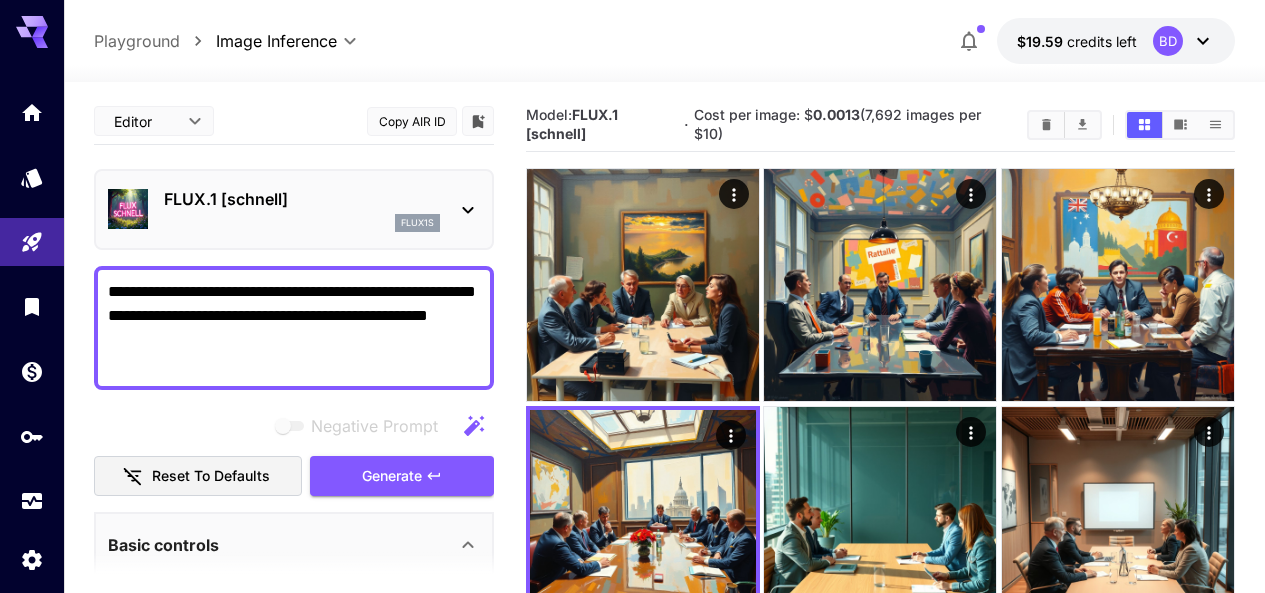 click on "**********" at bounding box center (294, 328) 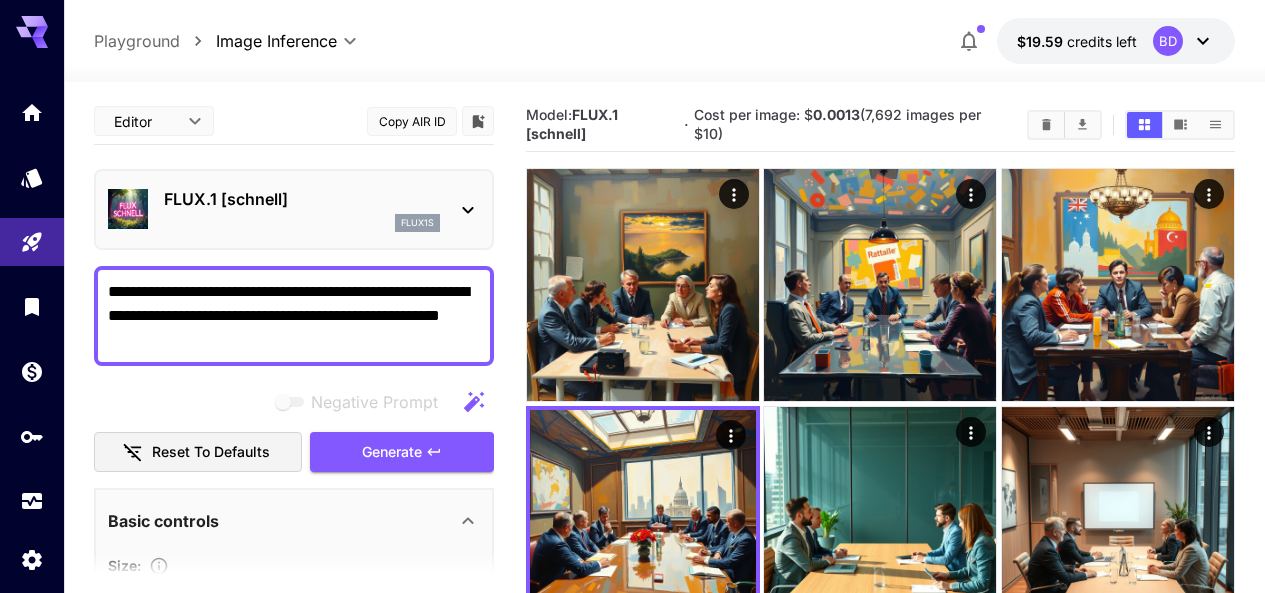 click on "**********" at bounding box center (294, 316) 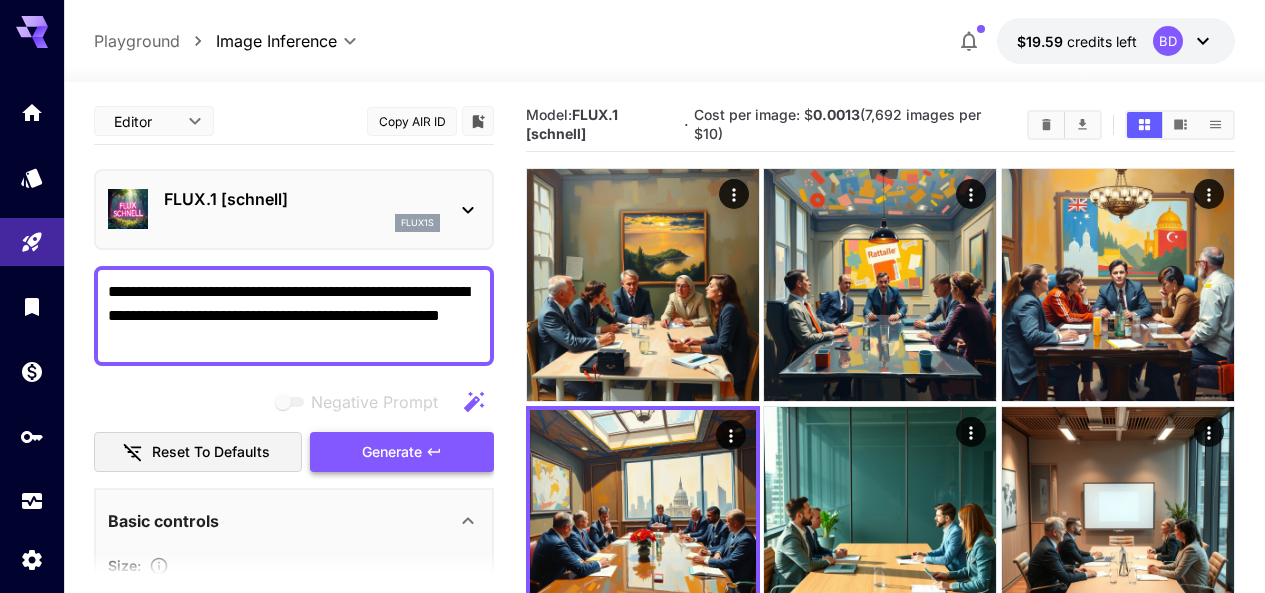 click on "Generate" at bounding box center (392, 452) 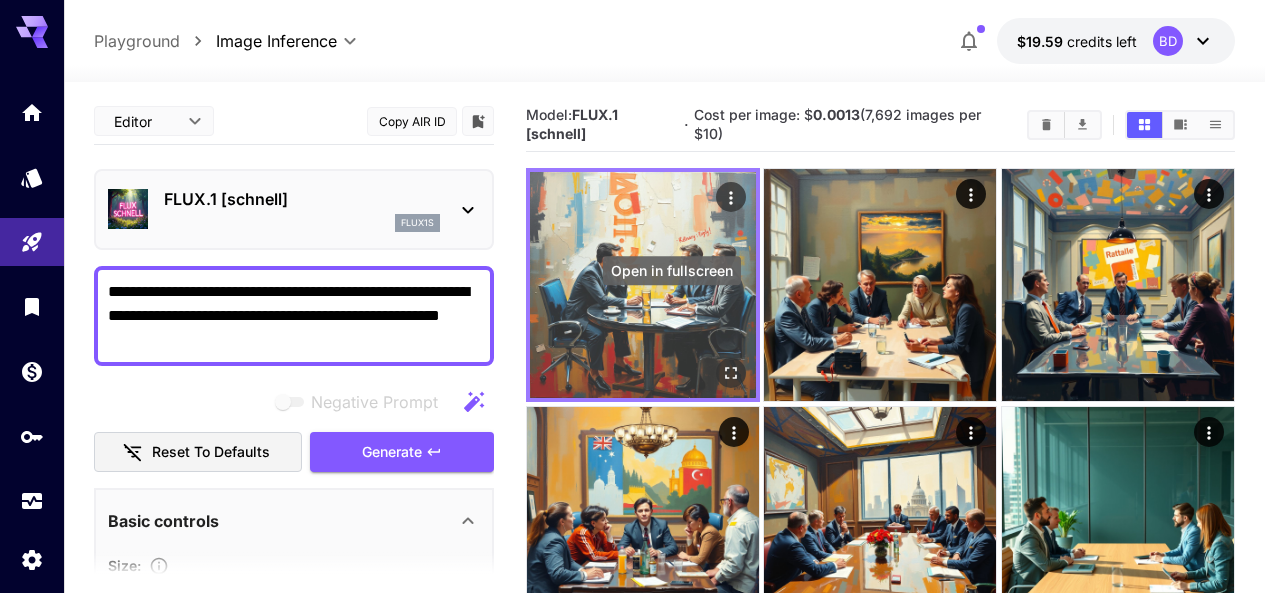 click 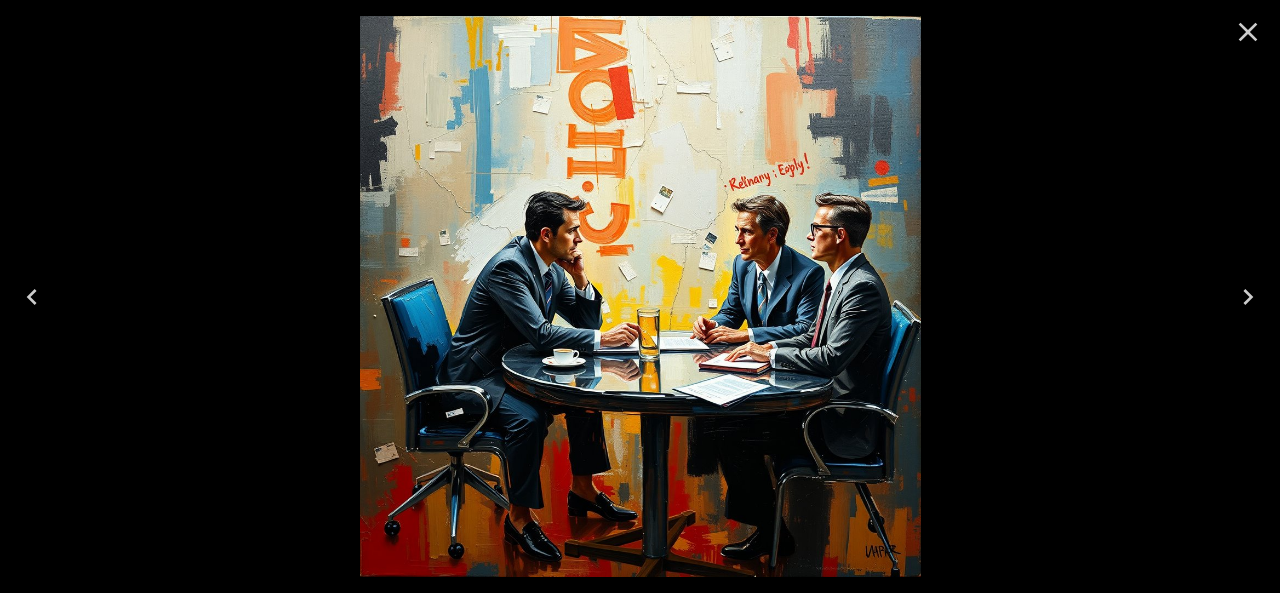 click at bounding box center (1248, 32) 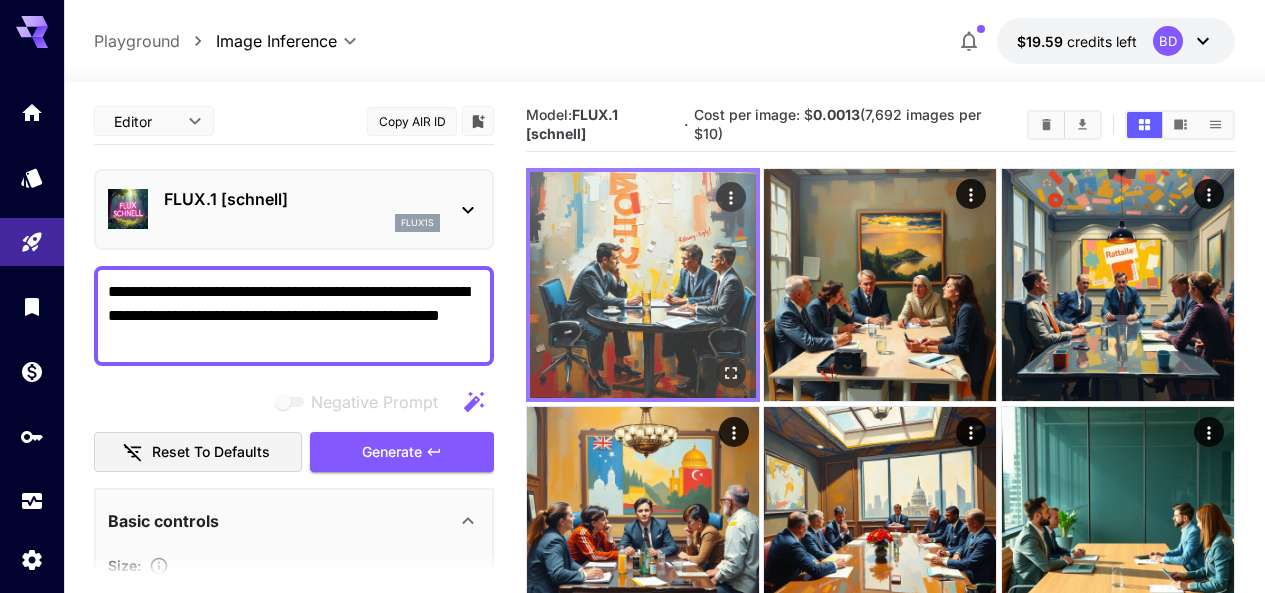 click 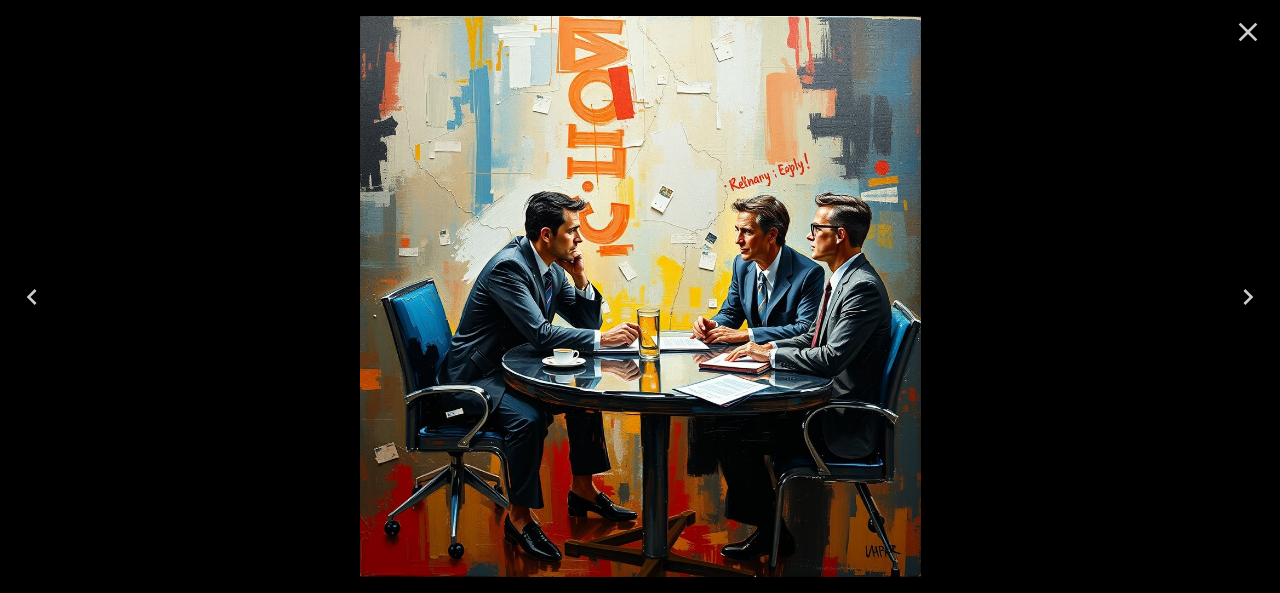 click at bounding box center (1248, 32) 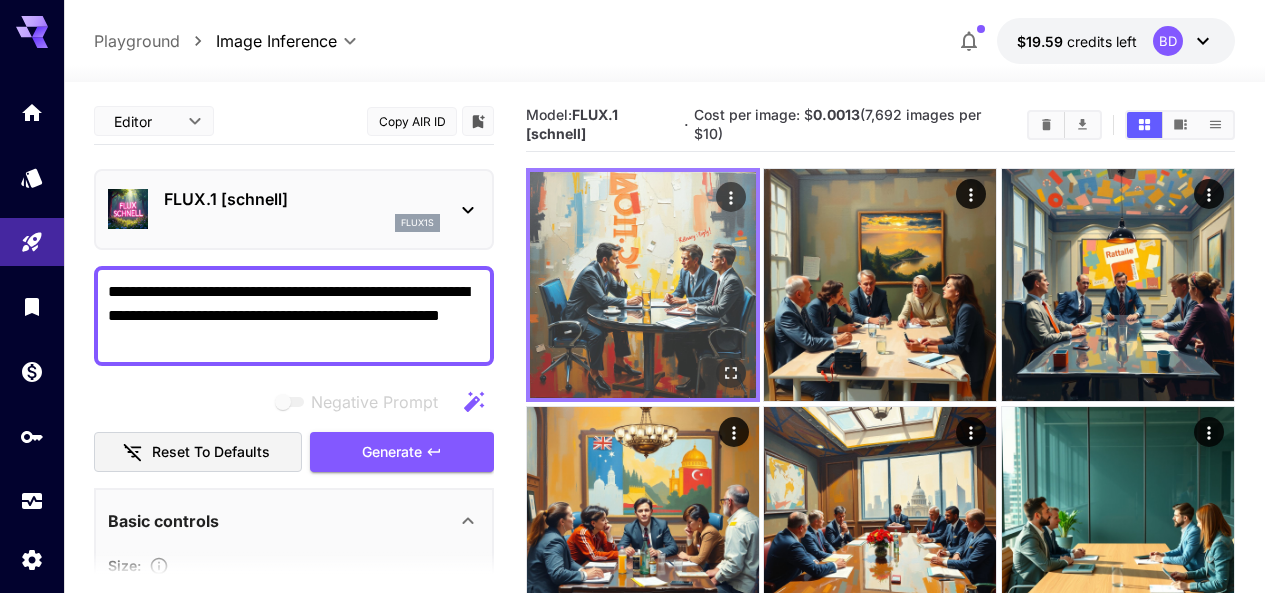 click at bounding box center (643, 285) 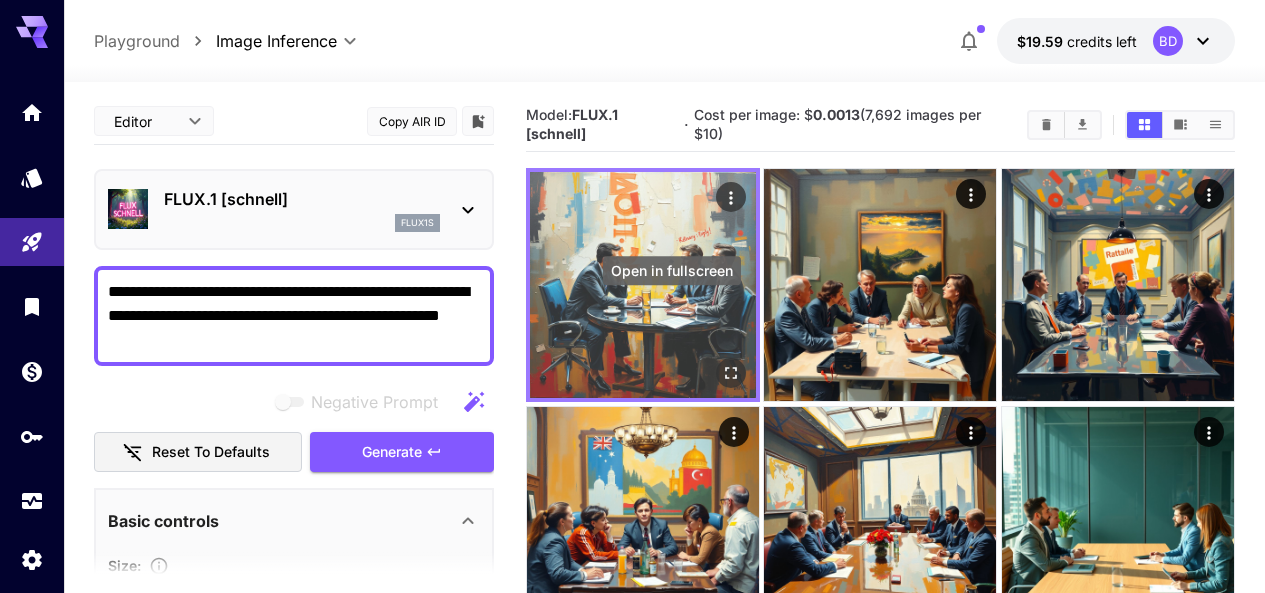 click at bounding box center [731, 374] 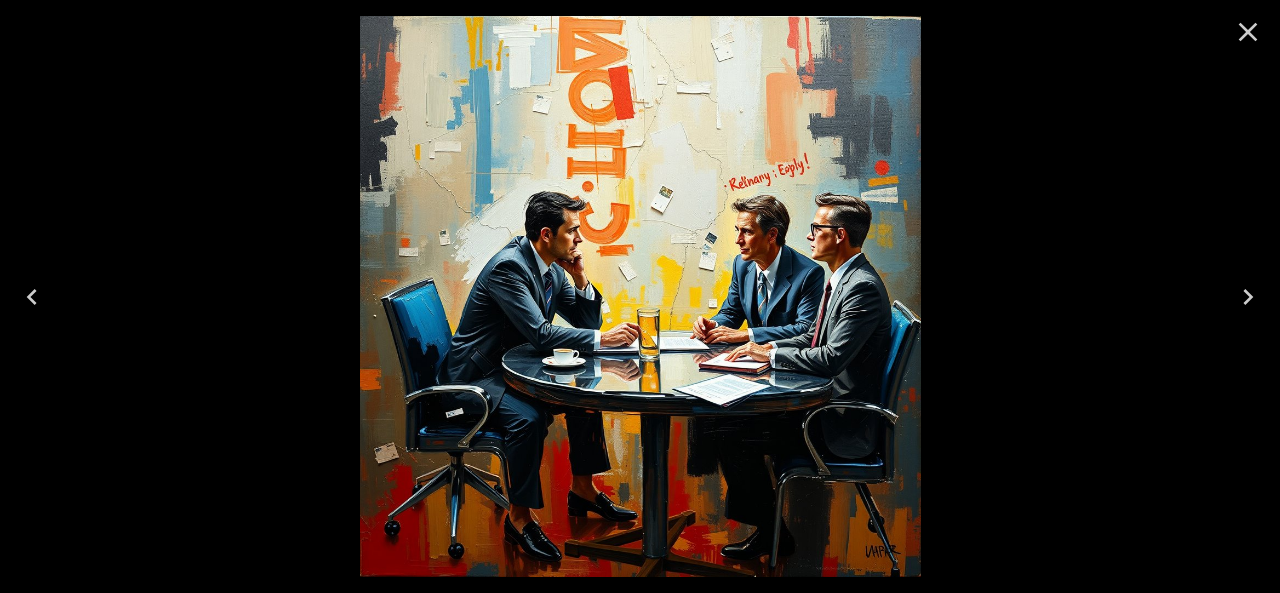 click 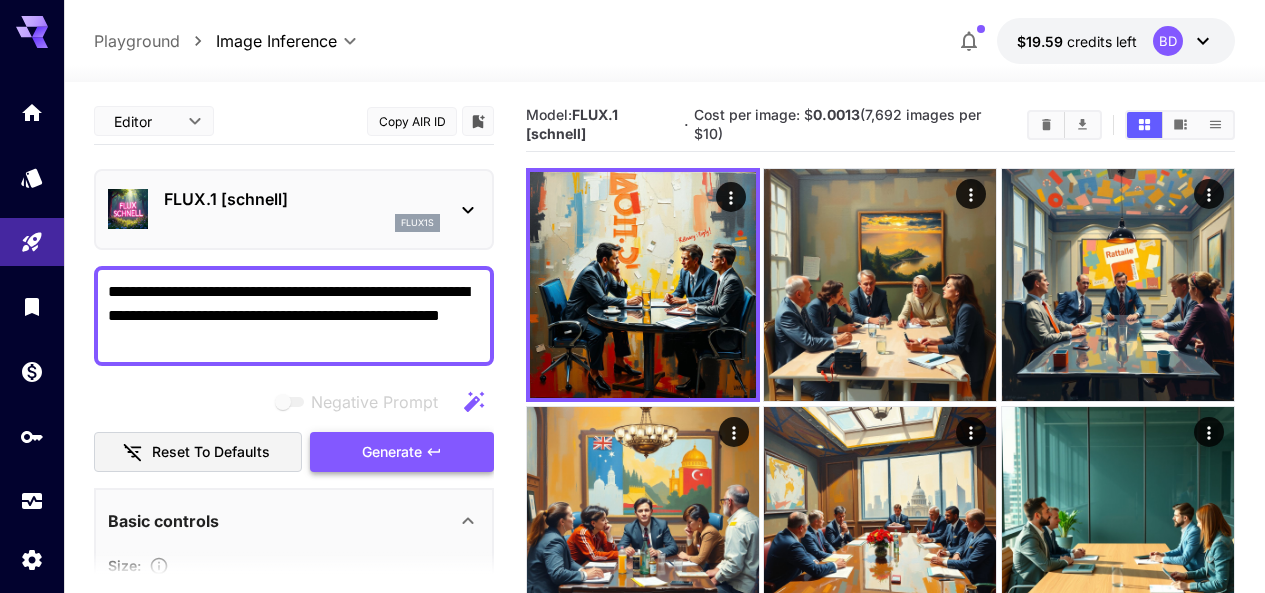 click on "Generate" at bounding box center [392, 452] 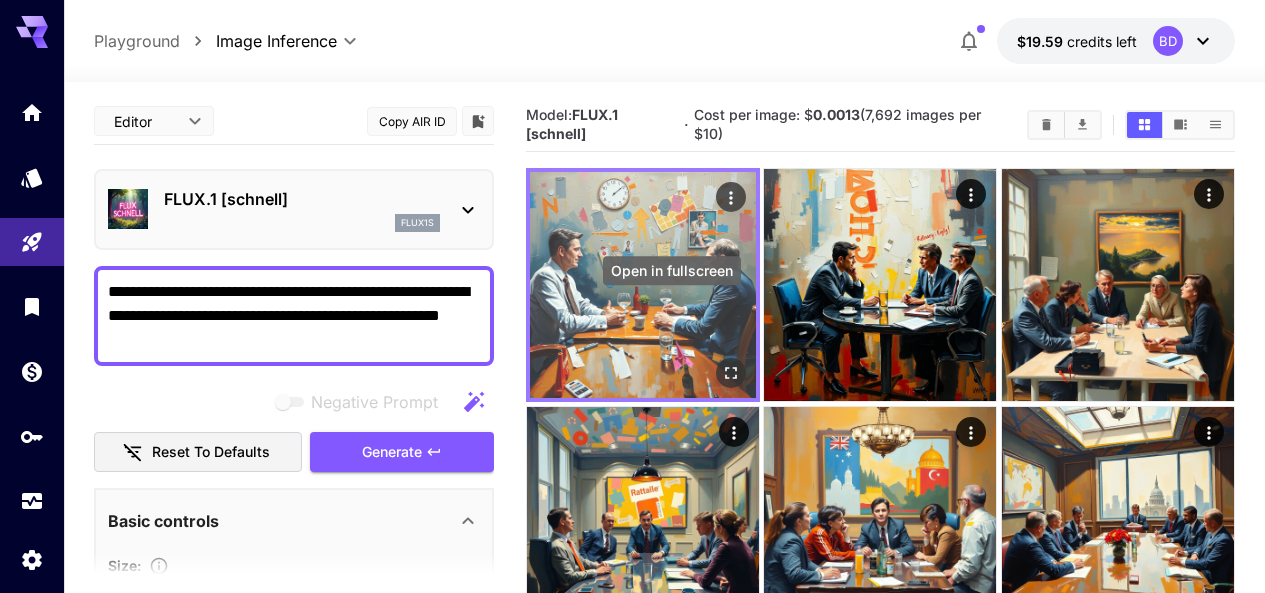 click 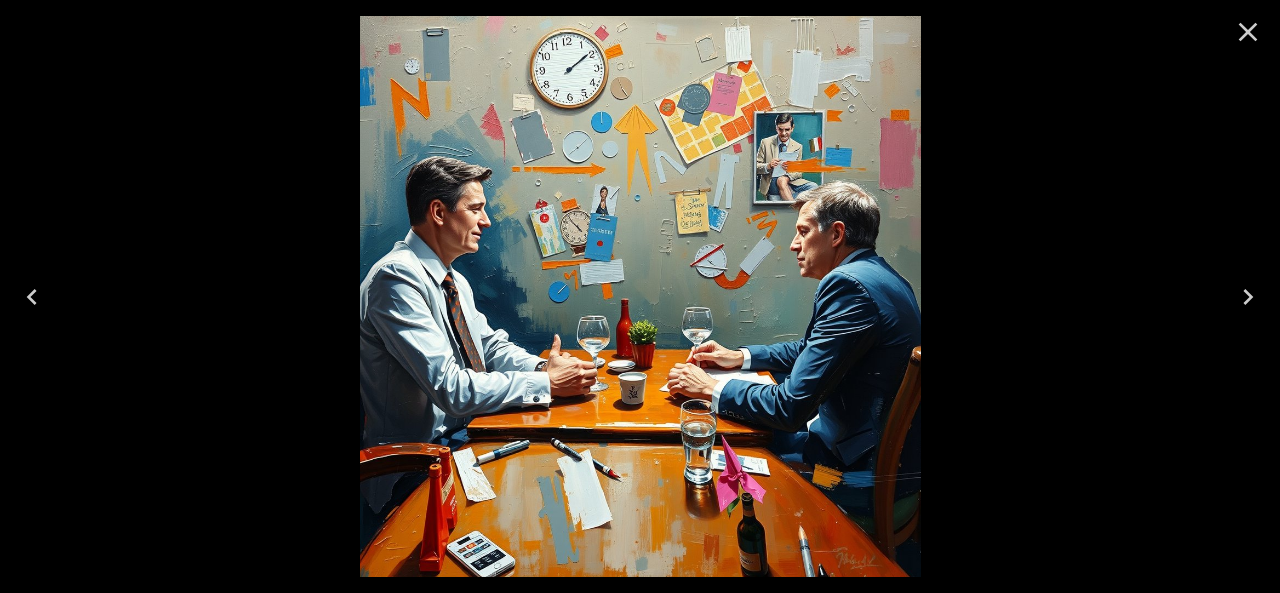 click 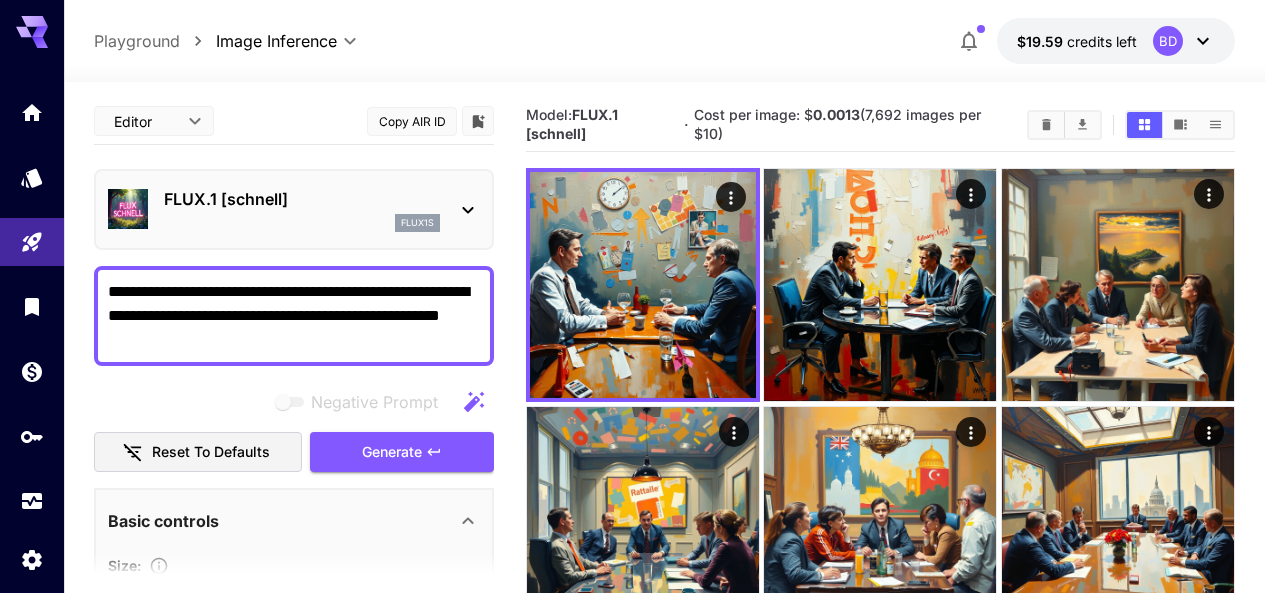 click on "**********" at bounding box center (294, 316) 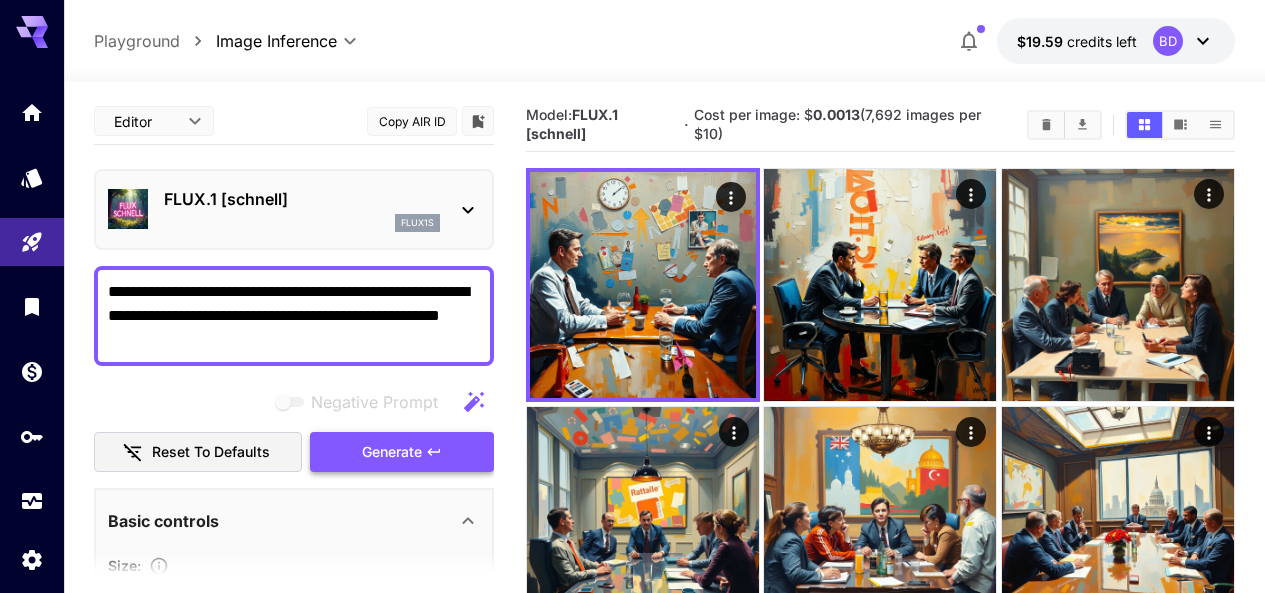 paste 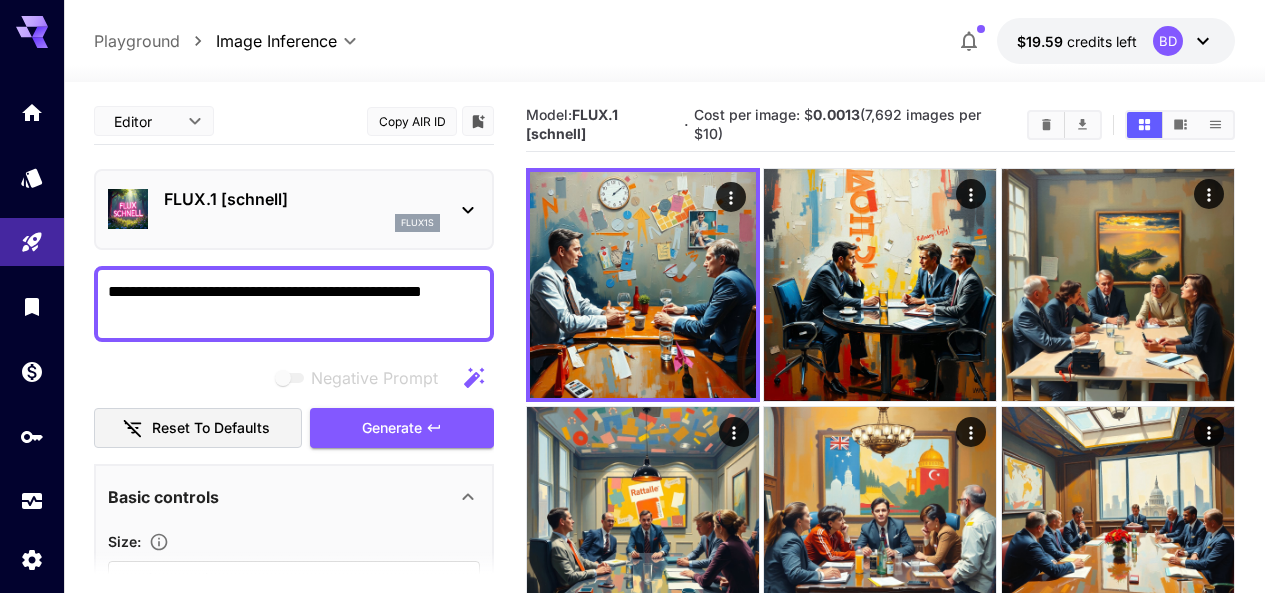 type on "**********" 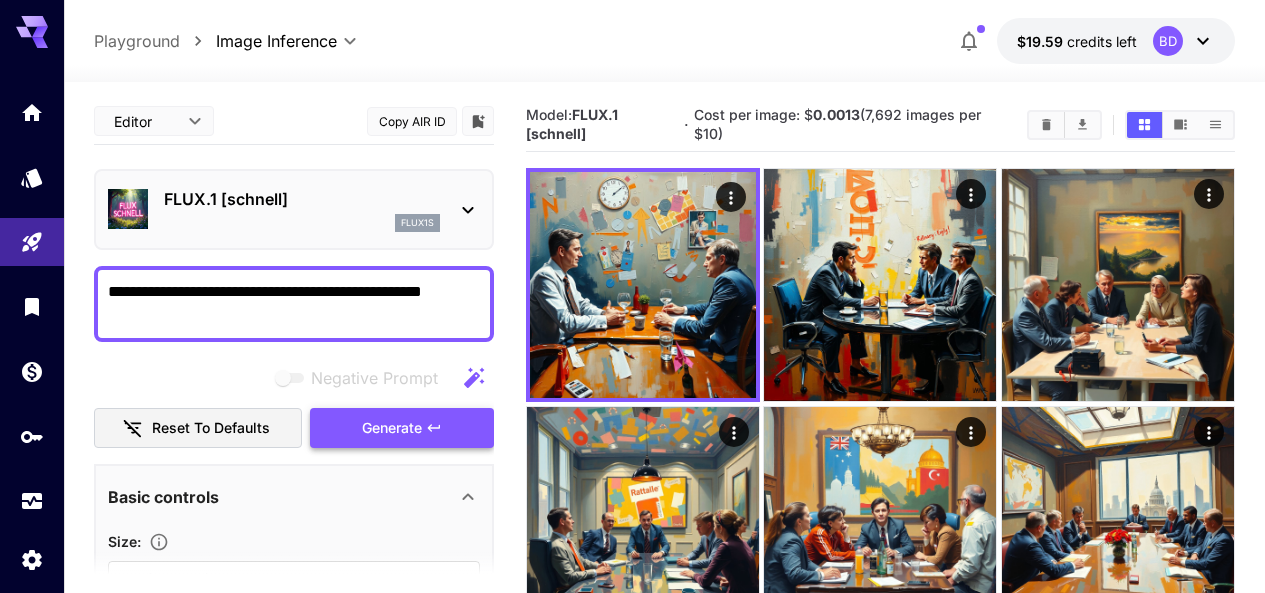 click on "Generate" at bounding box center (392, 428) 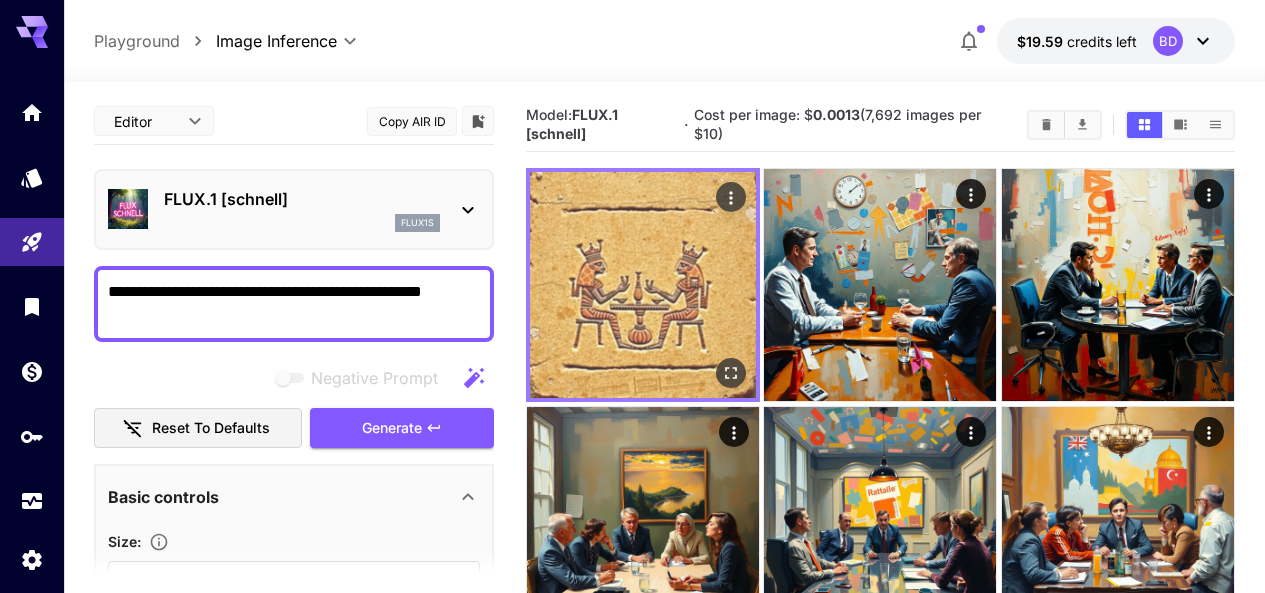 click at bounding box center (643, 285) 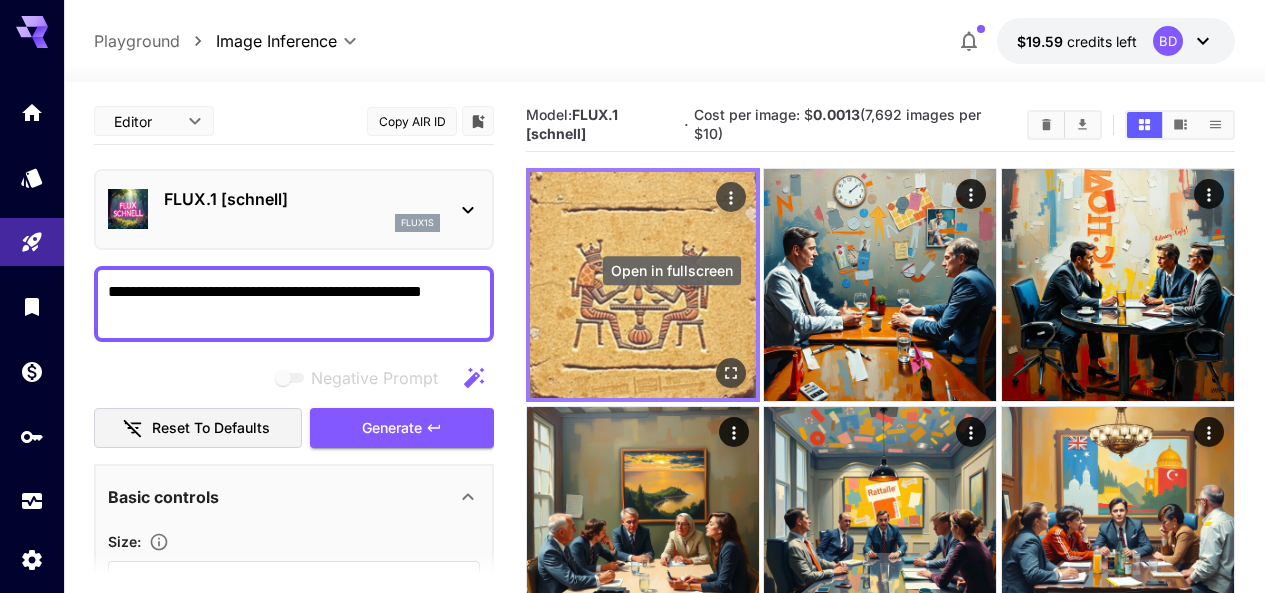 click 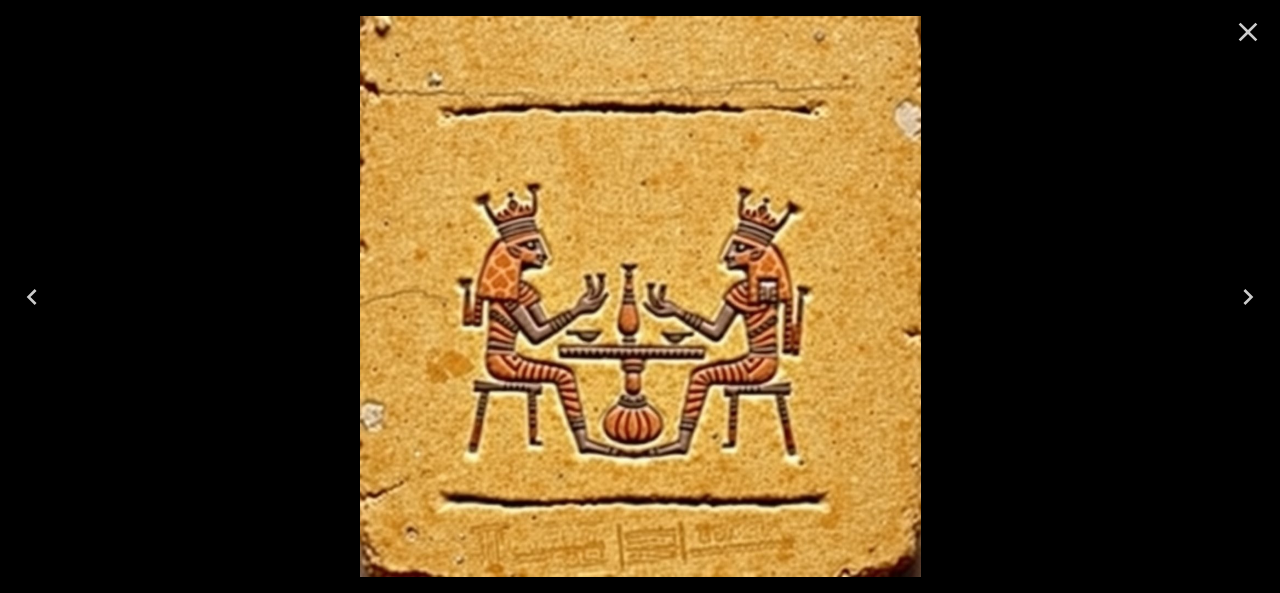 scroll, scrollTop: 0, scrollLeft: 0, axis: both 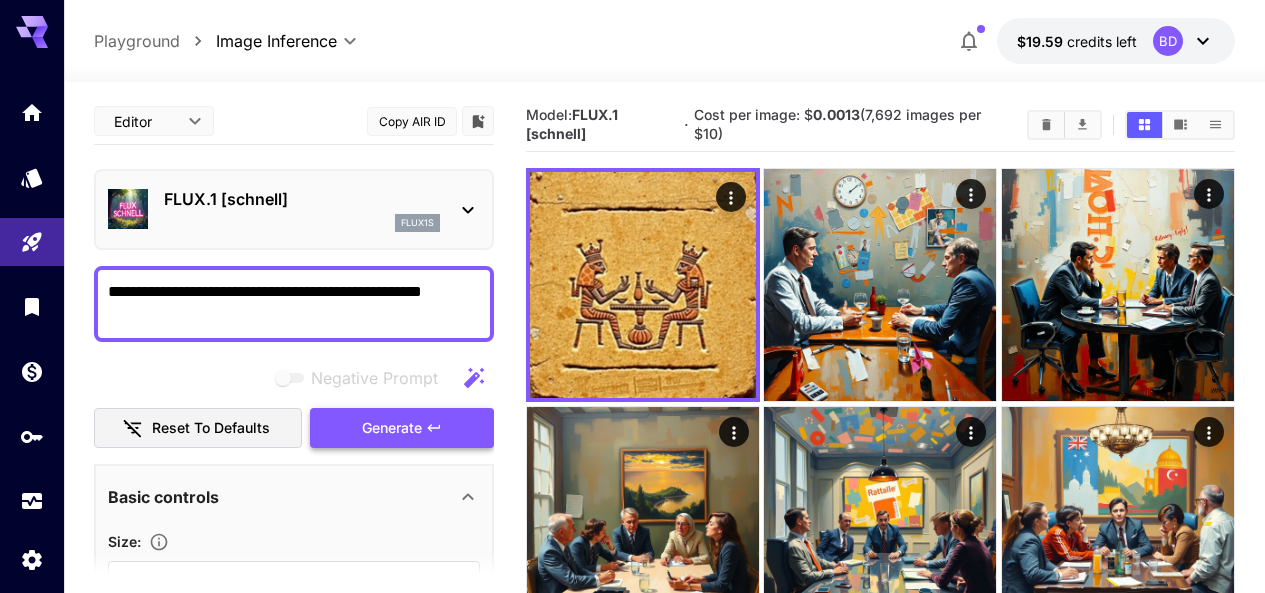 click on "Generate" at bounding box center (392, 428) 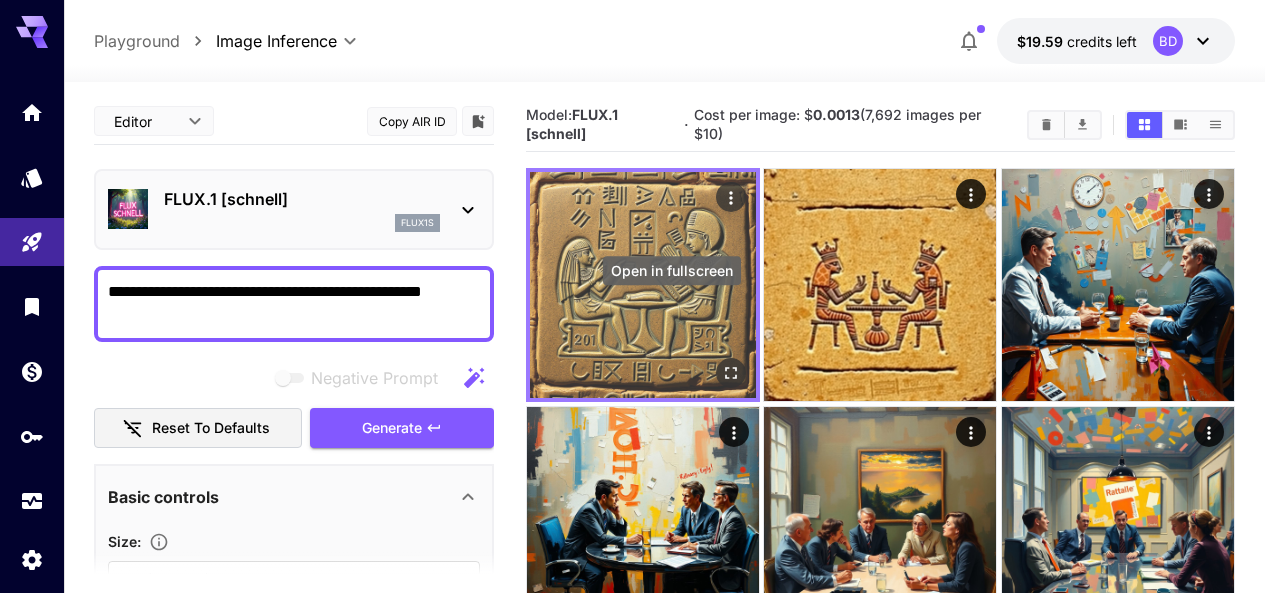 click 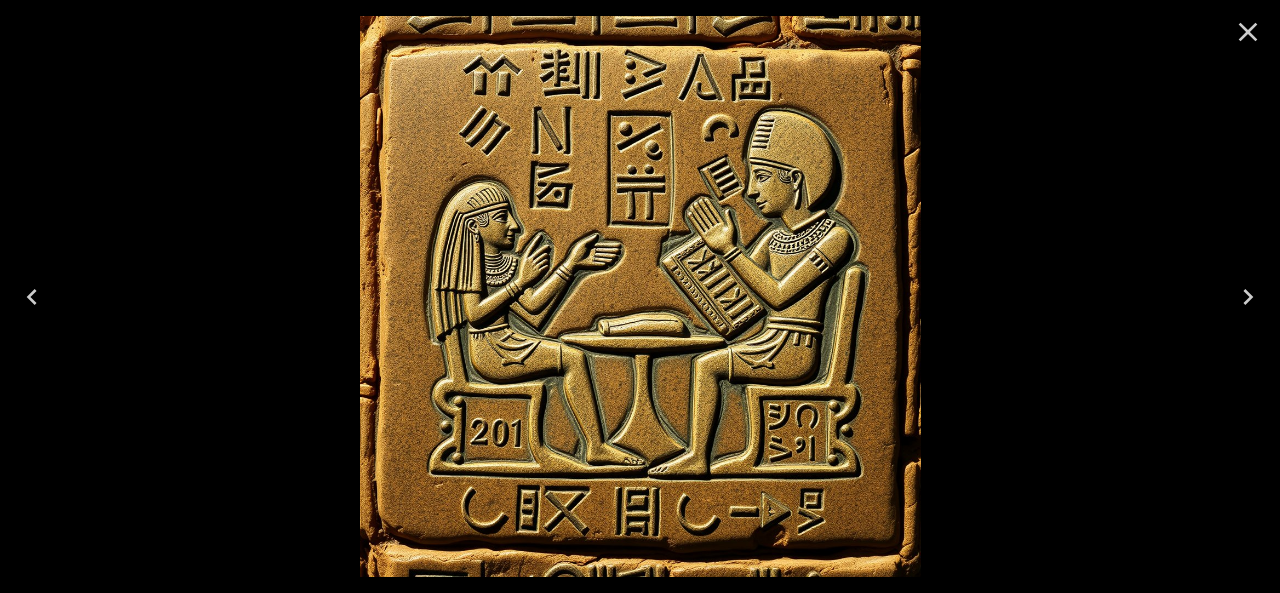 click 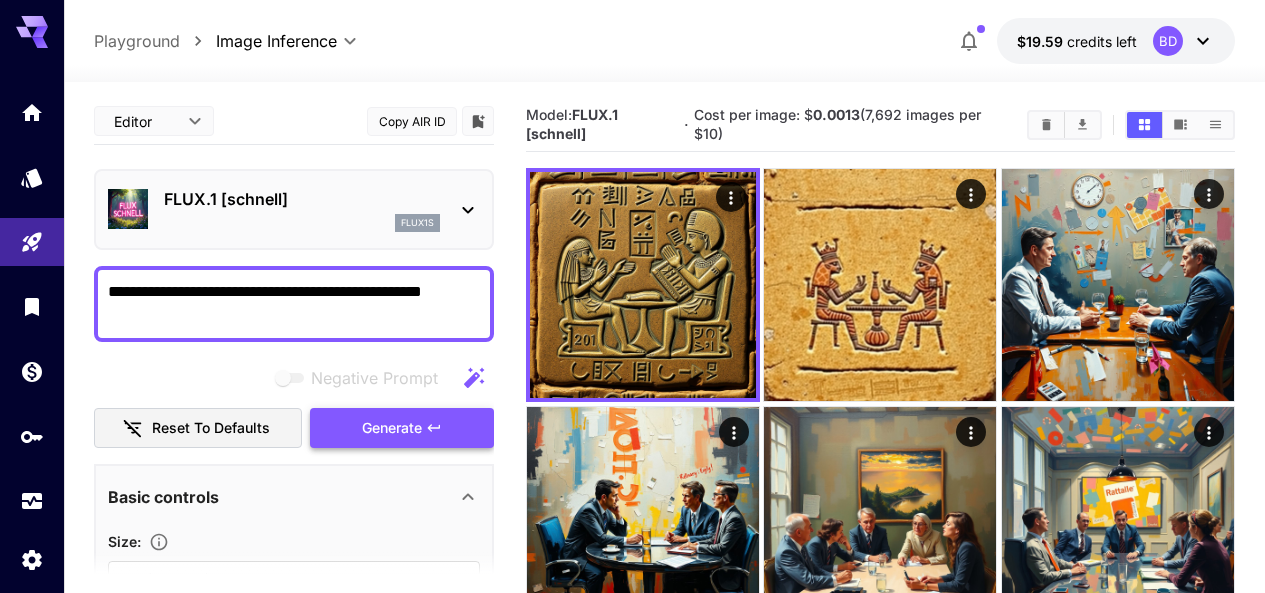click on "Generate" at bounding box center [392, 428] 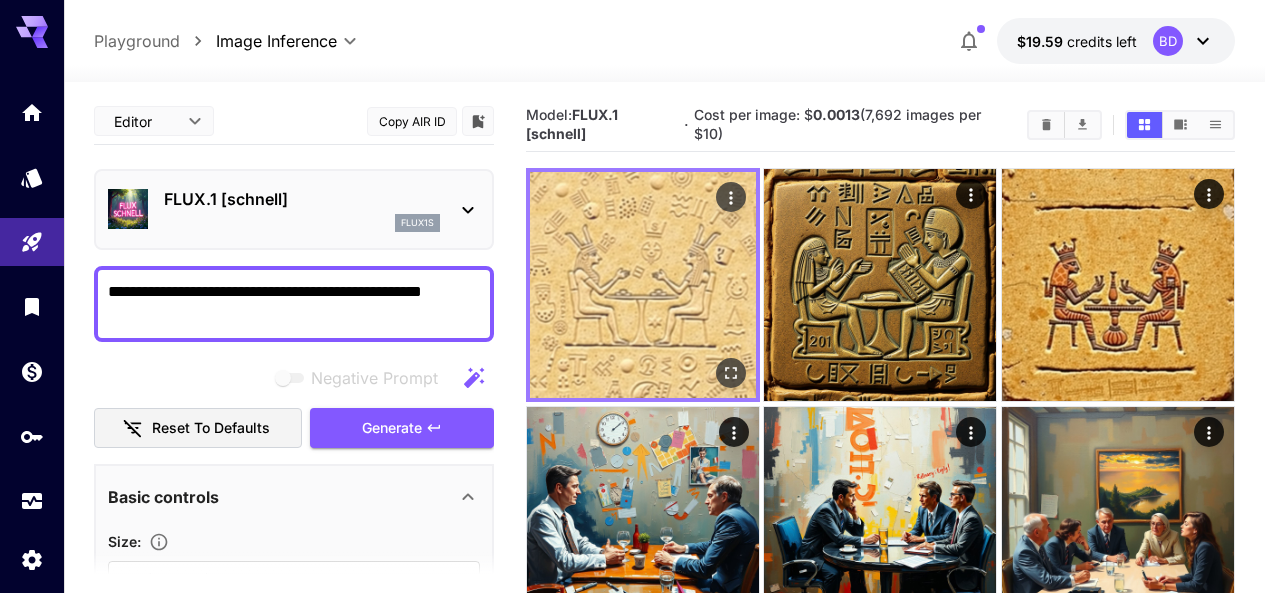 click 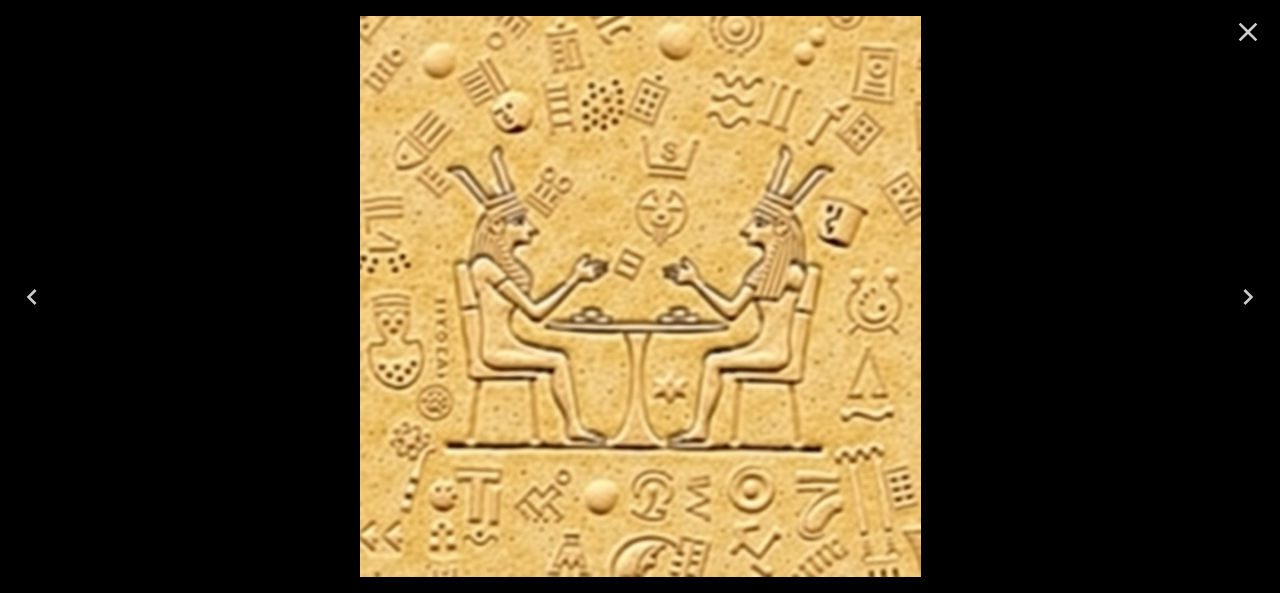 click 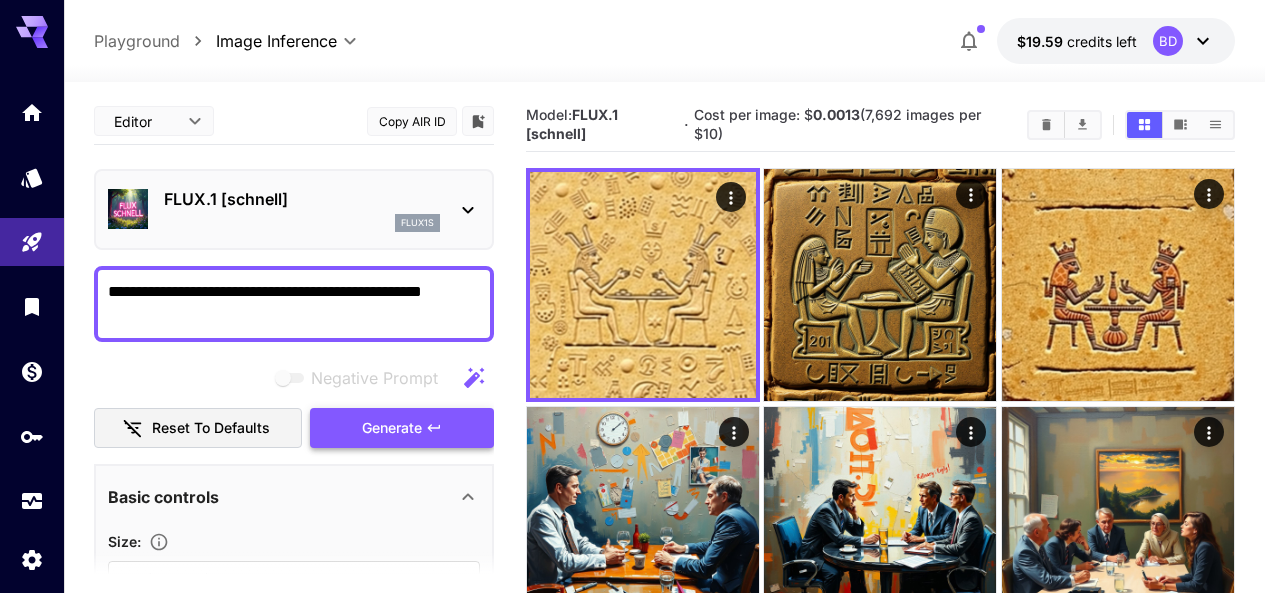 click on "Generate" at bounding box center (402, 428) 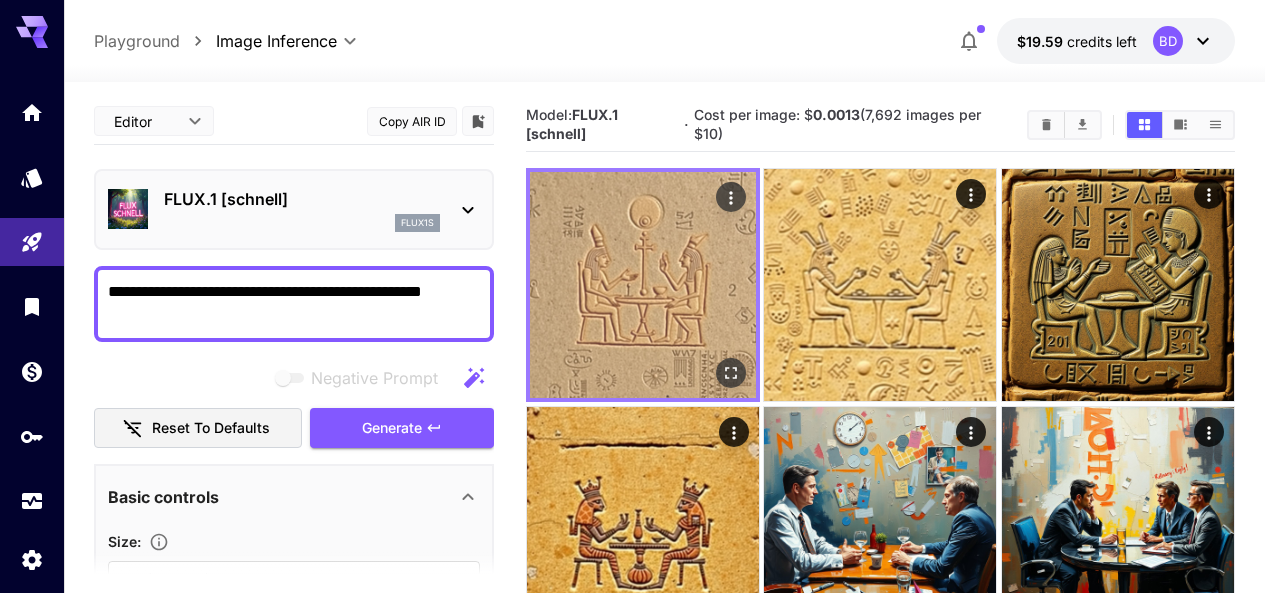click on "**********" at bounding box center (632, 4266) 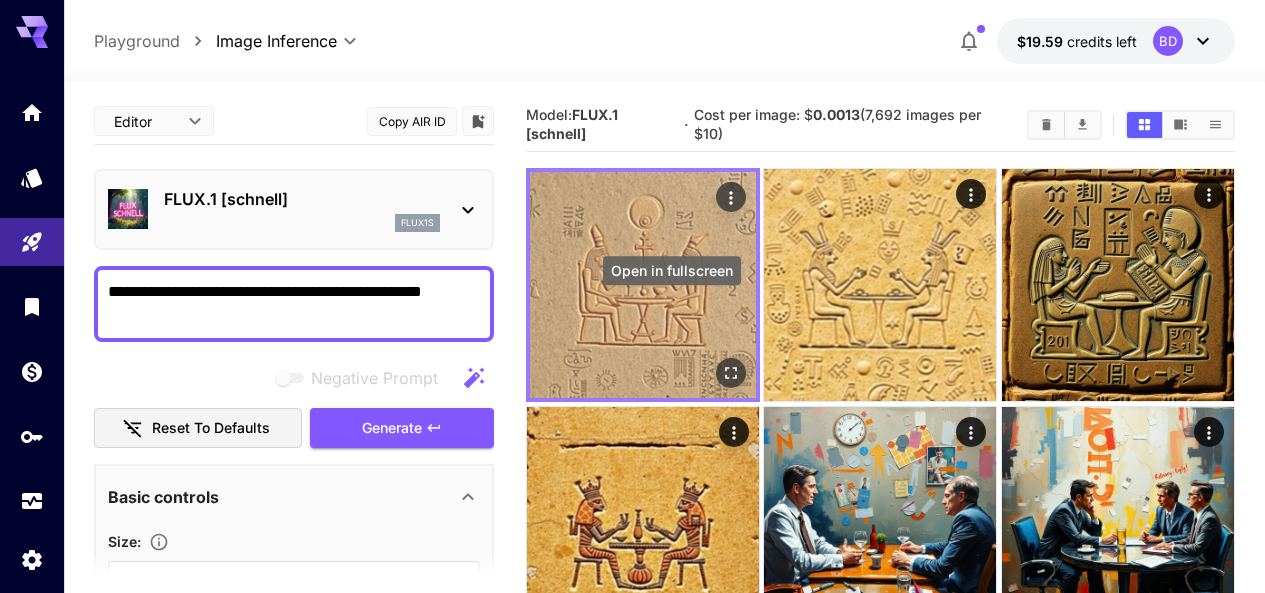 click 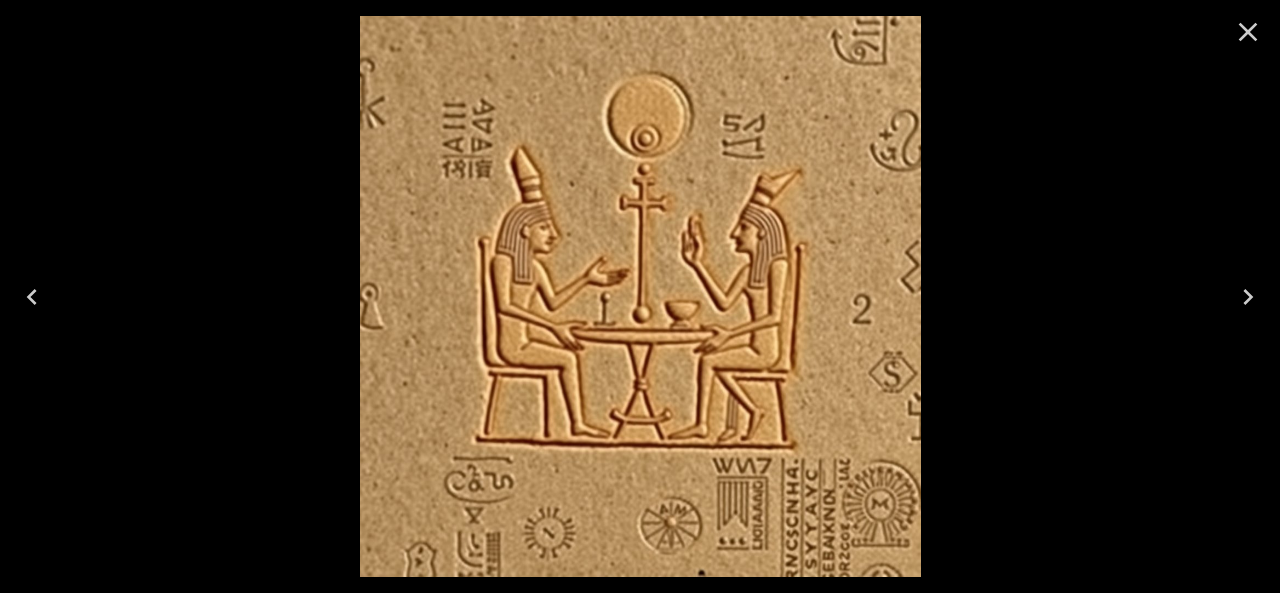 click 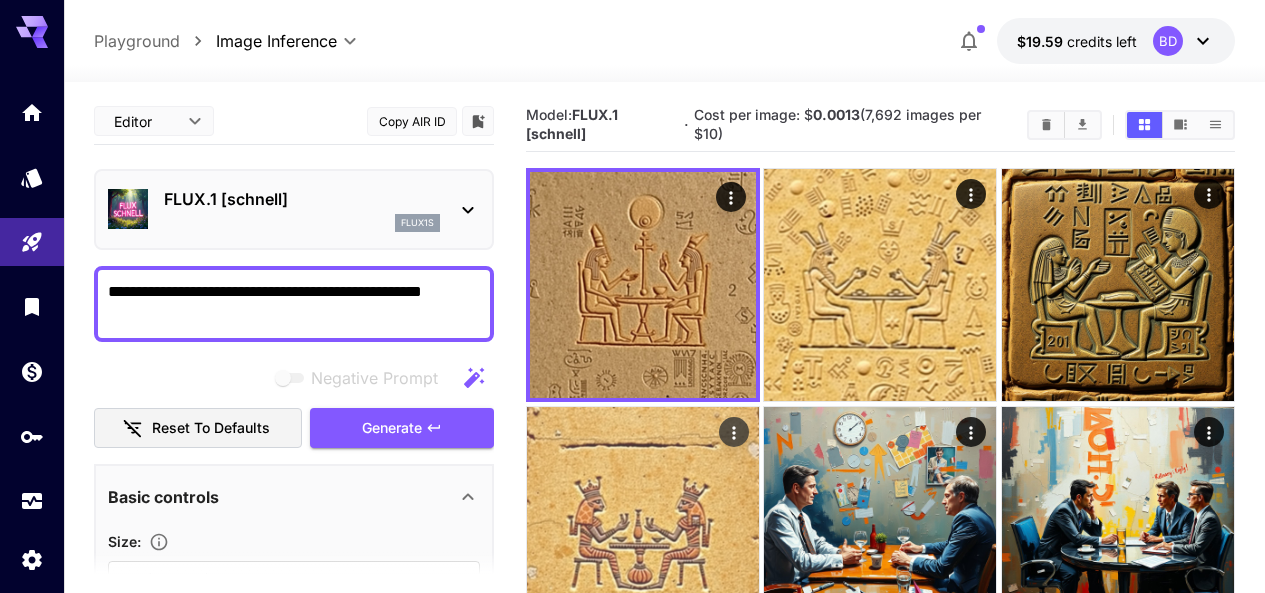 click at bounding box center [643, 523] 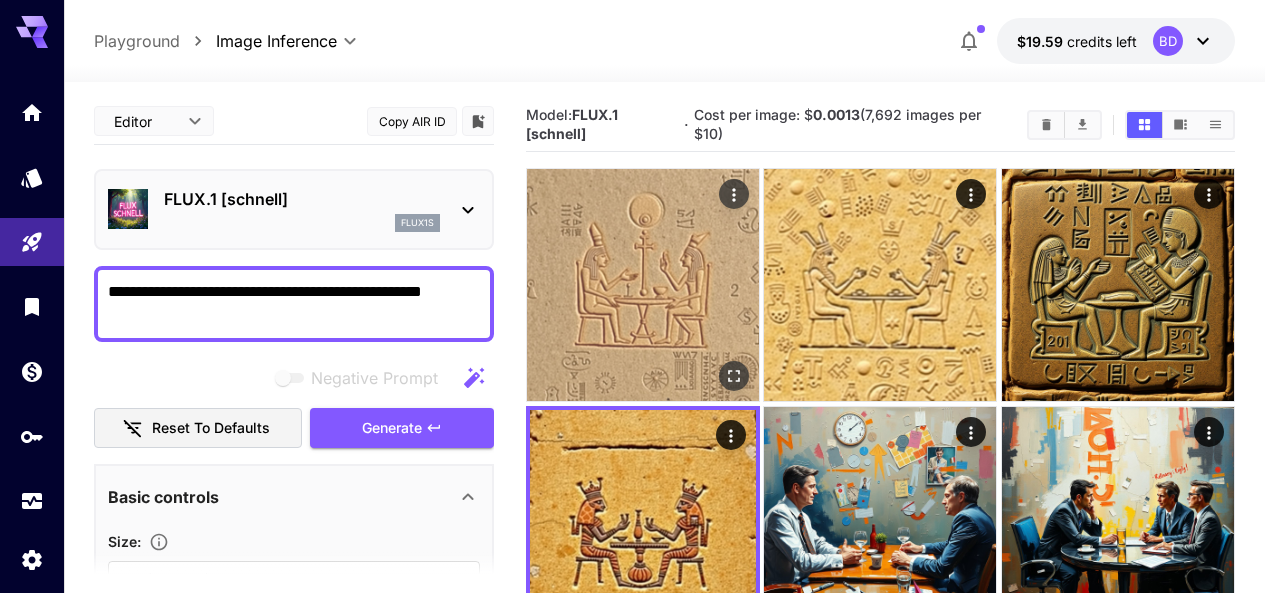 click at bounding box center (643, 285) 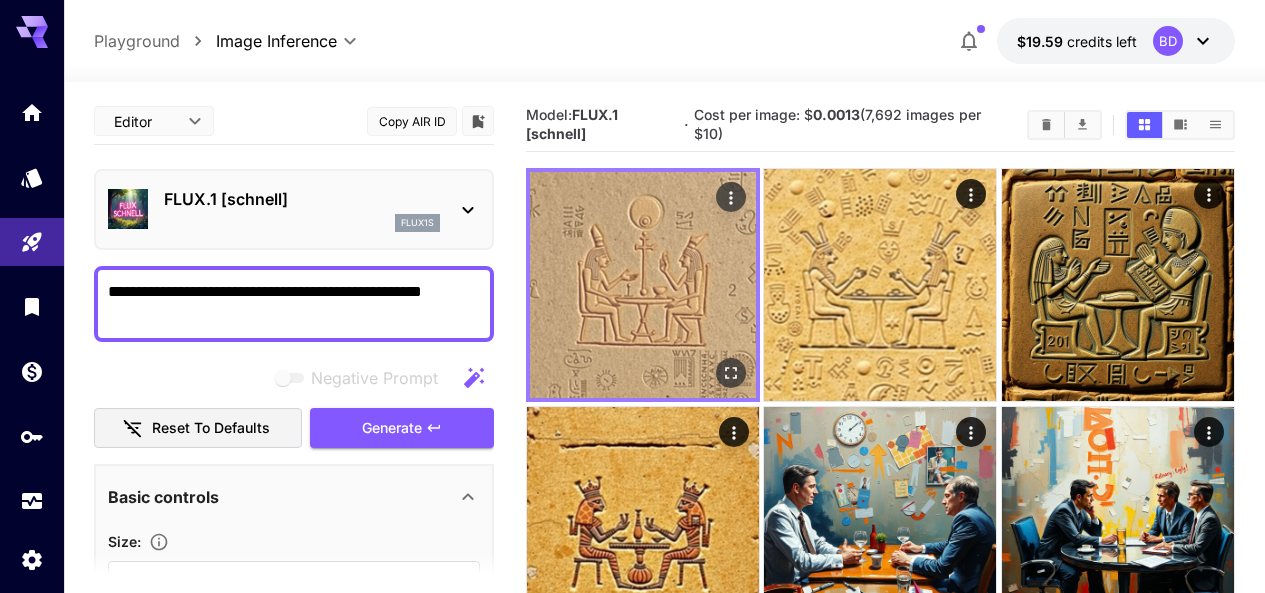 click at bounding box center (731, 374) 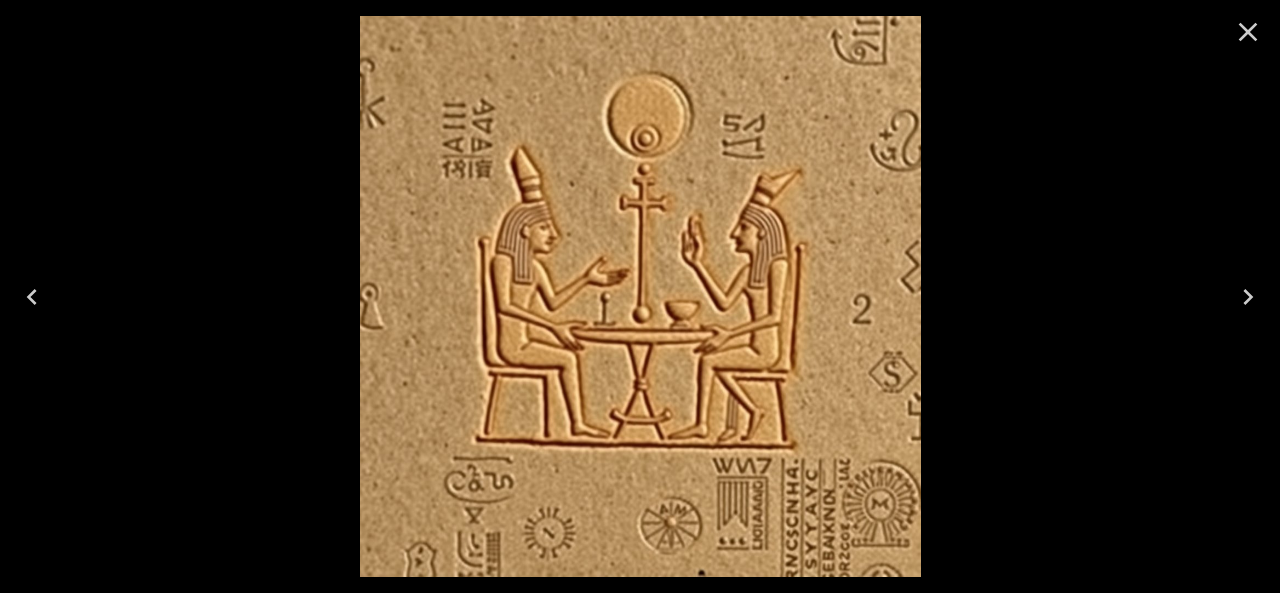 click 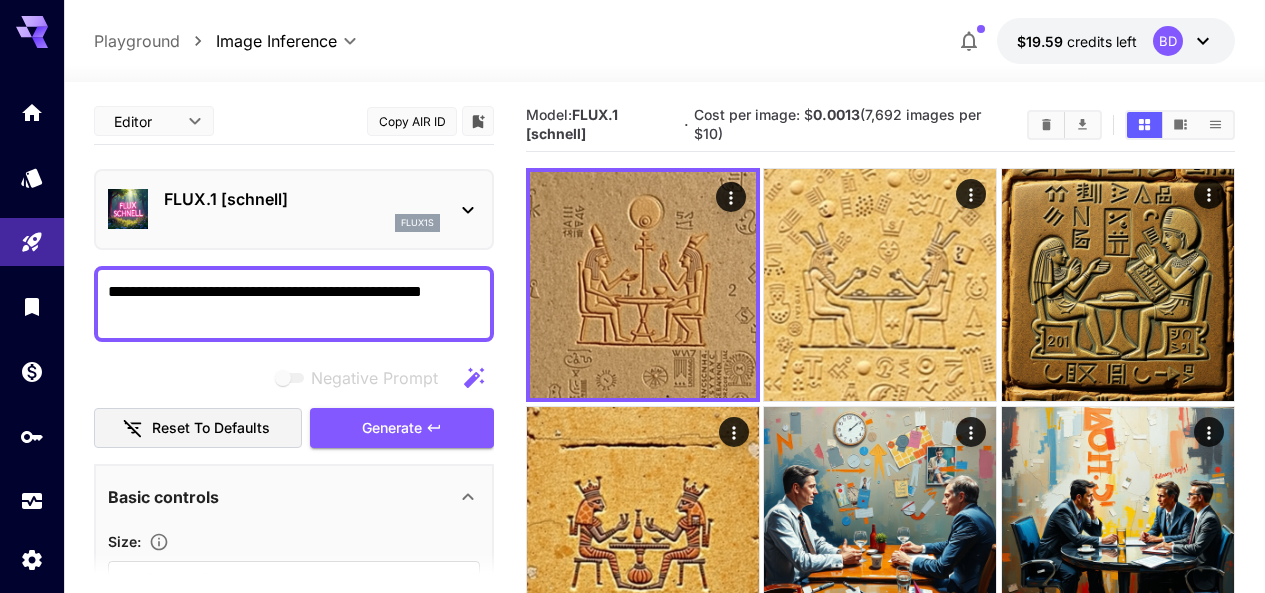 click on "**********" at bounding box center [294, 304] 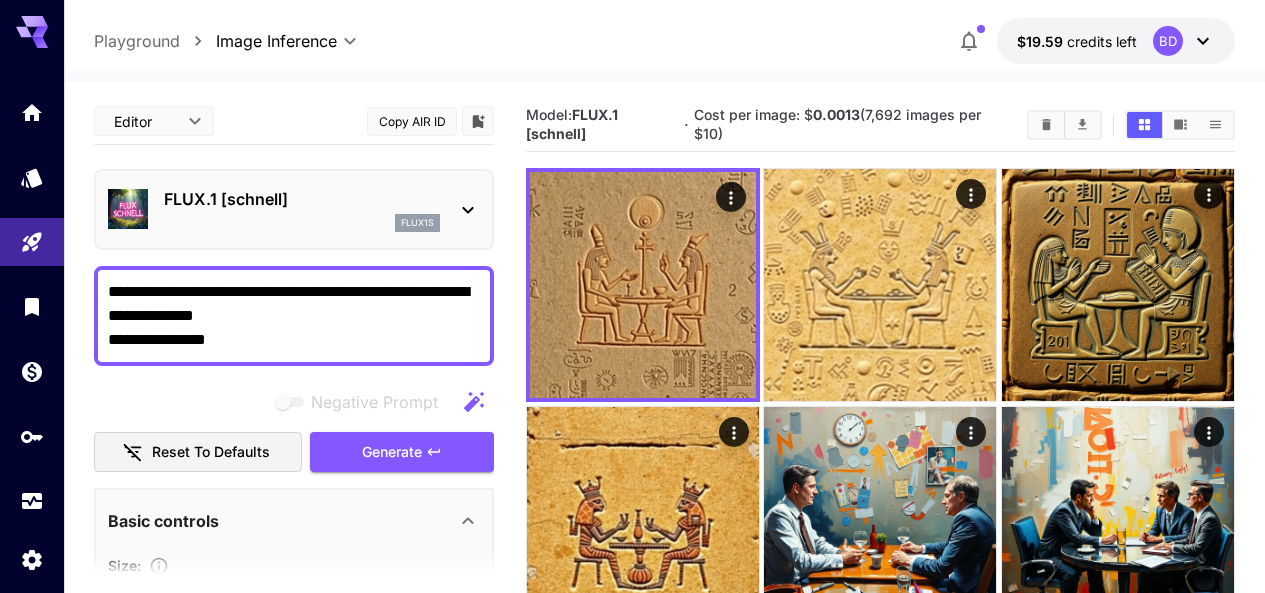 type on "**********" 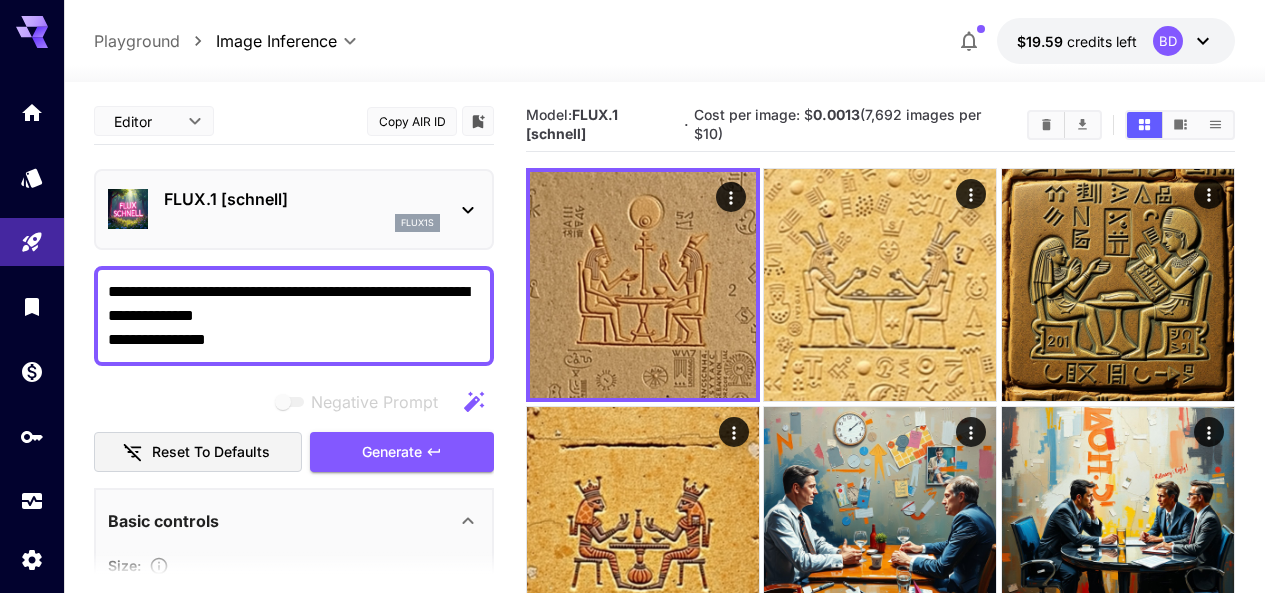 scroll, scrollTop: 0, scrollLeft: 0, axis: both 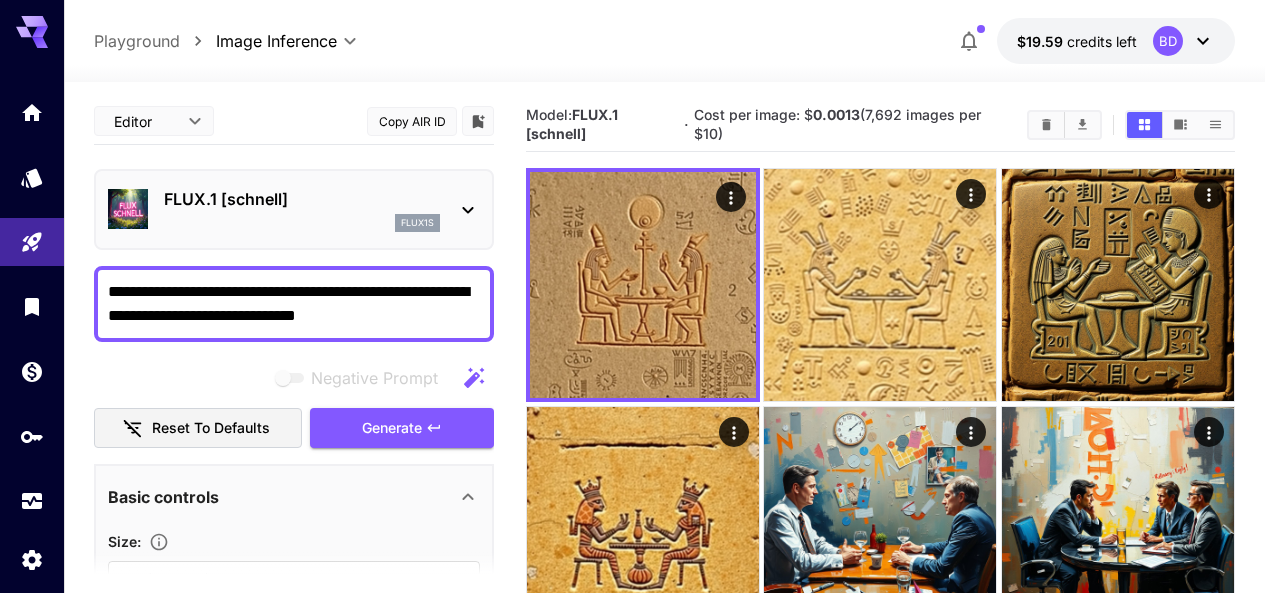 drag, startPoint x: 319, startPoint y: 317, endPoint x: 34, endPoint y: 276, distance: 287.93402 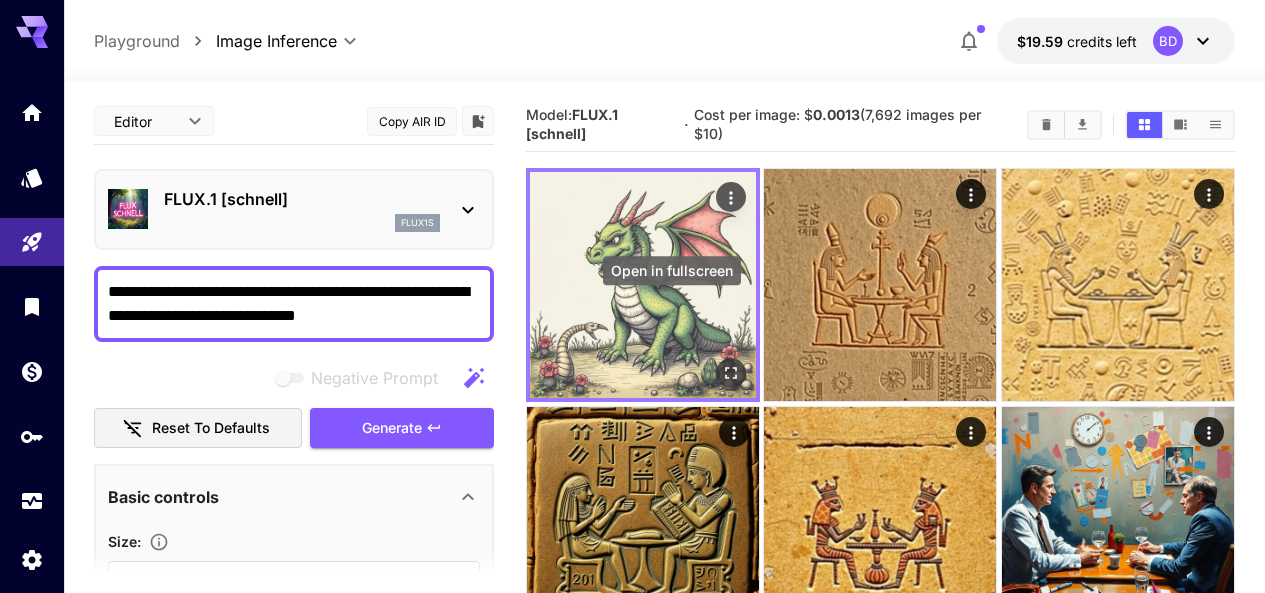 click 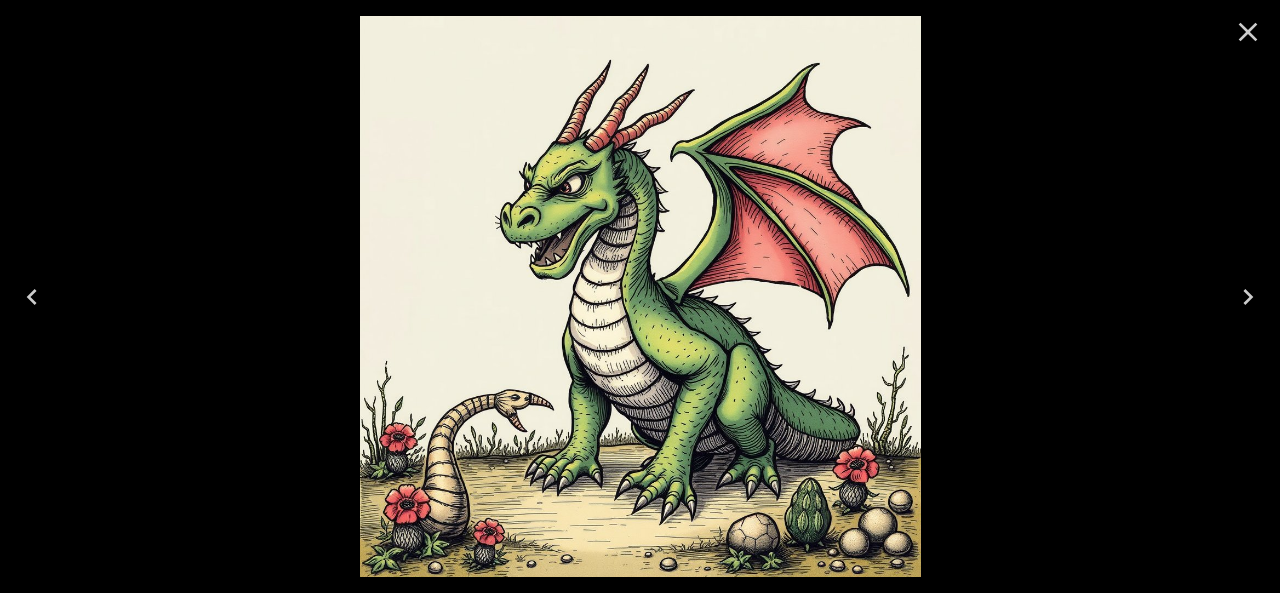 click at bounding box center [1248, 32] 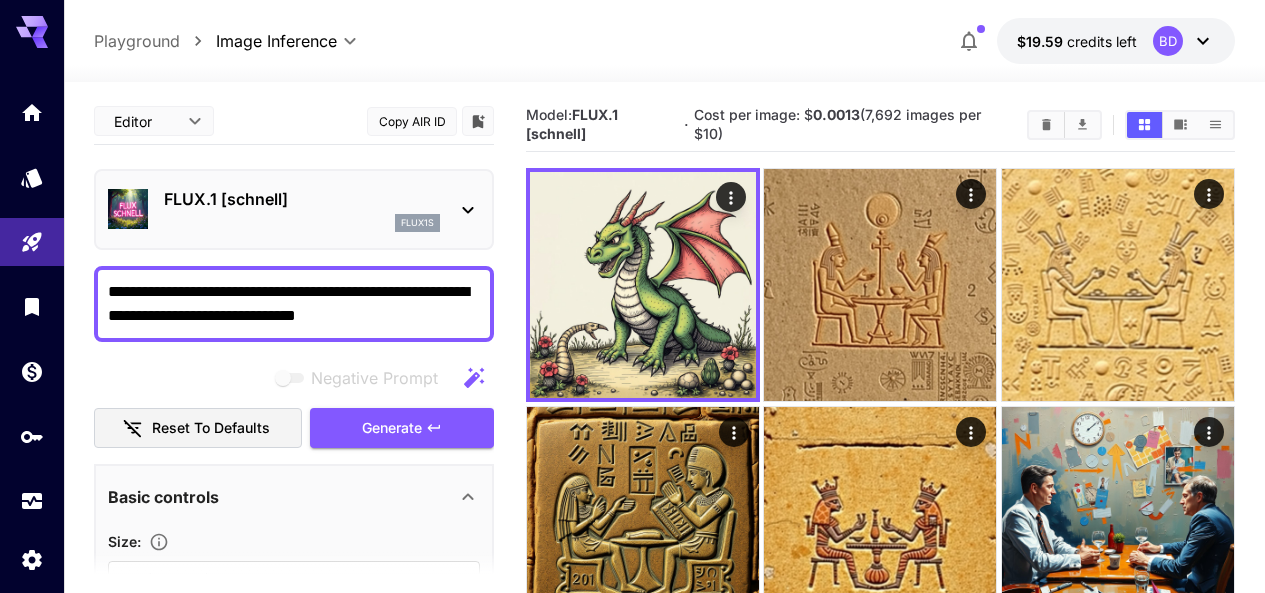 click on "Generate" at bounding box center (392, 428) 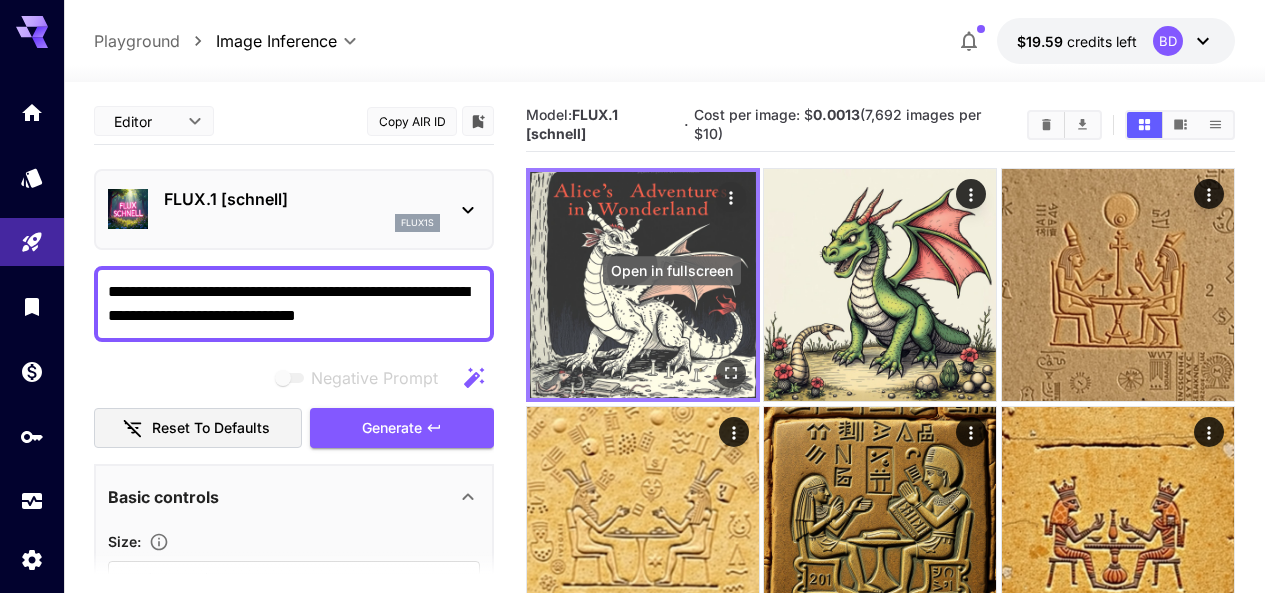 click 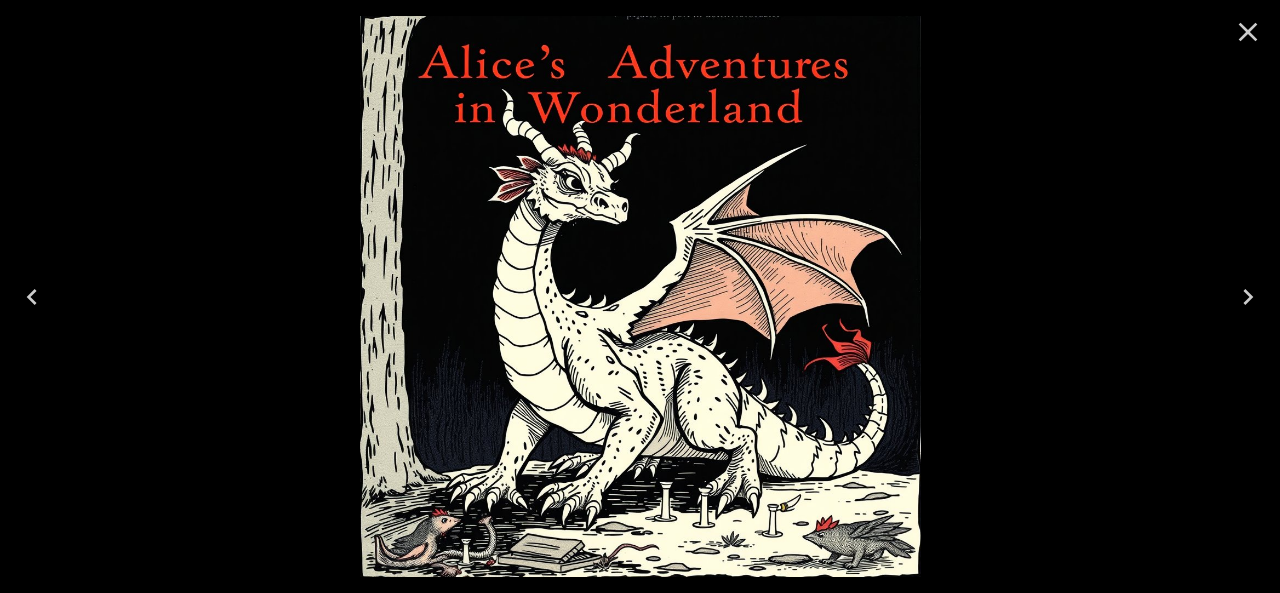 click 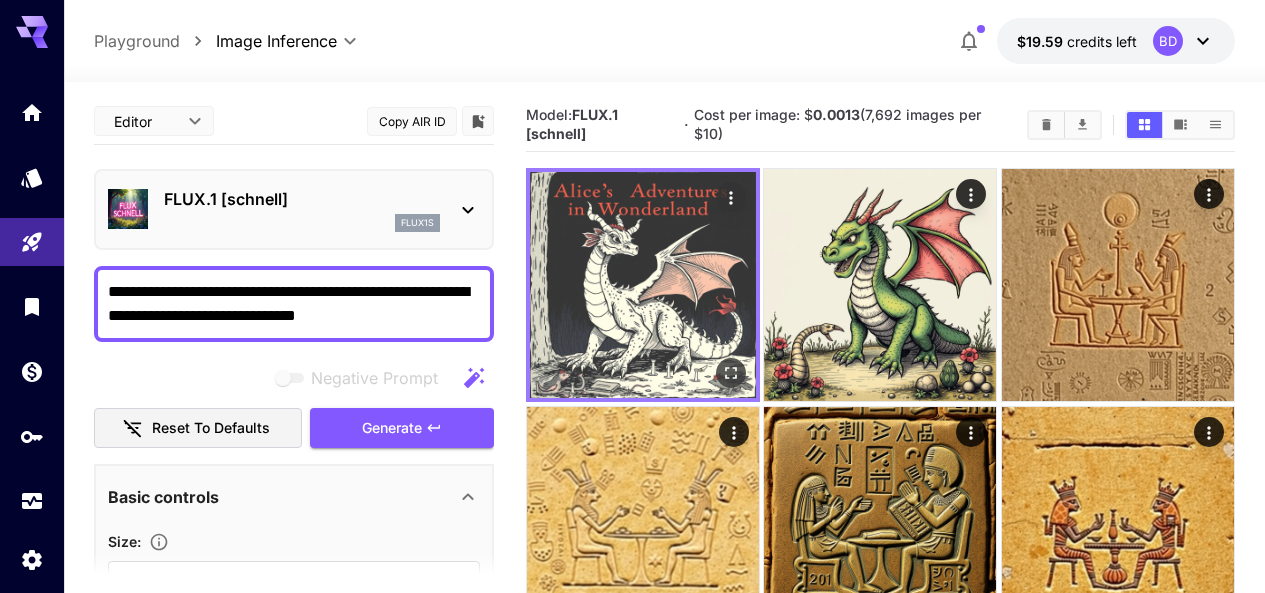 click 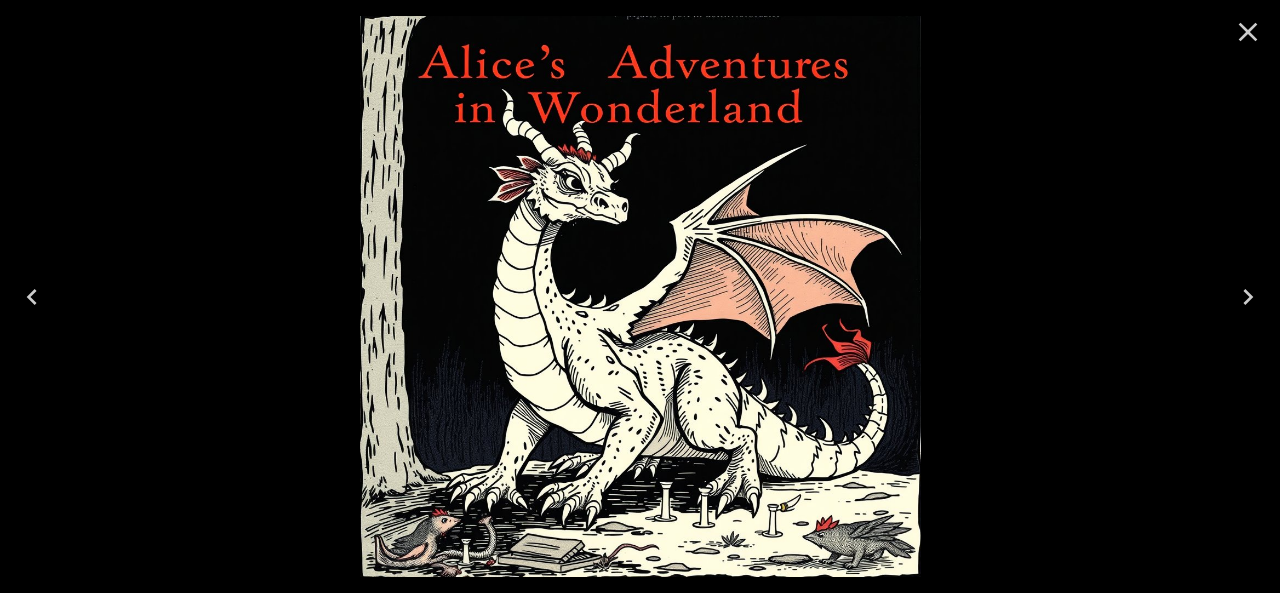 click 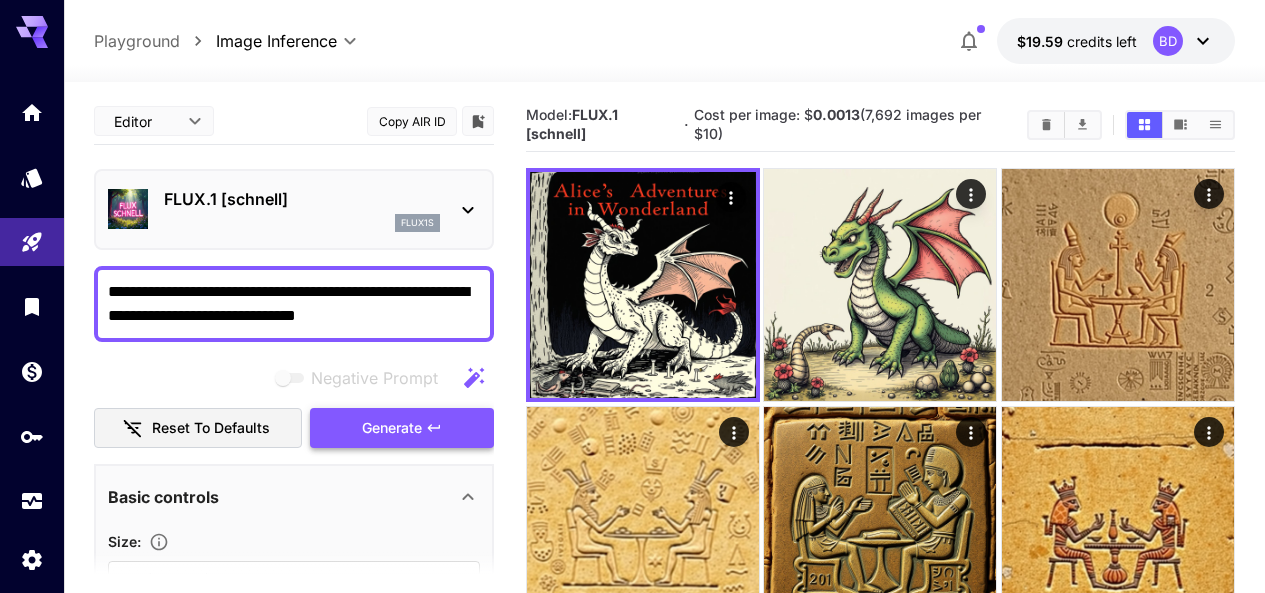 click on "Generate" at bounding box center (402, 428) 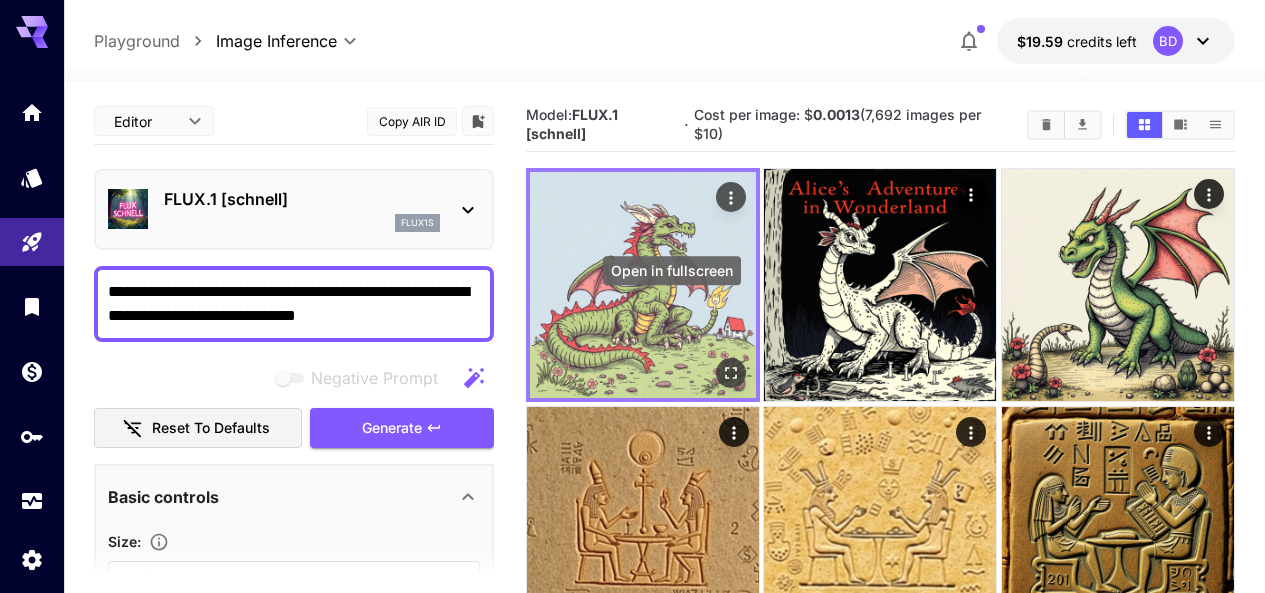 click at bounding box center (731, 374) 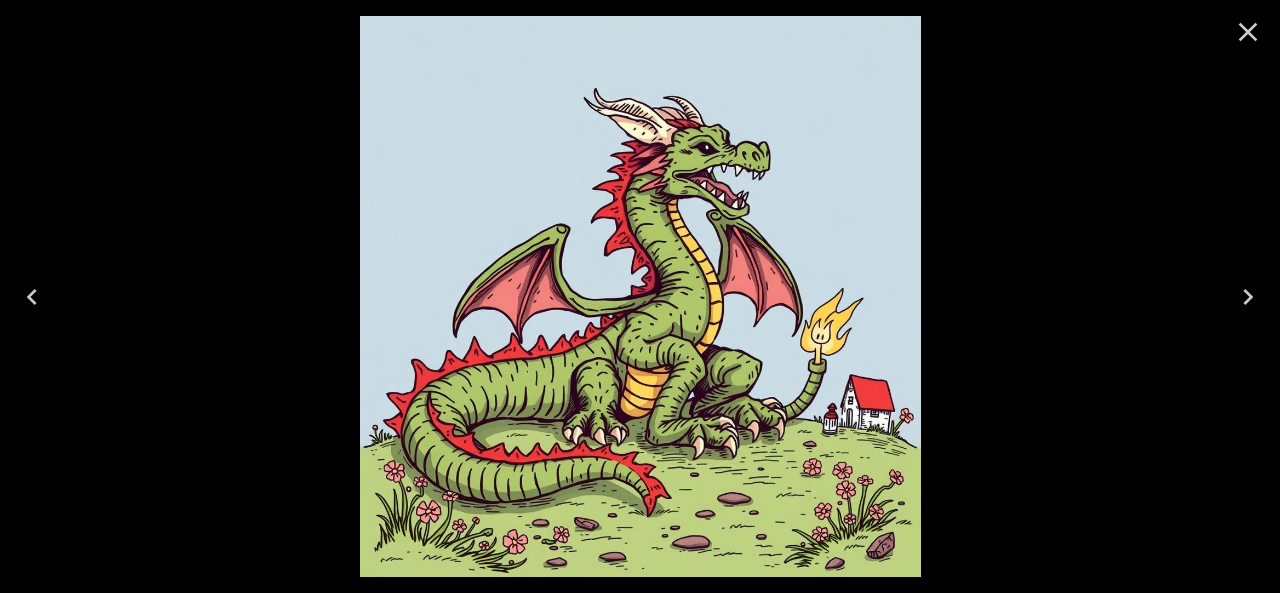 scroll, scrollTop: 0, scrollLeft: 0, axis: both 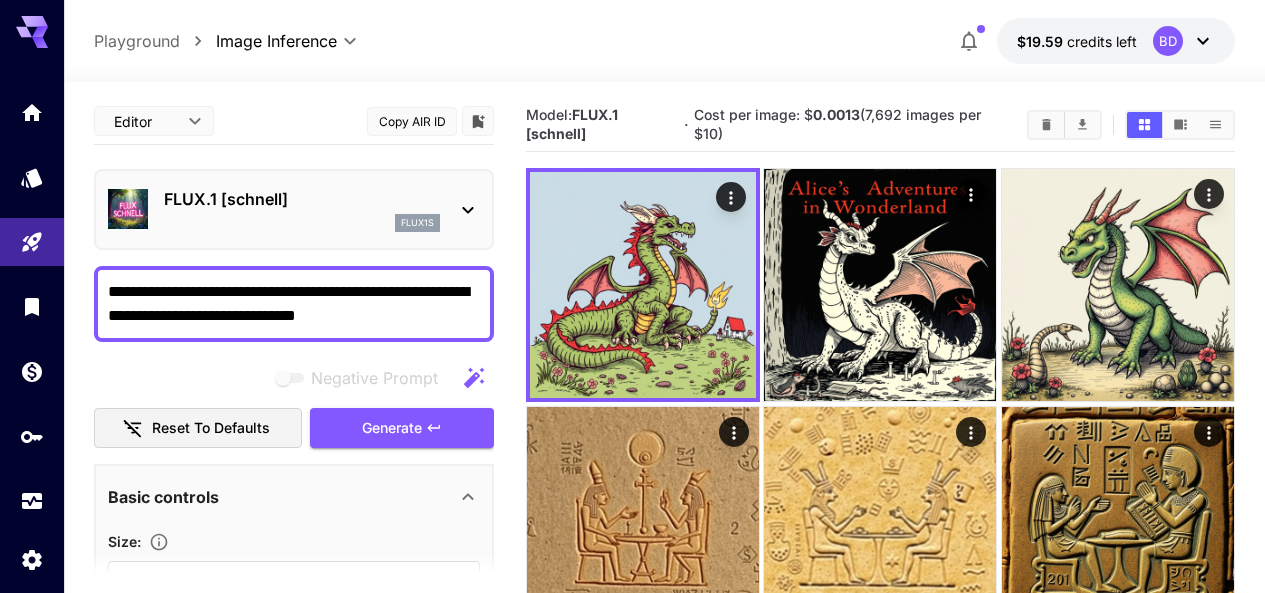 click on "**********" at bounding box center (294, 304) 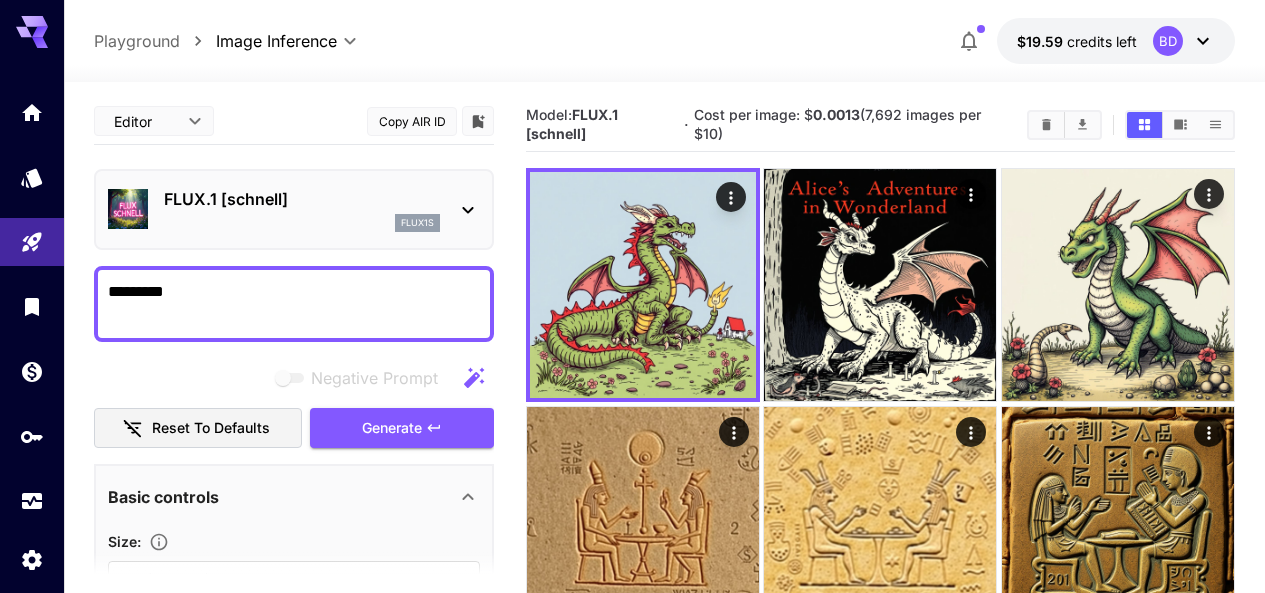 click on "*********" at bounding box center (294, 304) 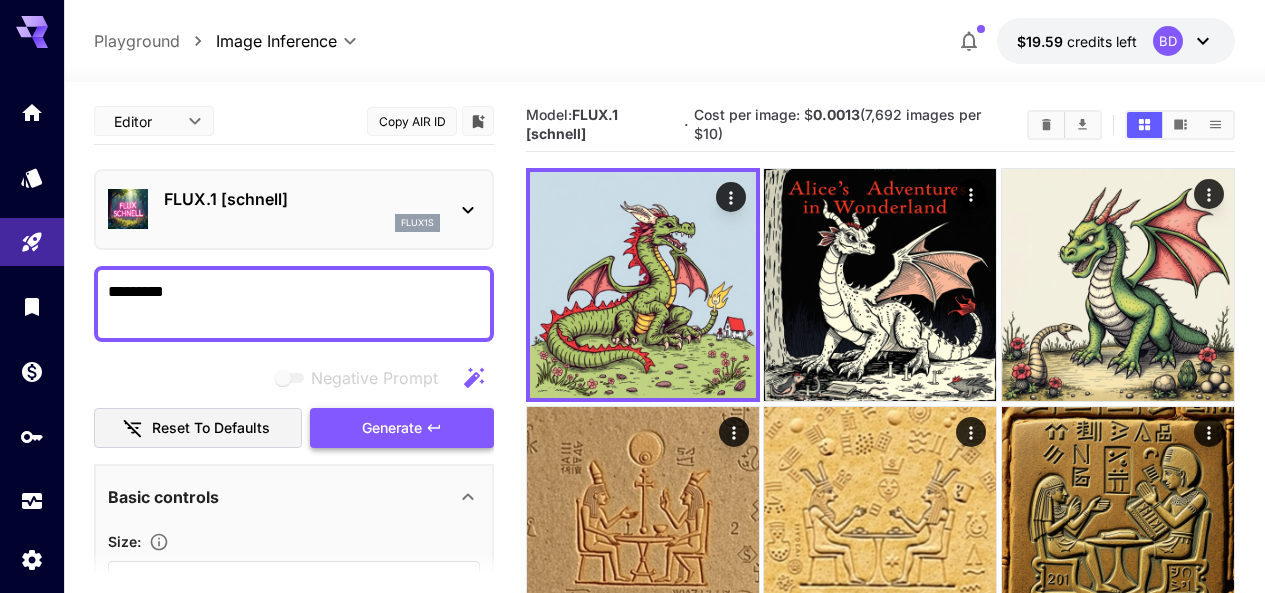 click on "Generate" at bounding box center (392, 428) 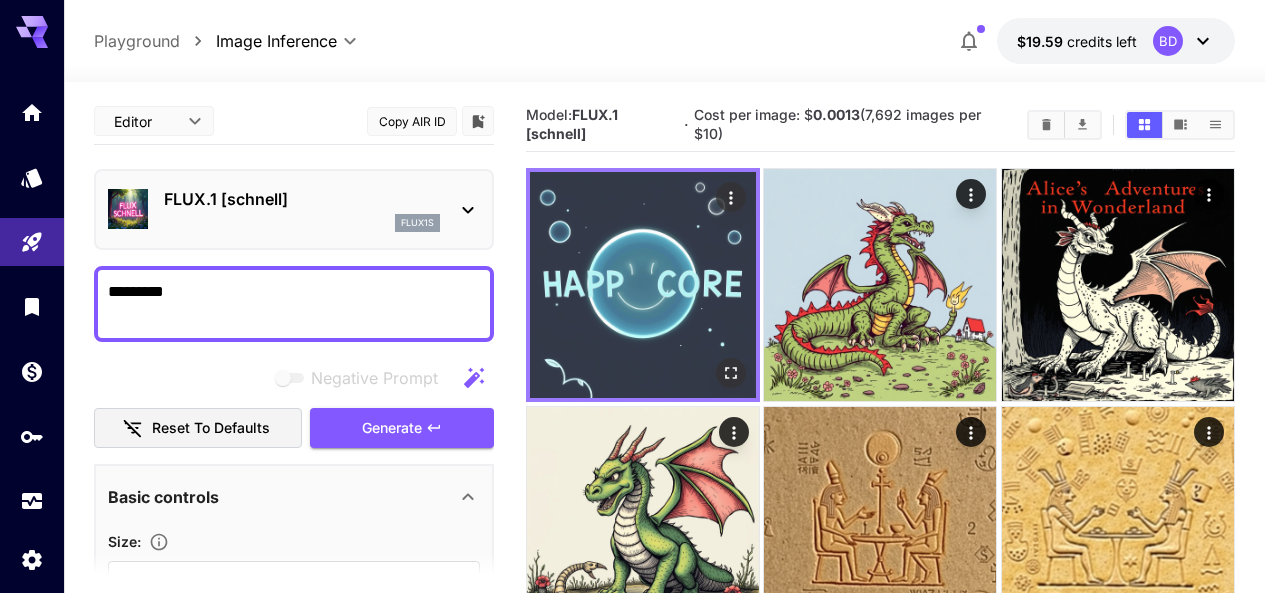 scroll, scrollTop: 0, scrollLeft: 0, axis: both 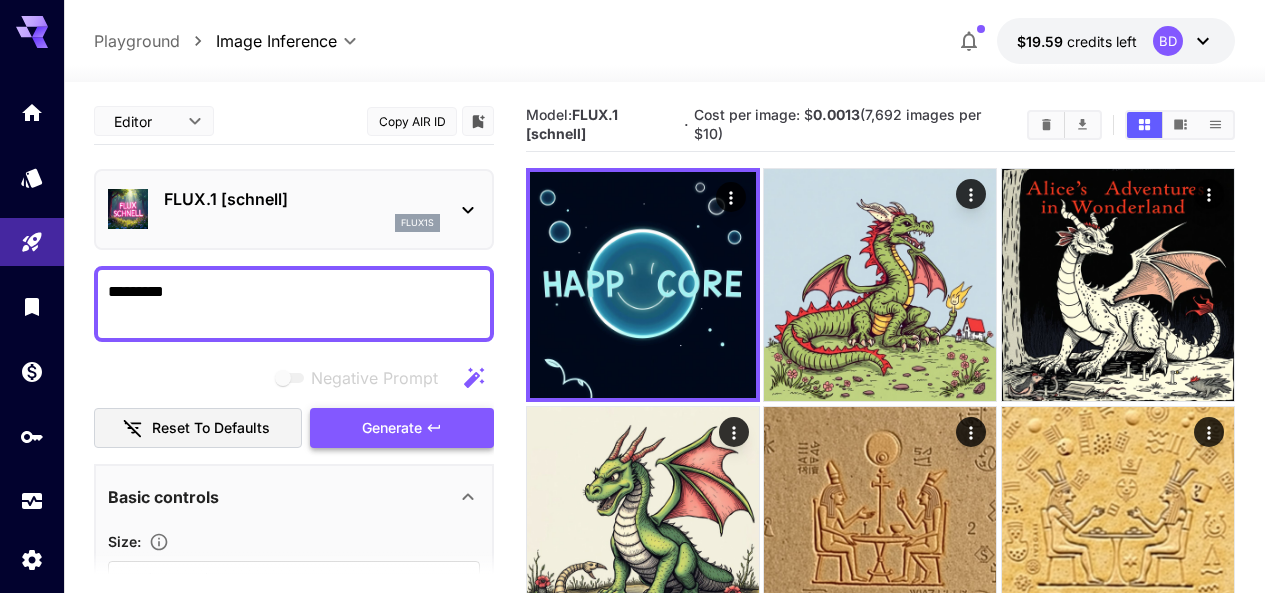 click on "Generate" at bounding box center (392, 428) 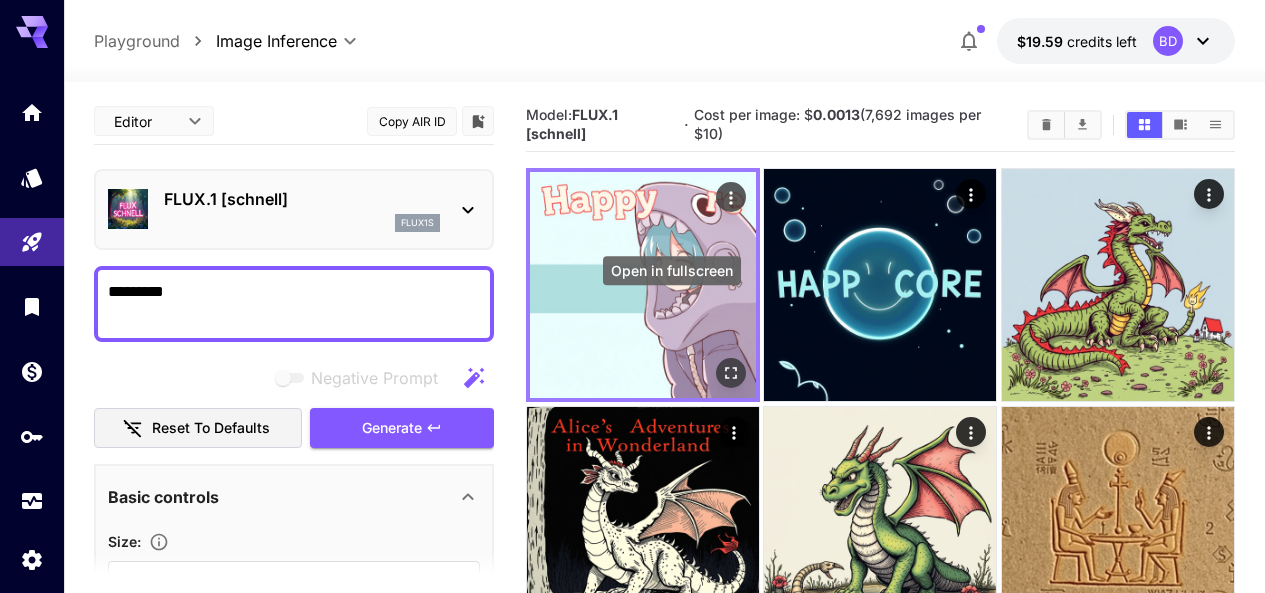click at bounding box center [731, 374] 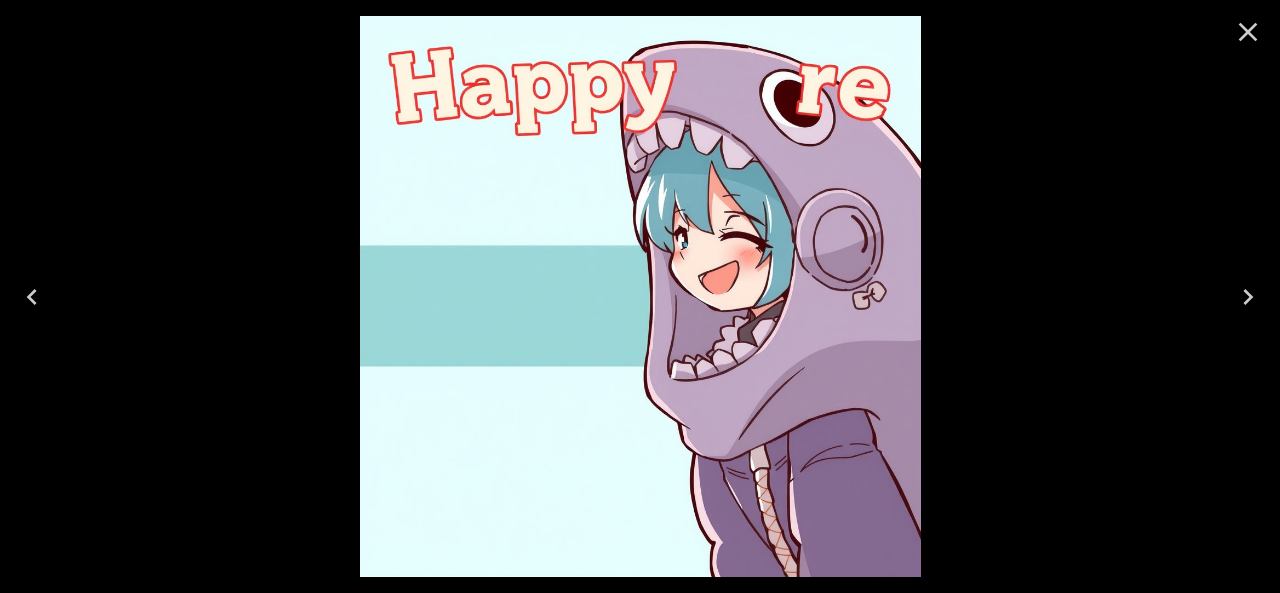 click 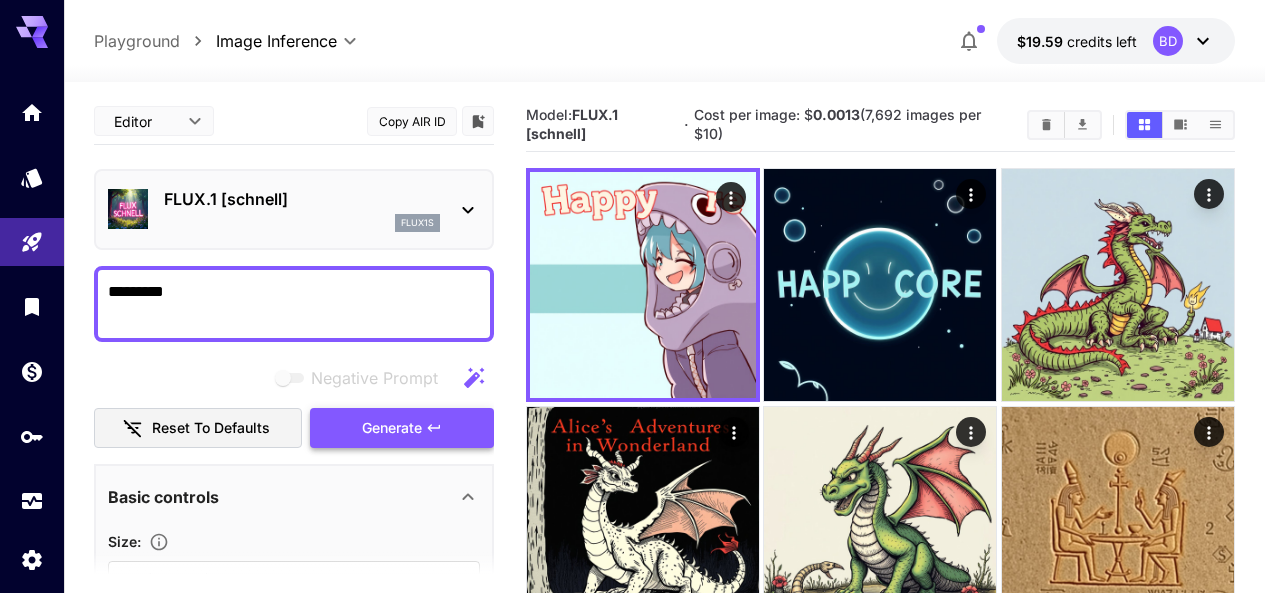 click 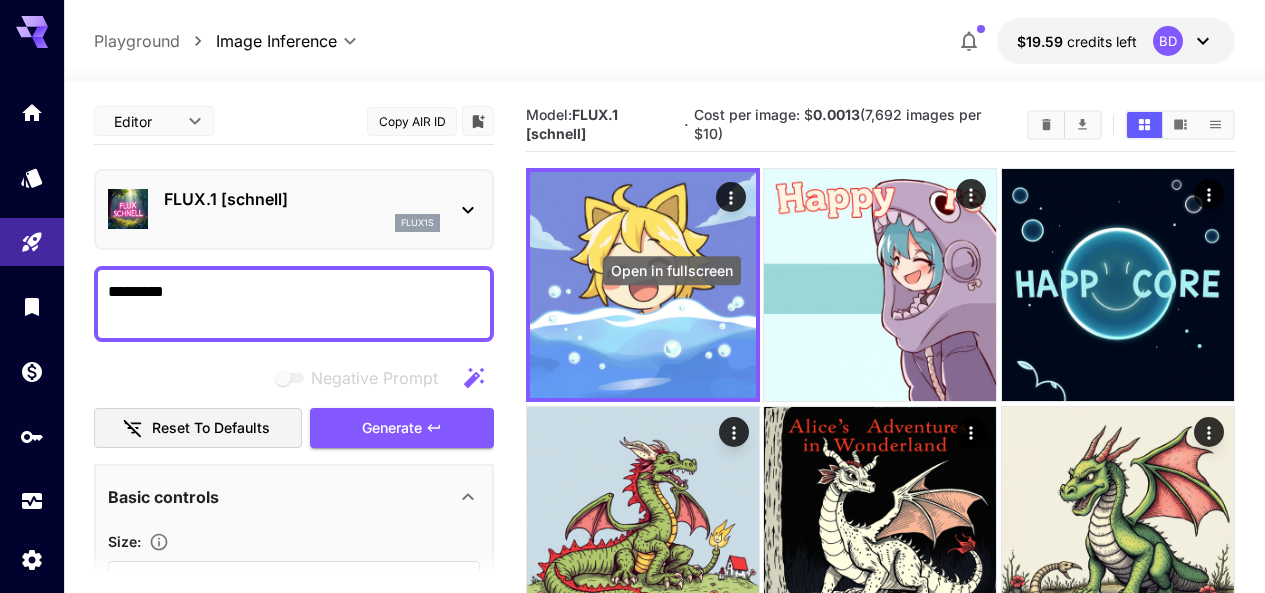 click 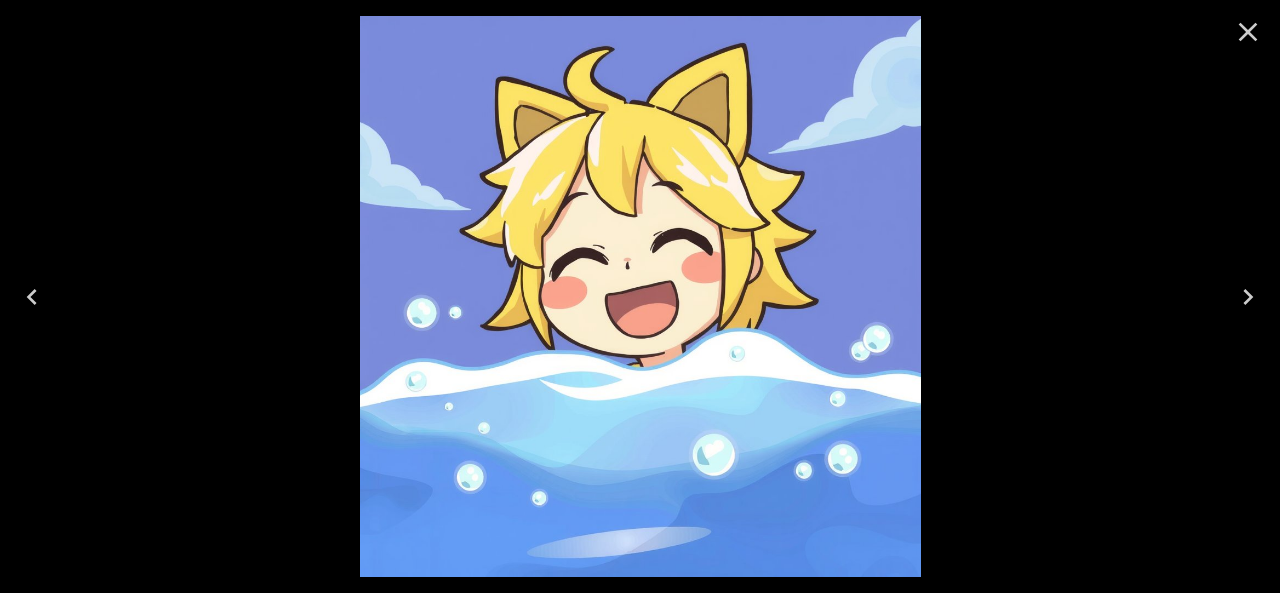 click 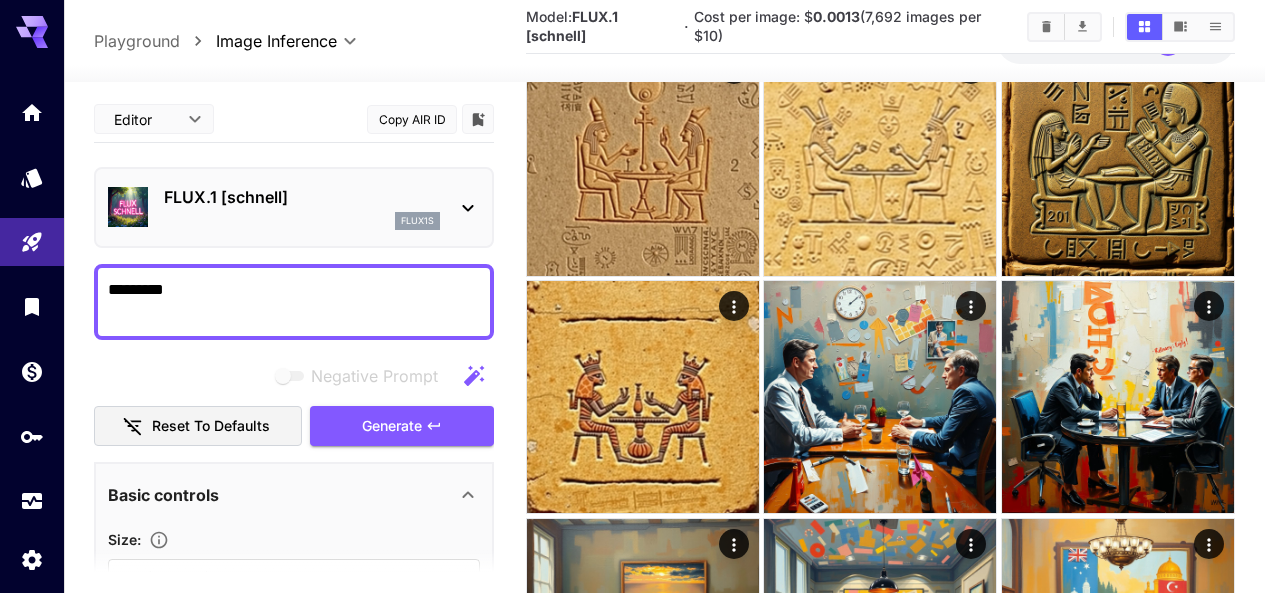 scroll, scrollTop: 900, scrollLeft: 0, axis: vertical 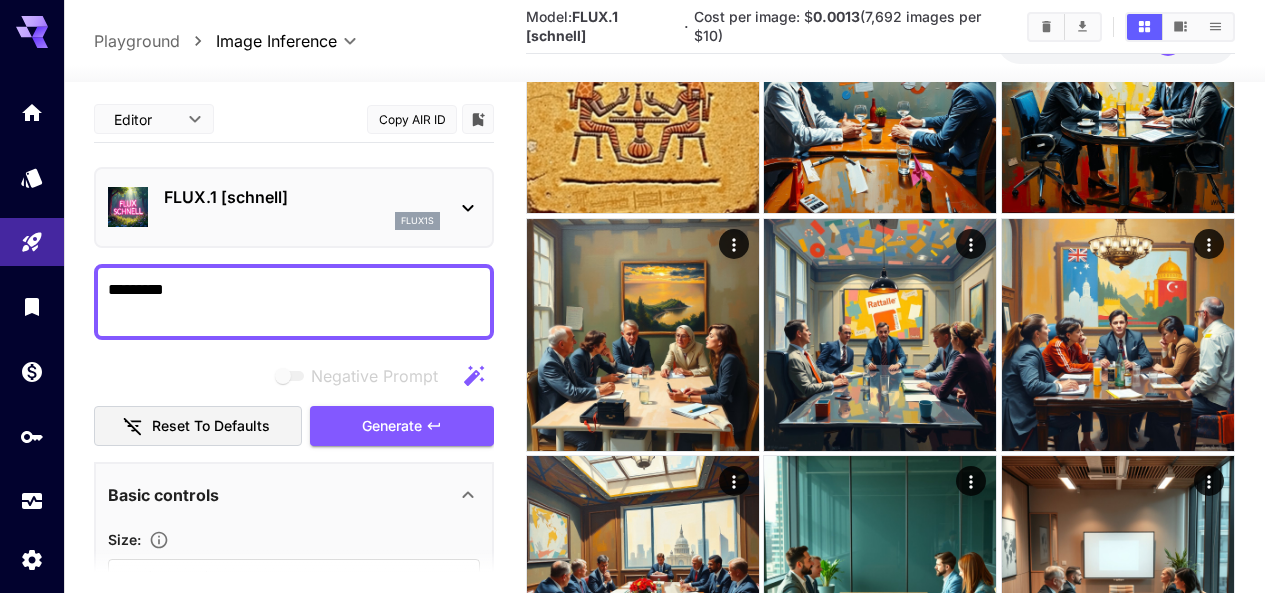click on "*********" at bounding box center (294, 302) 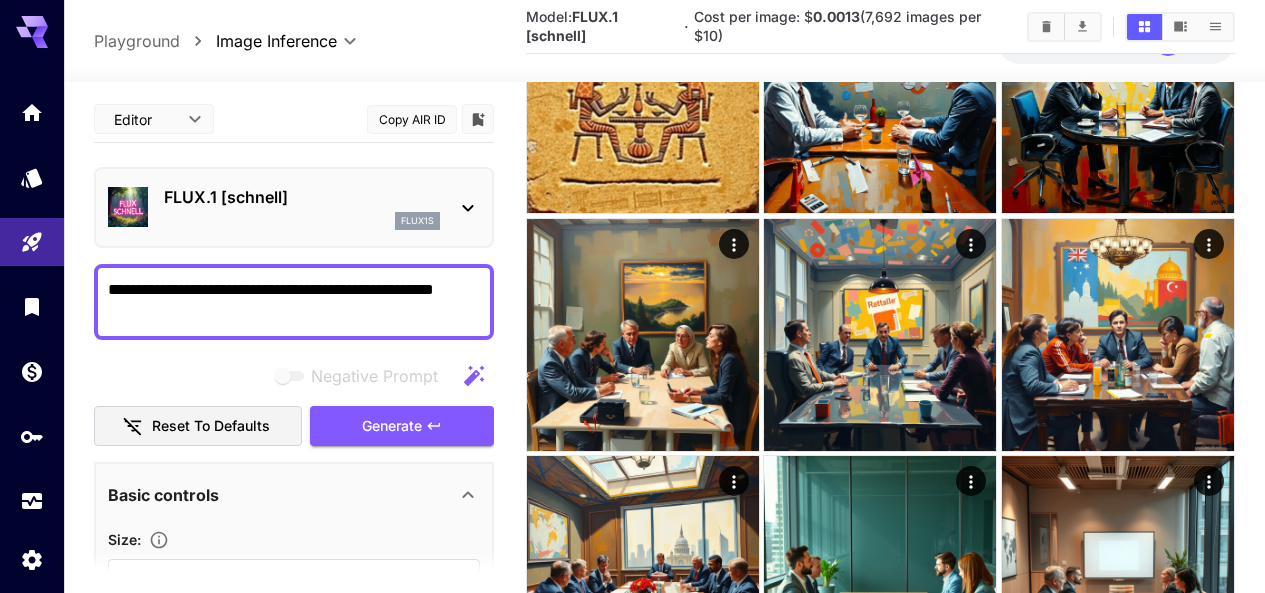 paste 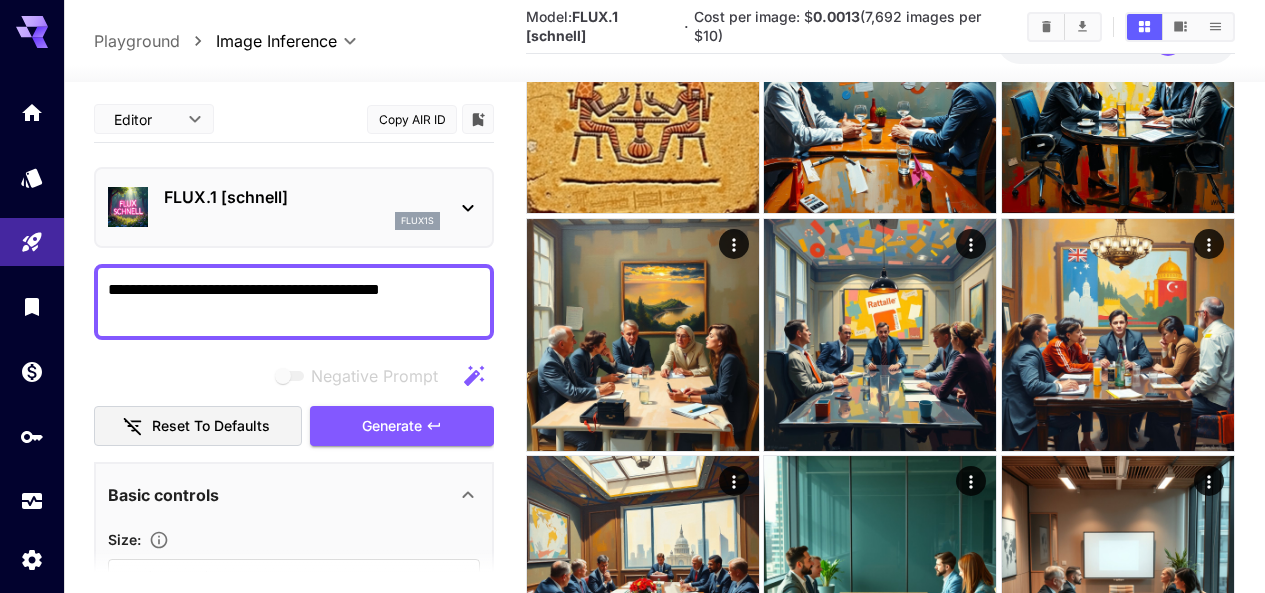 click on "**********" at bounding box center (294, 302) 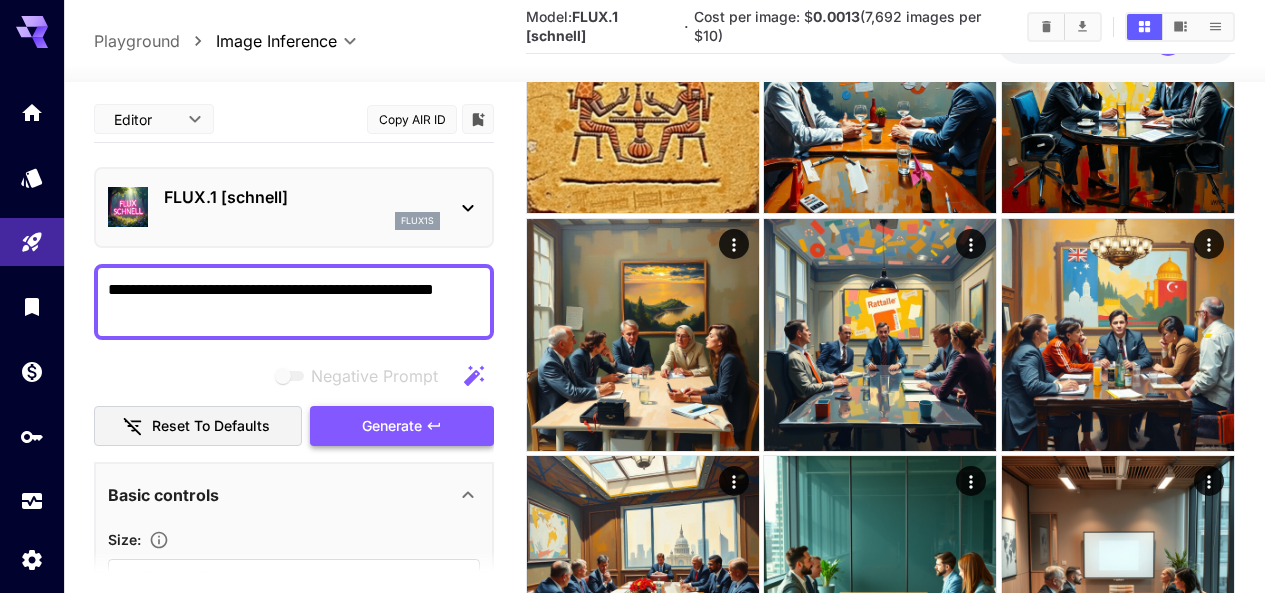 click on "Generate" at bounding box center (392, 426) 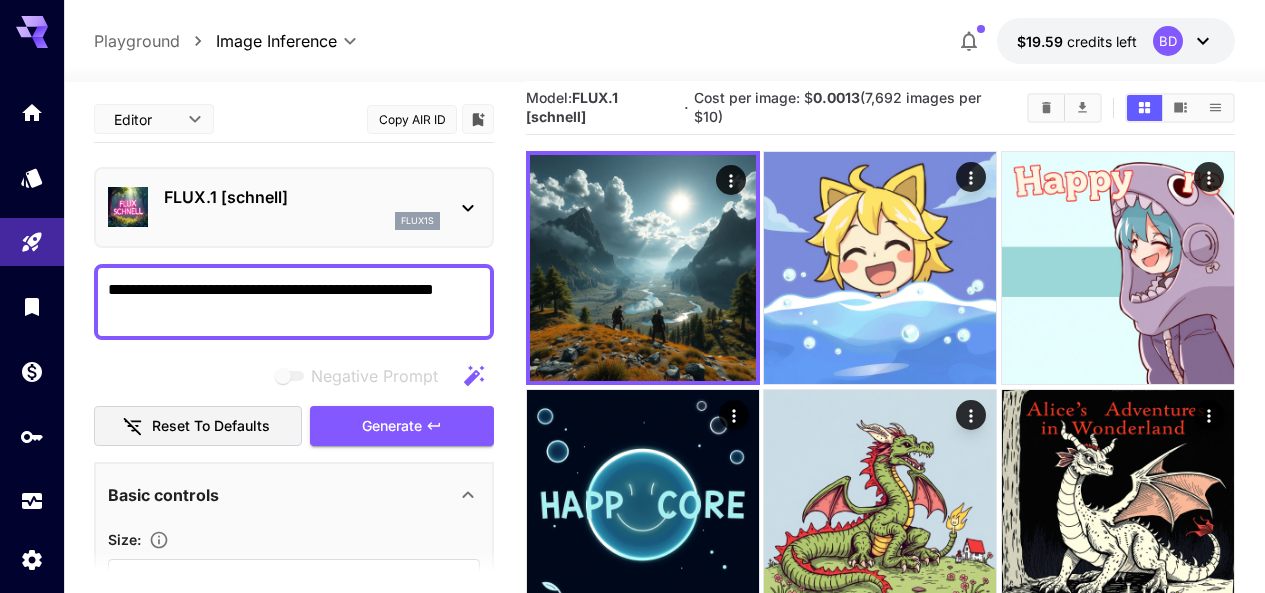 scroll, scrollTop: 0, scrollLeft: 0, axis: both 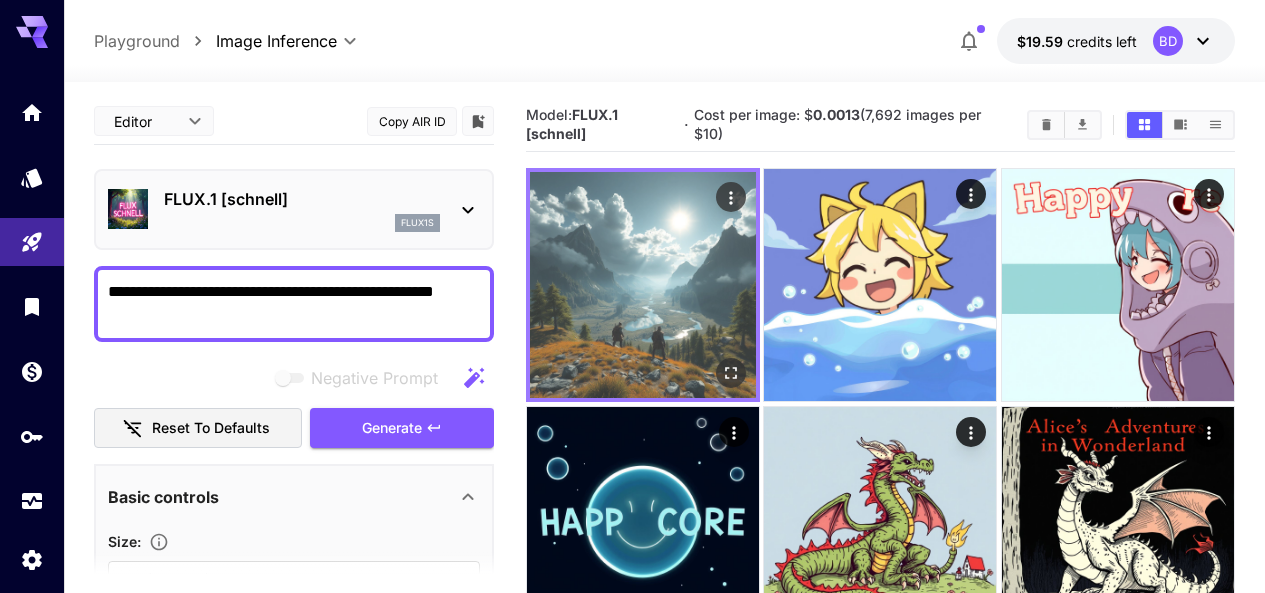 click 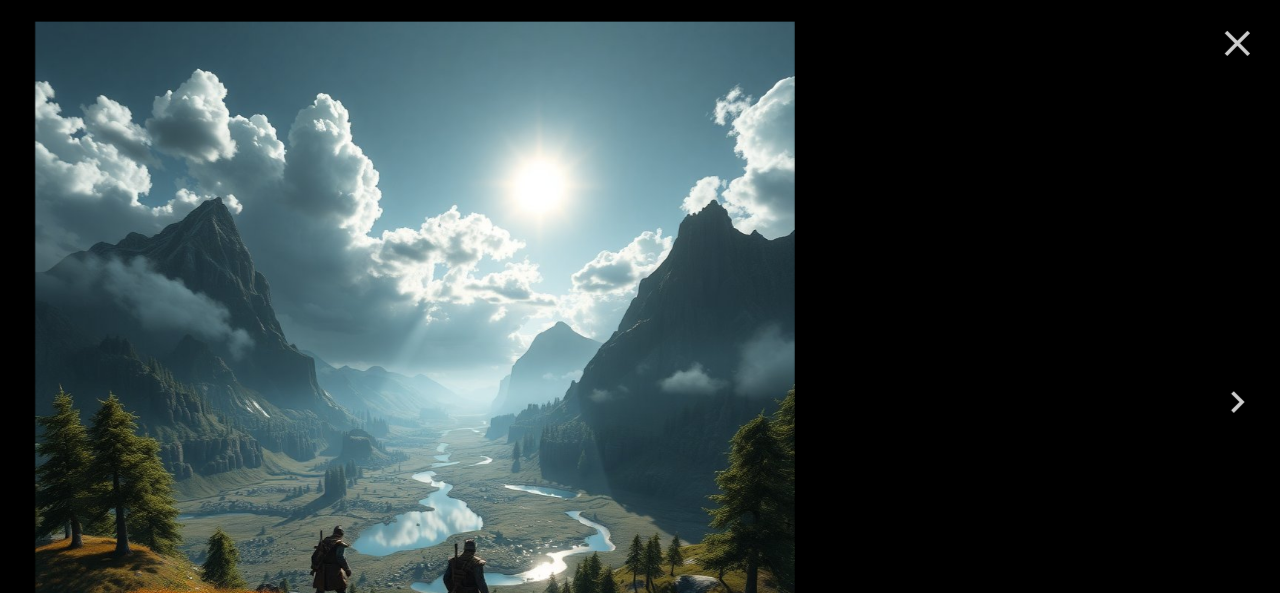 click 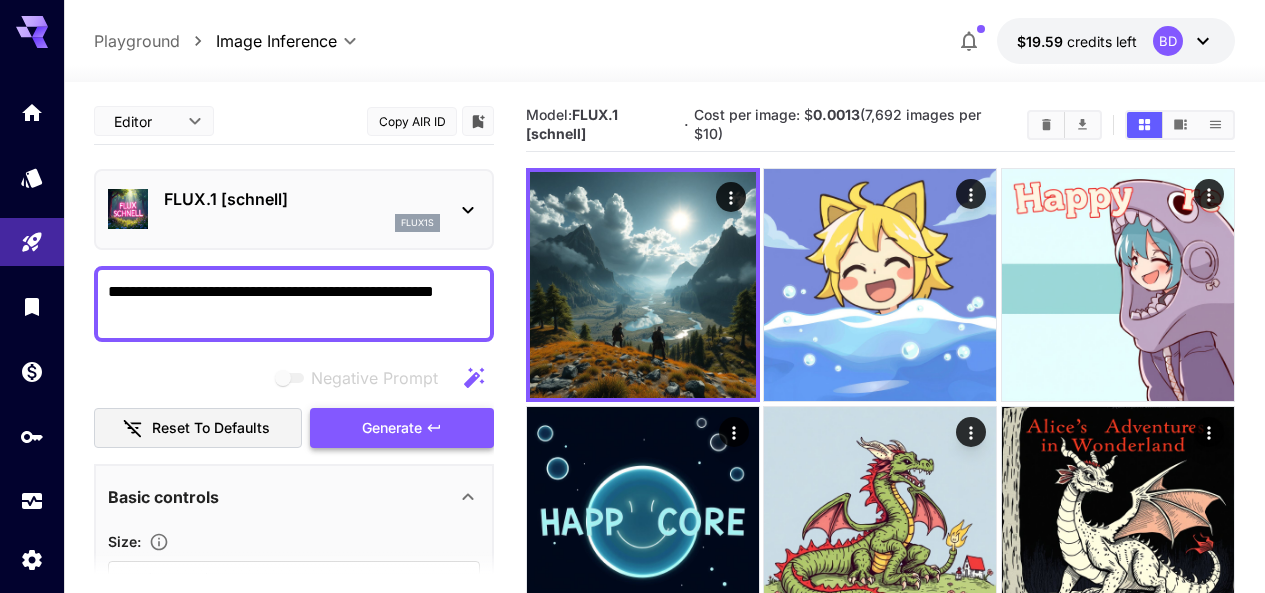 click on "Generate" at bounding box center [392, 428] 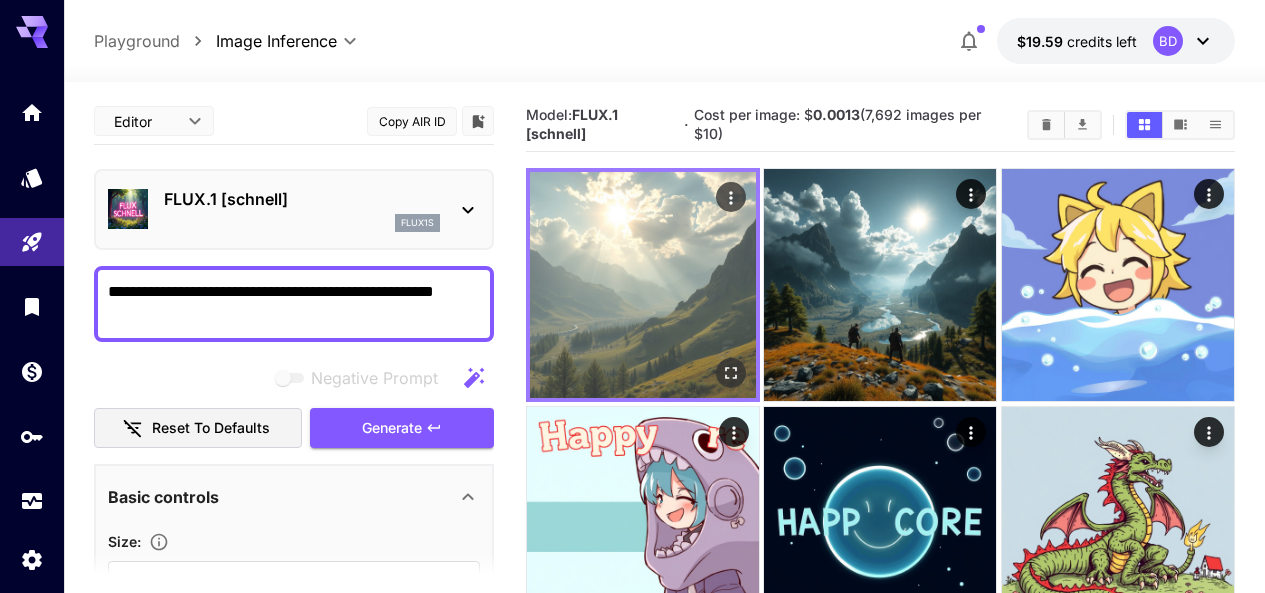 click 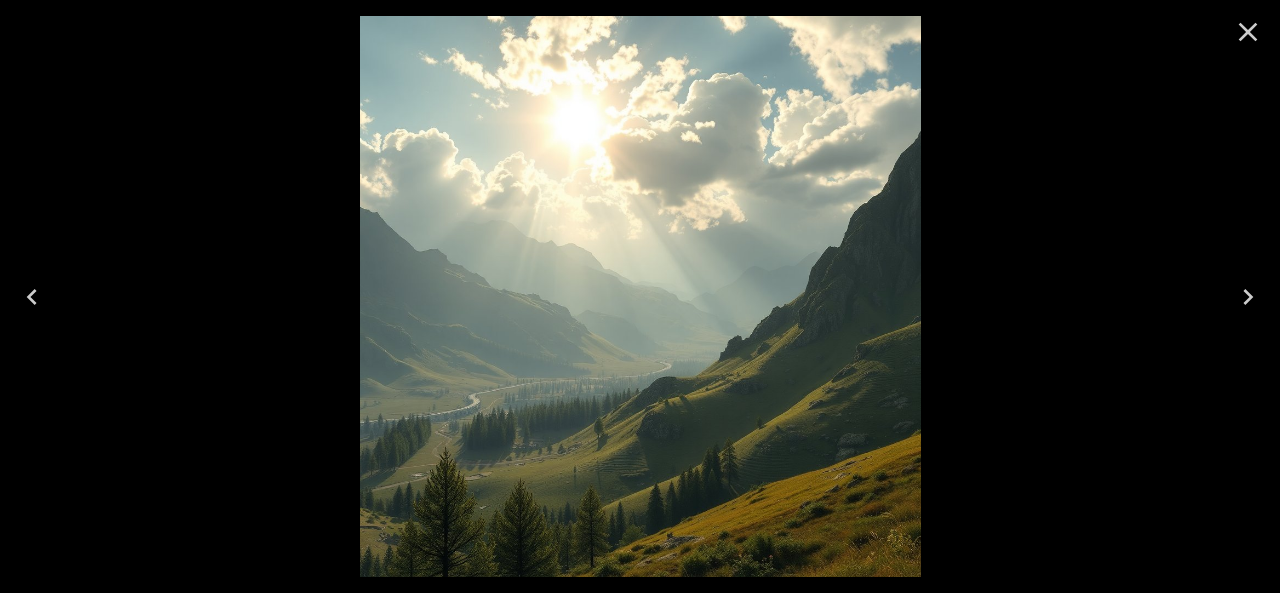 click 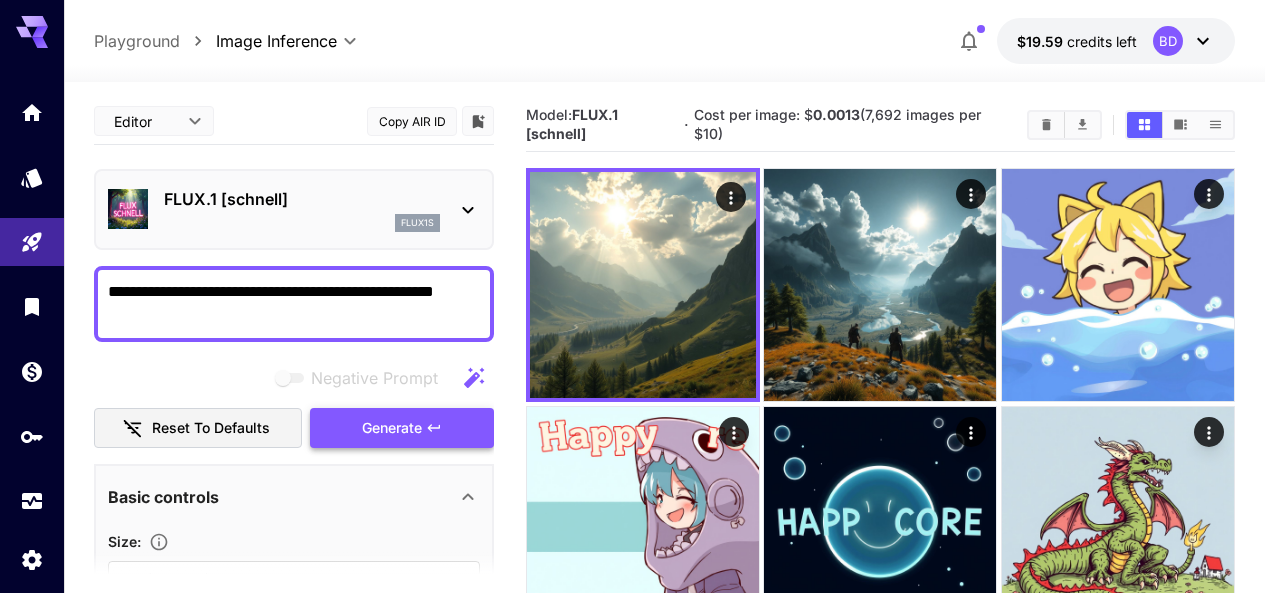 click on "Generate" at bounding box center (392, 428) 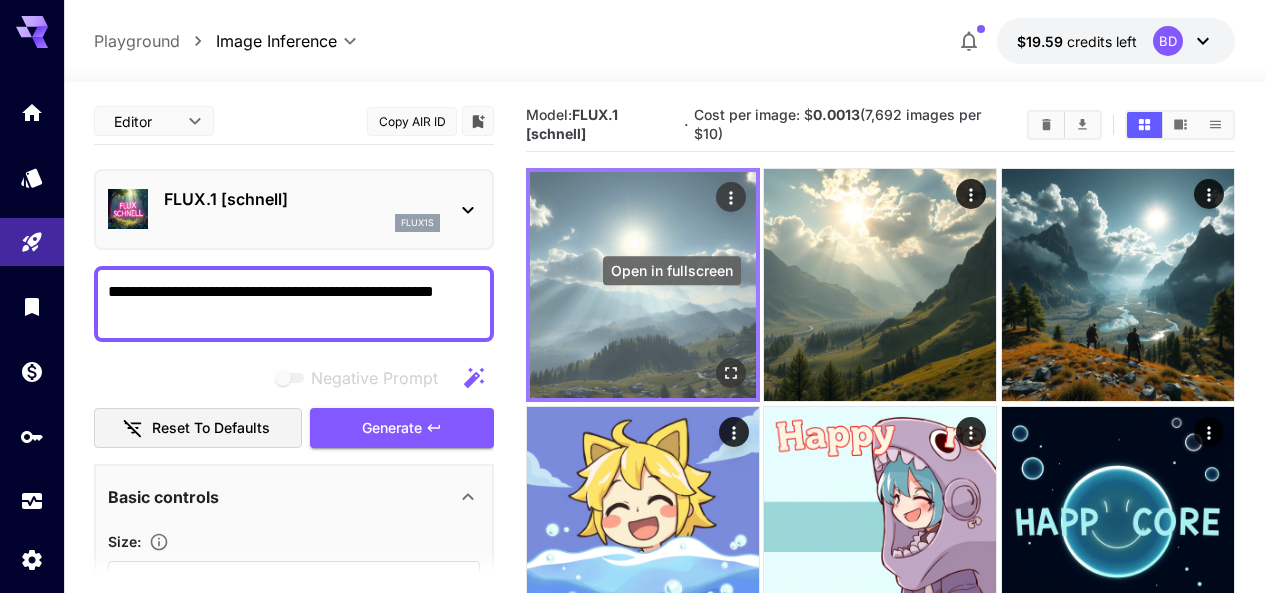 click 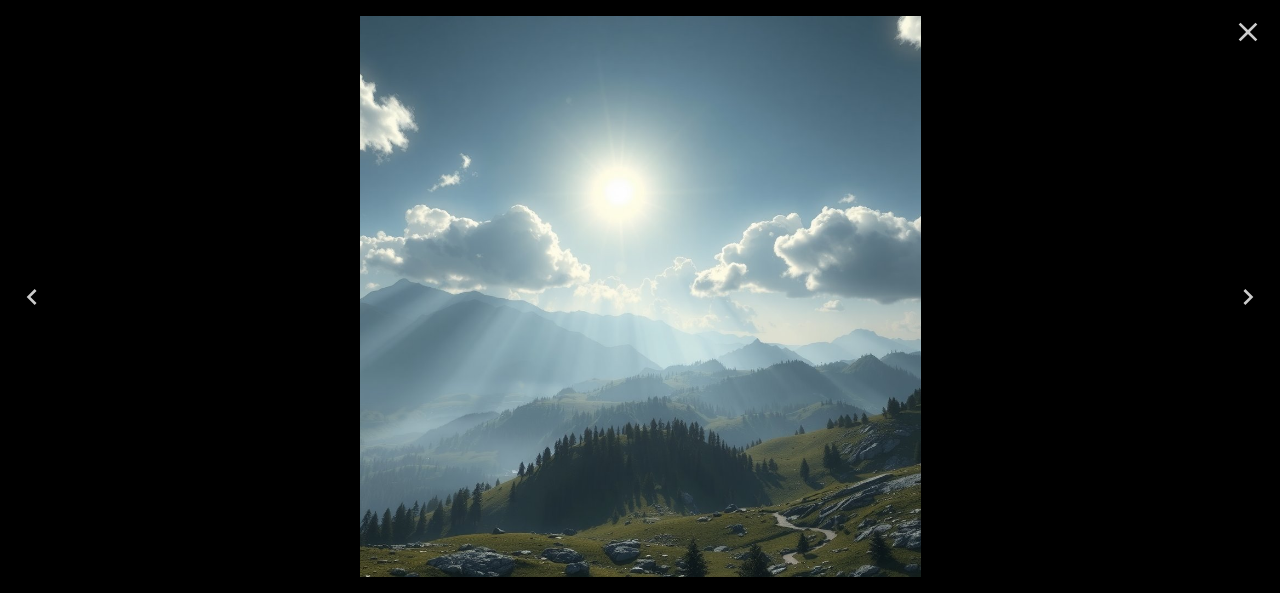 click 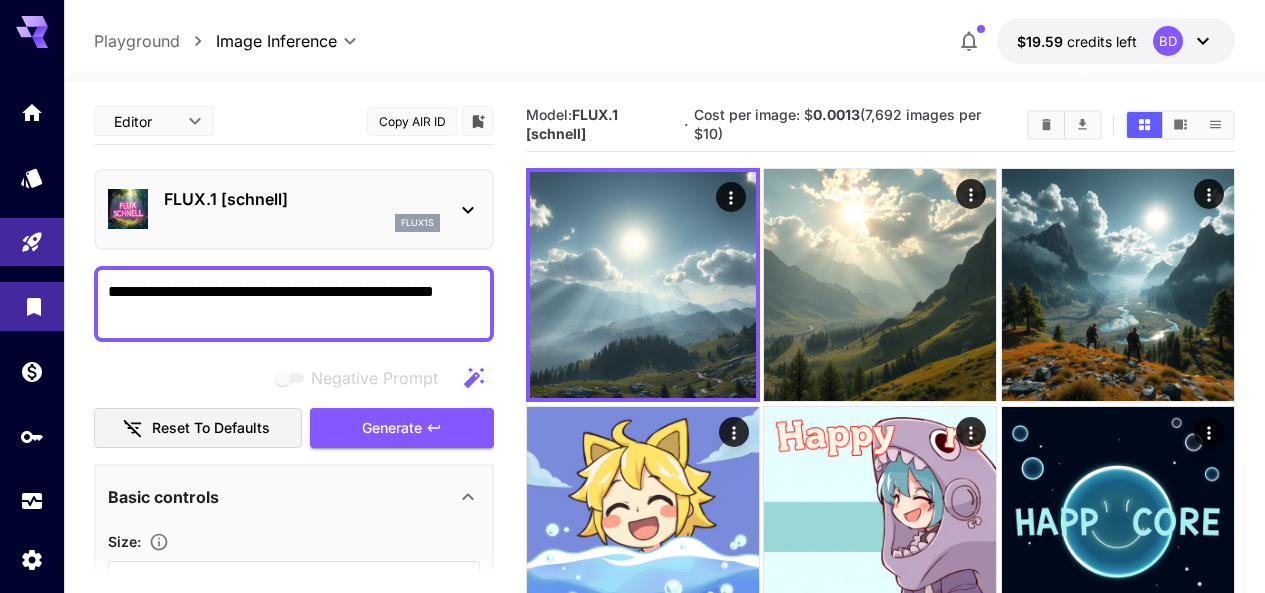 drag, startPoint x: 333, startPoint y: 289, endPoint x: 0, endPoint y: 291, distance: 333.006 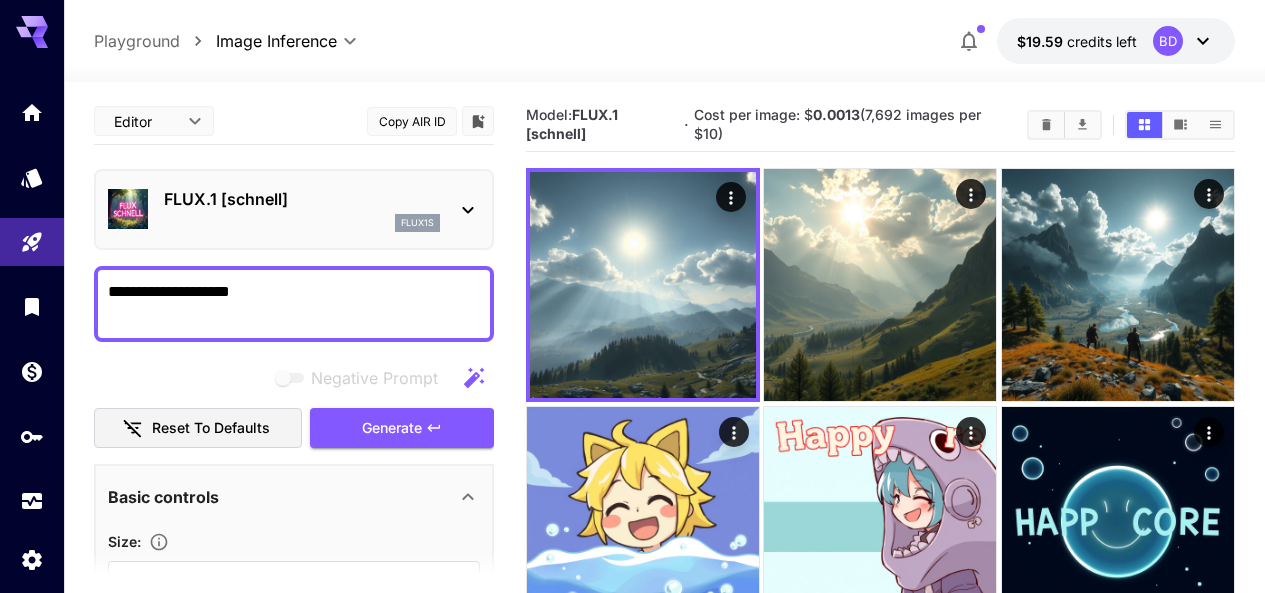 click on "**********" at bounding box center [294, 304] 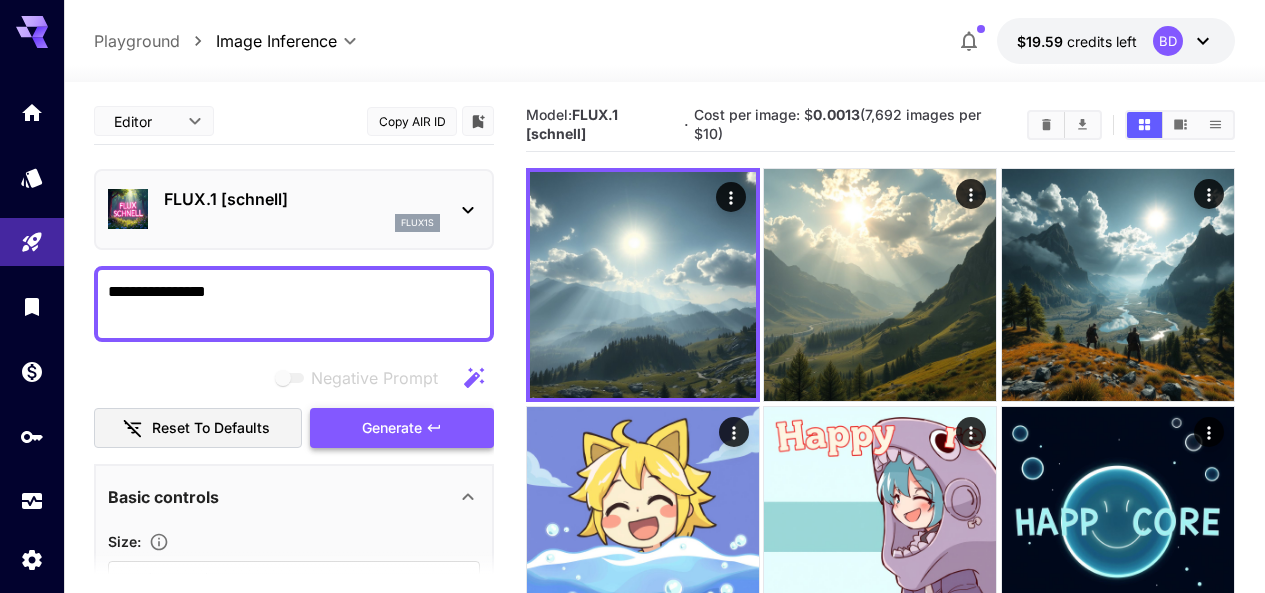 type on "**********" 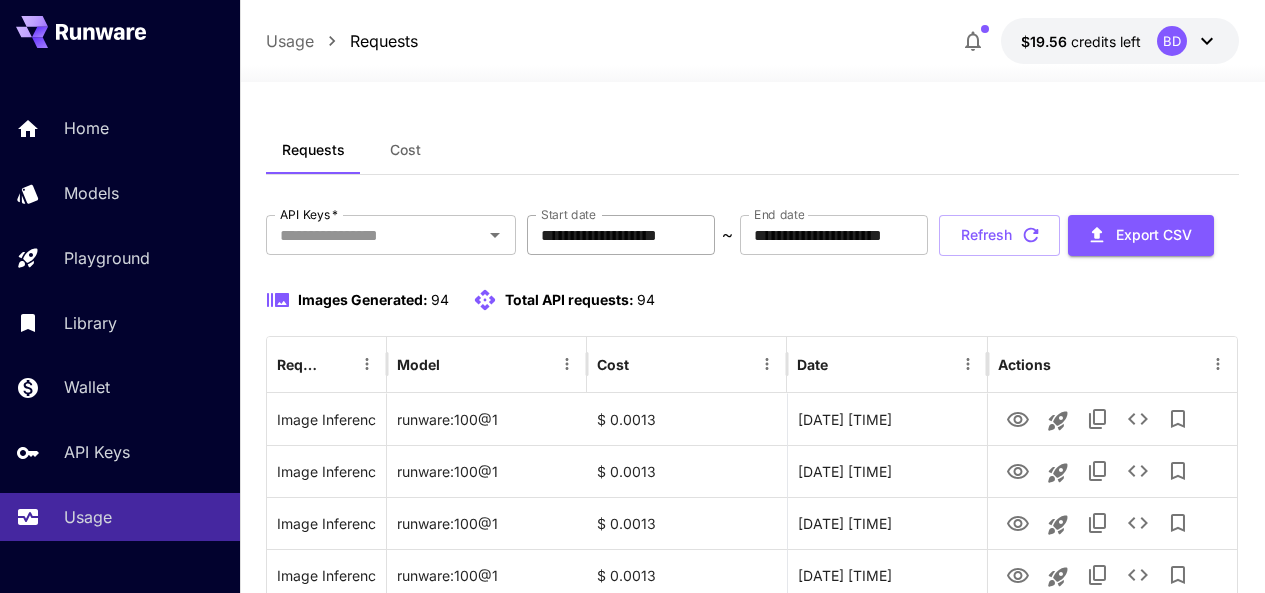 scroll, scrollTop: 0, scrollLeft: 0, axis: both 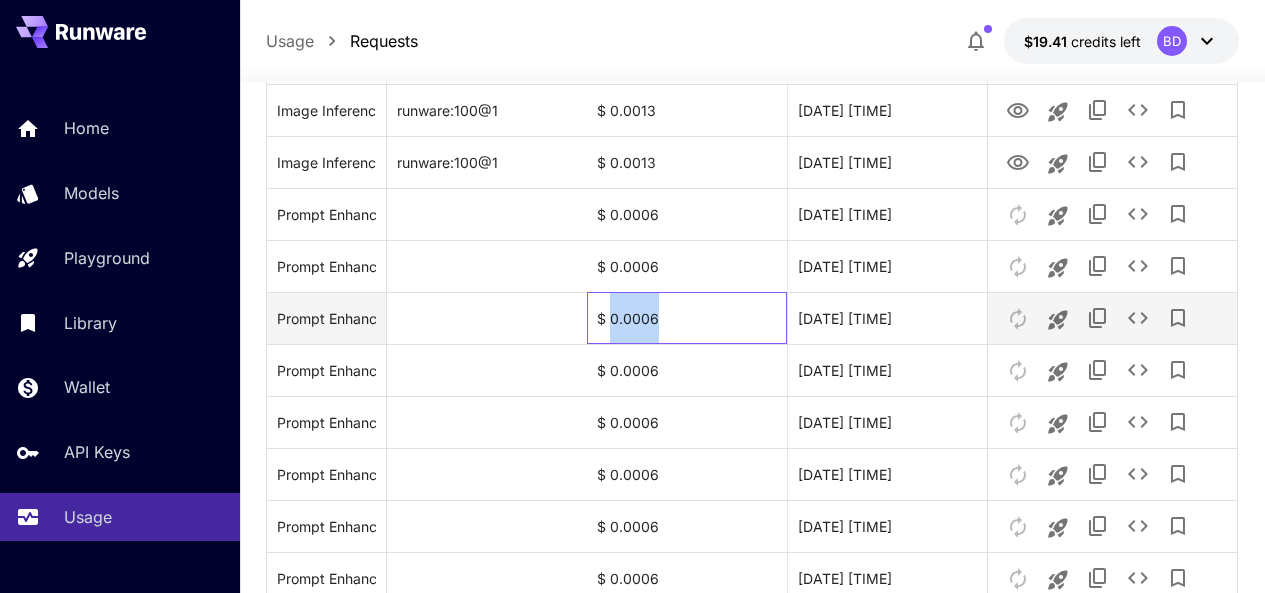 drag, startPoint x: 658, startPoint y: 392, endPoint x: 609, endPoint y: 378, distance: 50.96077 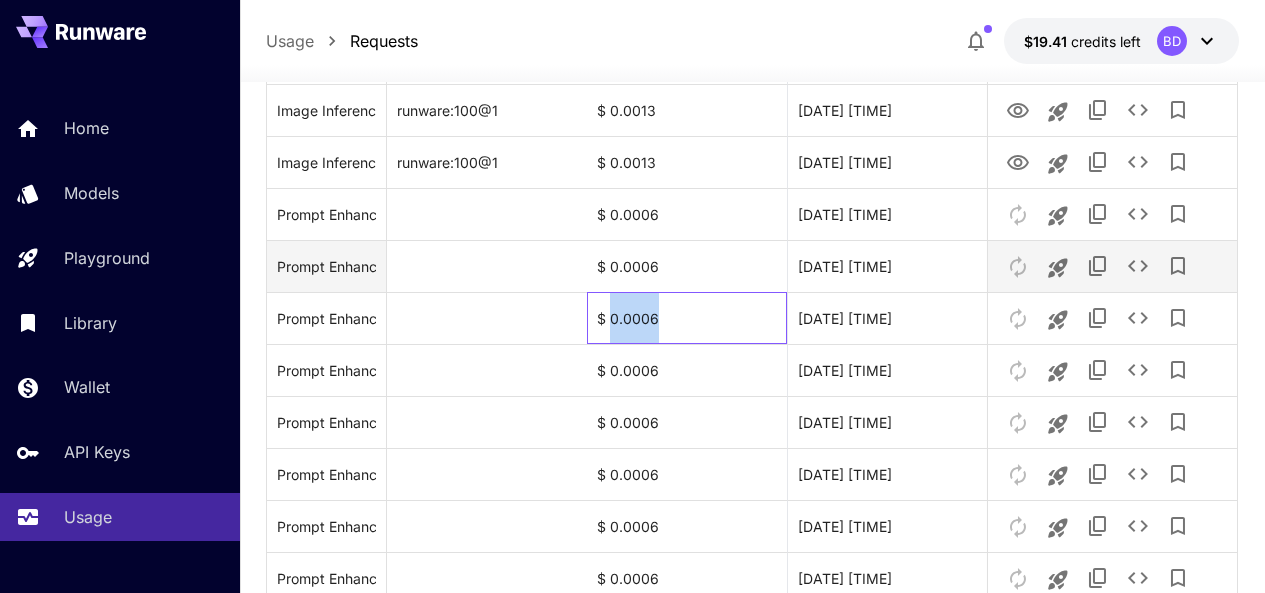 copy on "0.0006" 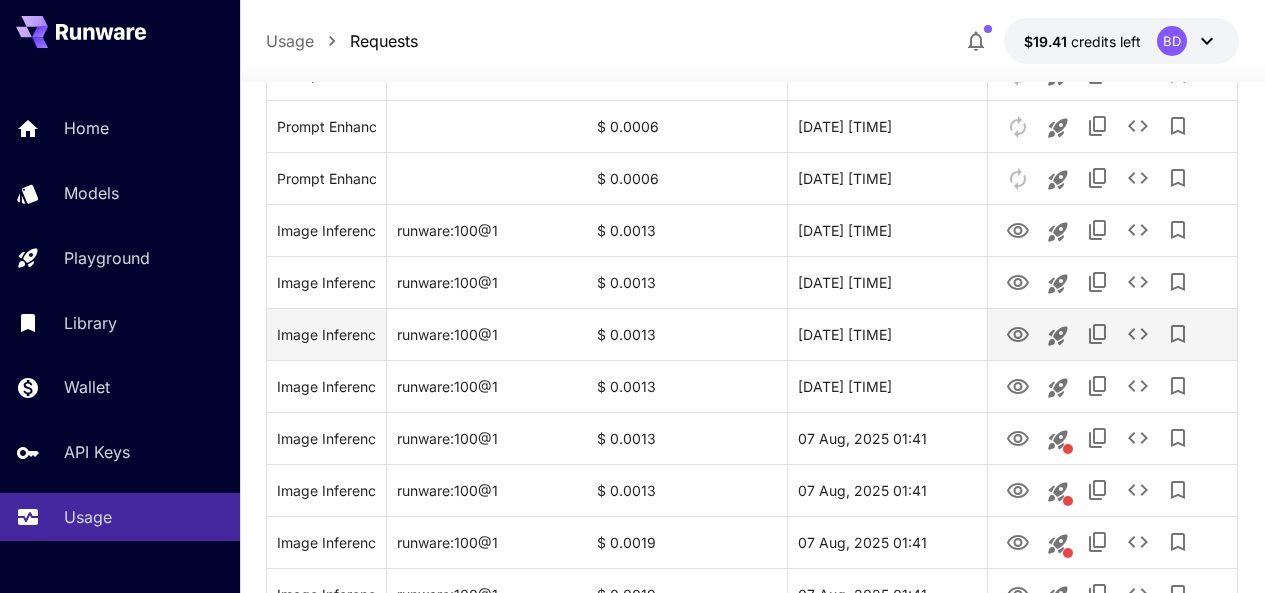 scroll, scrollTop: 1181, scrollLeft: 0, axis: vertical 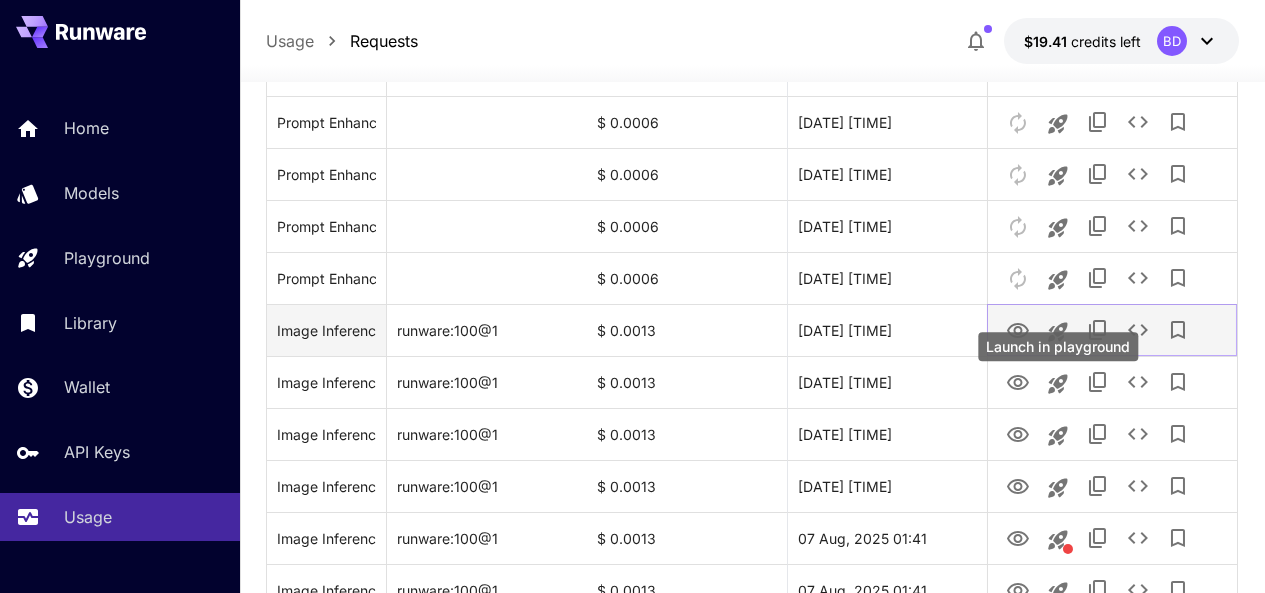 click at bounding box center [1058, 332] 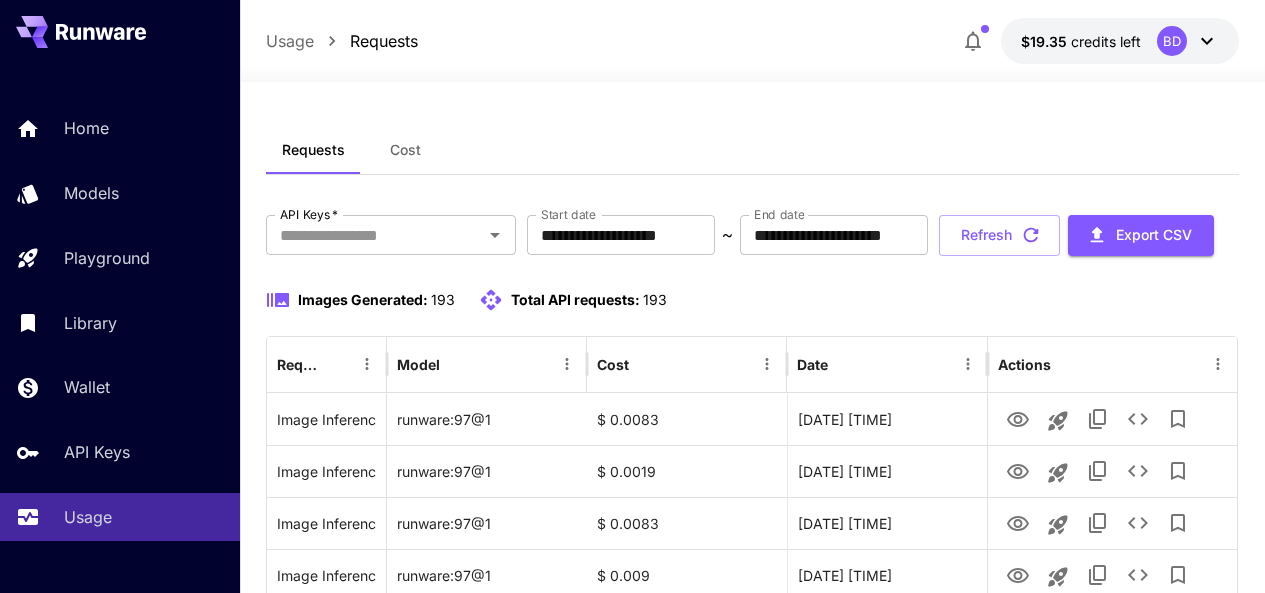scroll, scrollTop: 0, scrollLeft: 0, axis: both 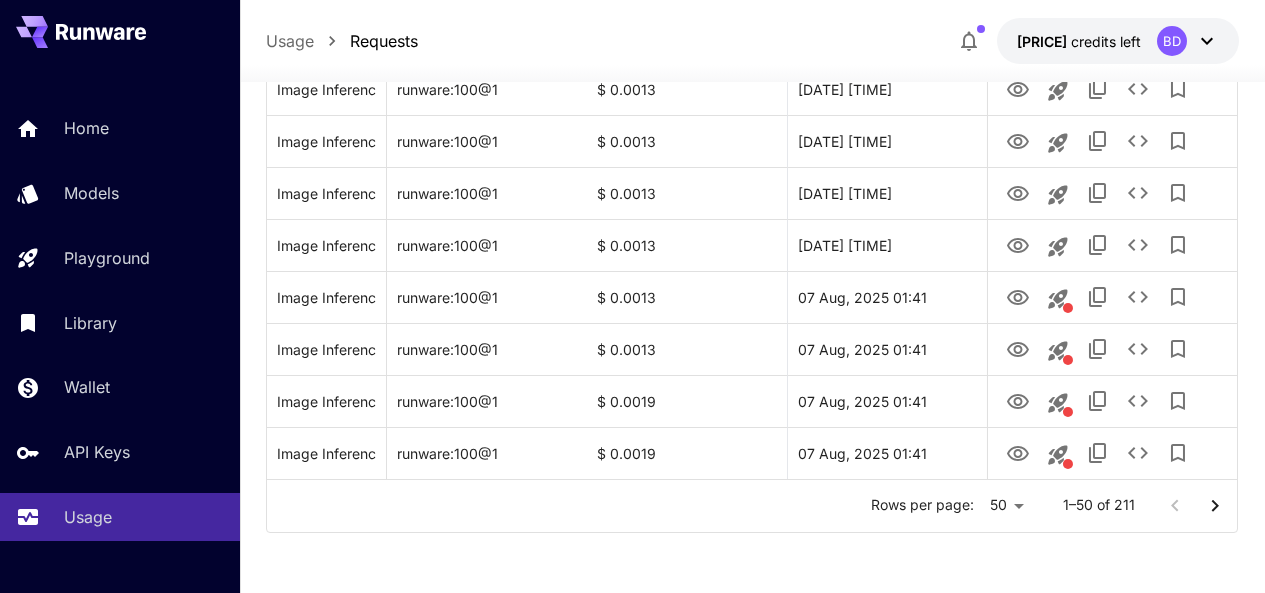 click on "**********" at bounding box center [632, -961] 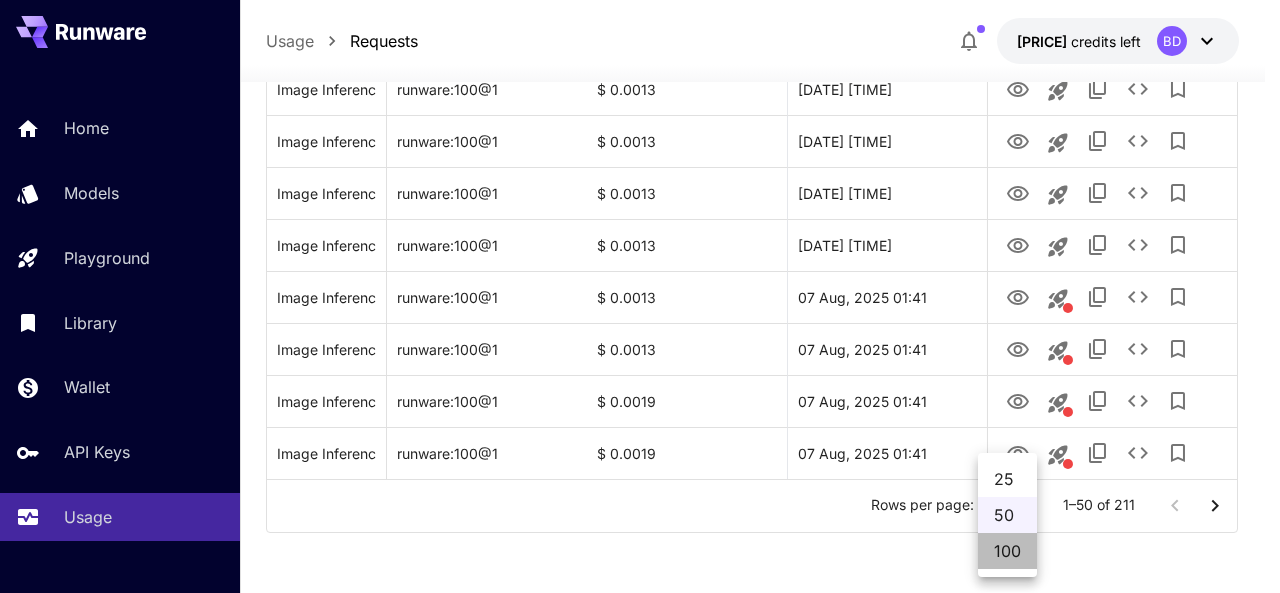 click on "100" at bounding box center [1007, 551] 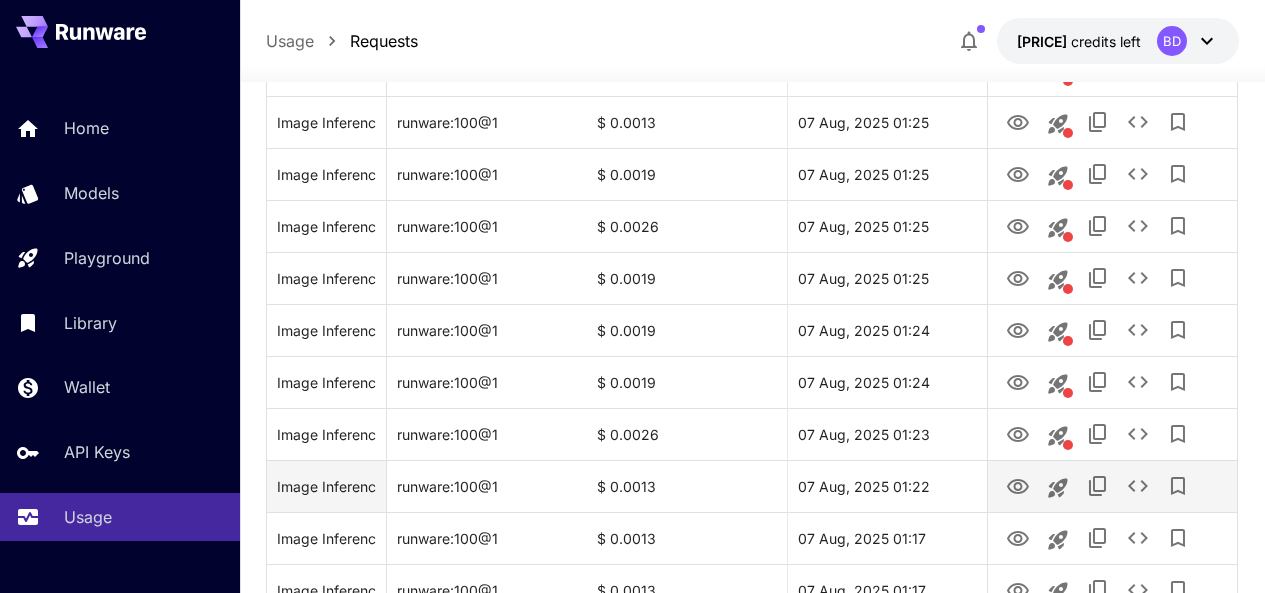 scroll, scrollTop: 5177, scrollLeft: 0, axis: vertical 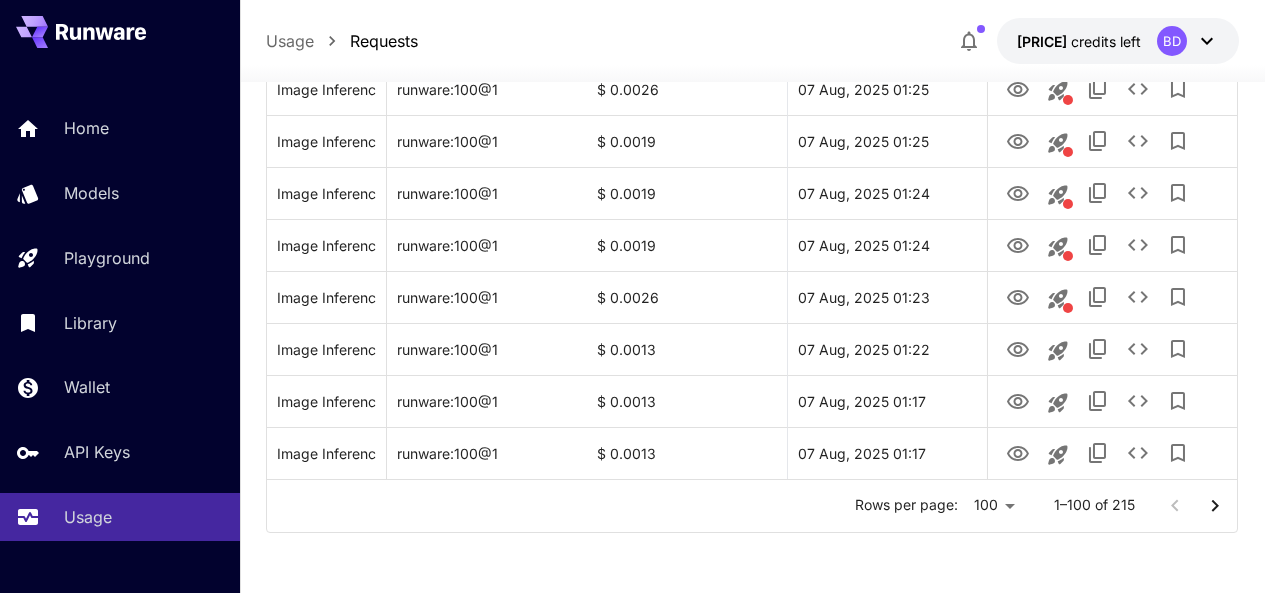 click 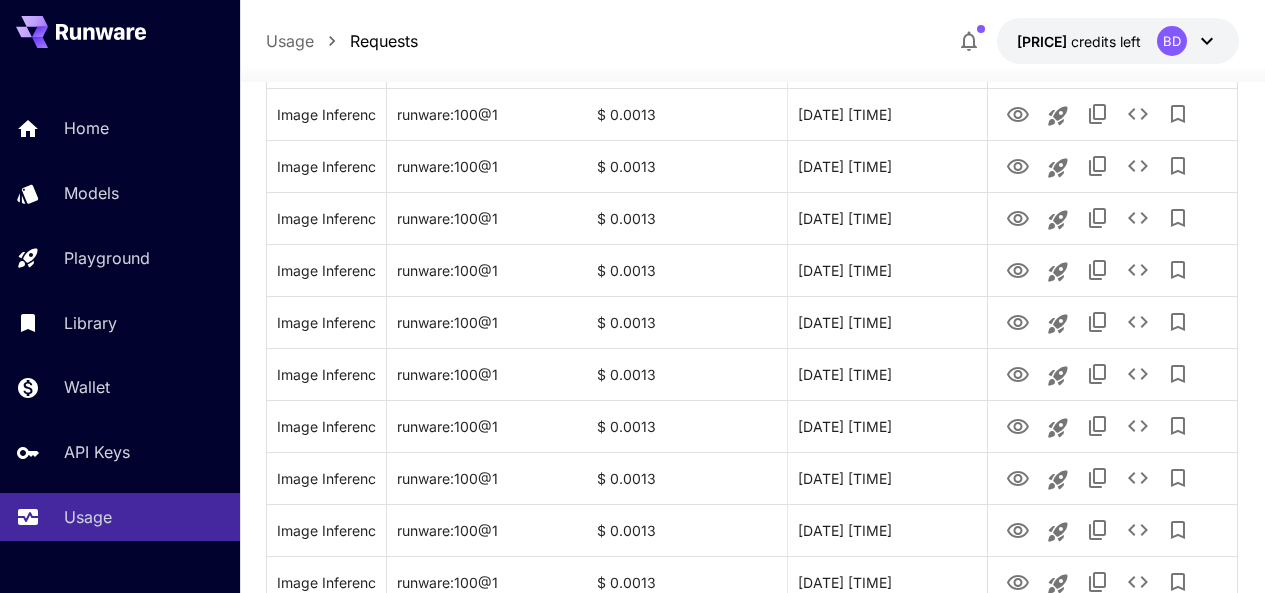 scroll, scrollTop: 1577, scrollLeft: 0, axis: vertical 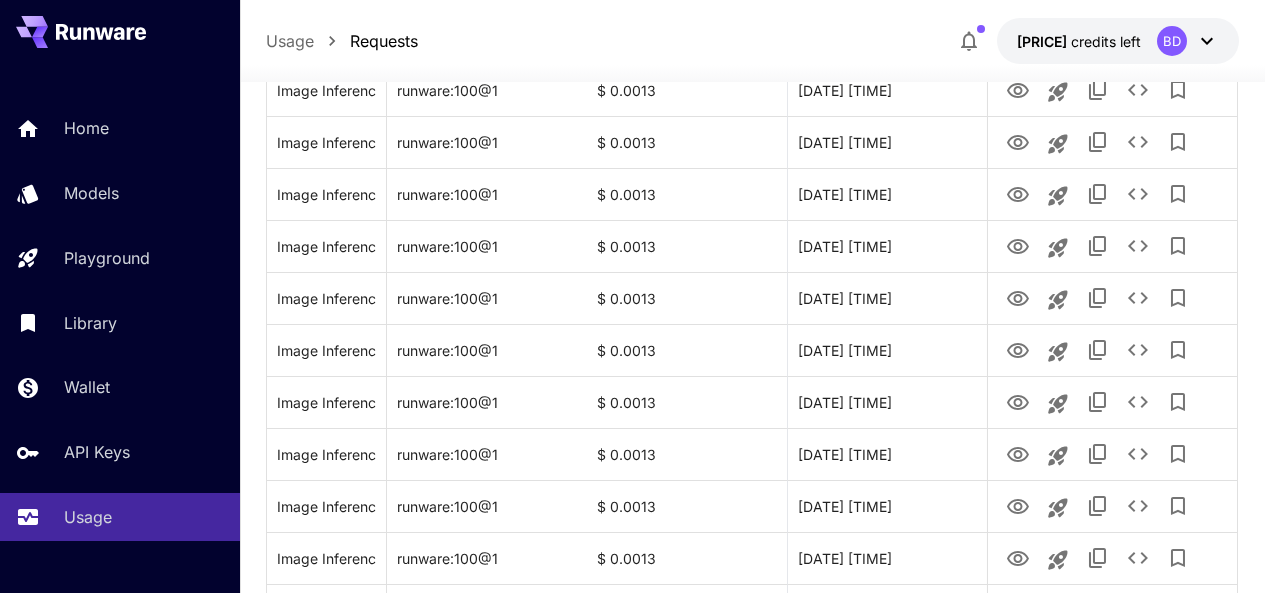 type 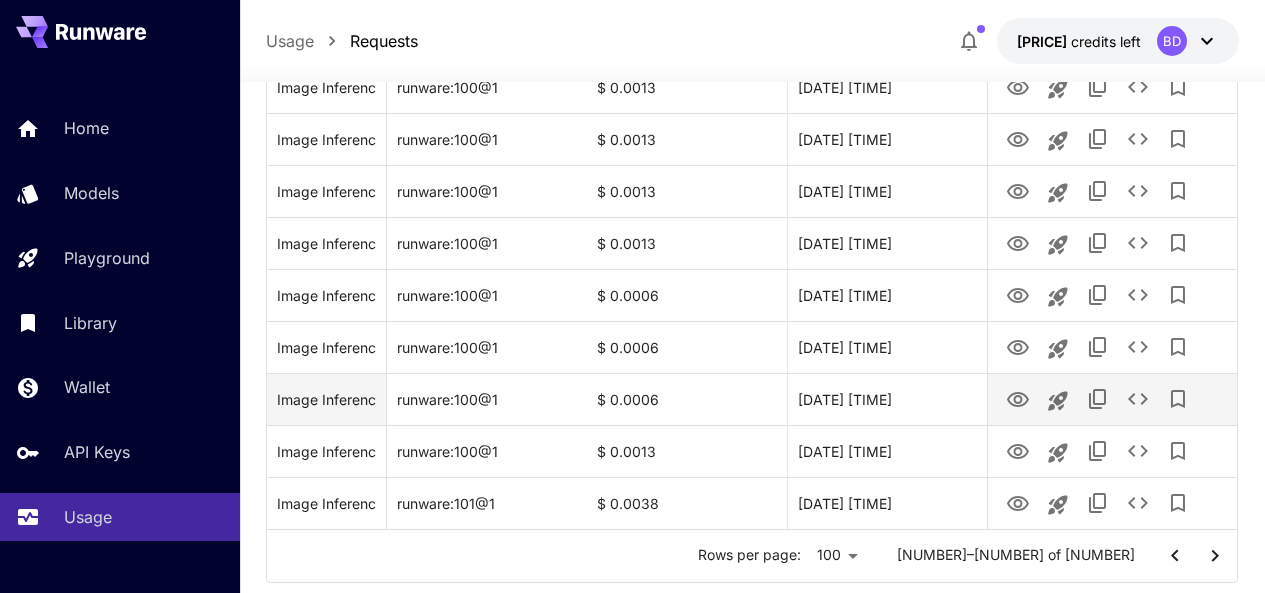 scroll, scrollTop: 5177, scrollLeft: 0, axis: vertical 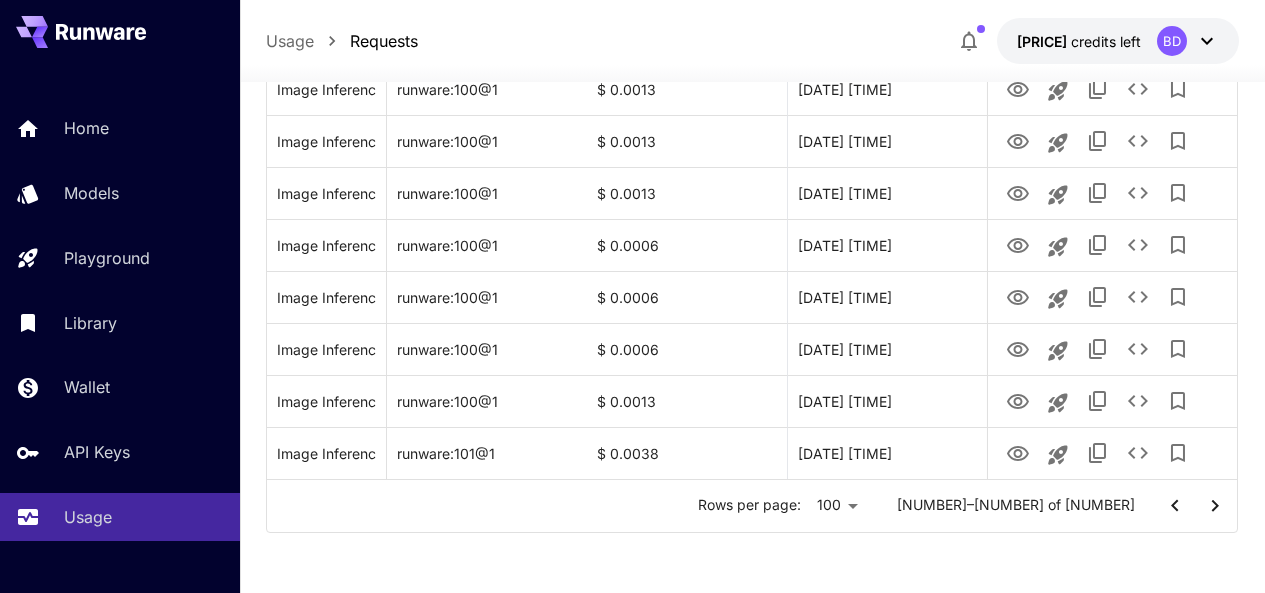 click 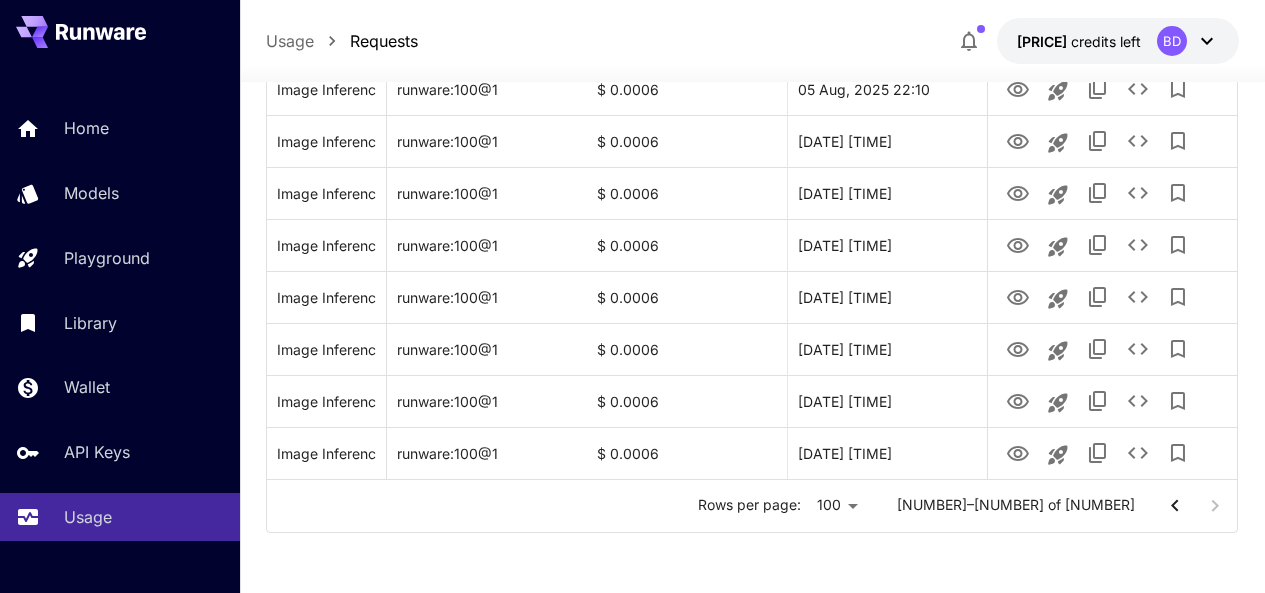 scroll, scrollTop: 186, scrollLeft: 0, axis: vertical 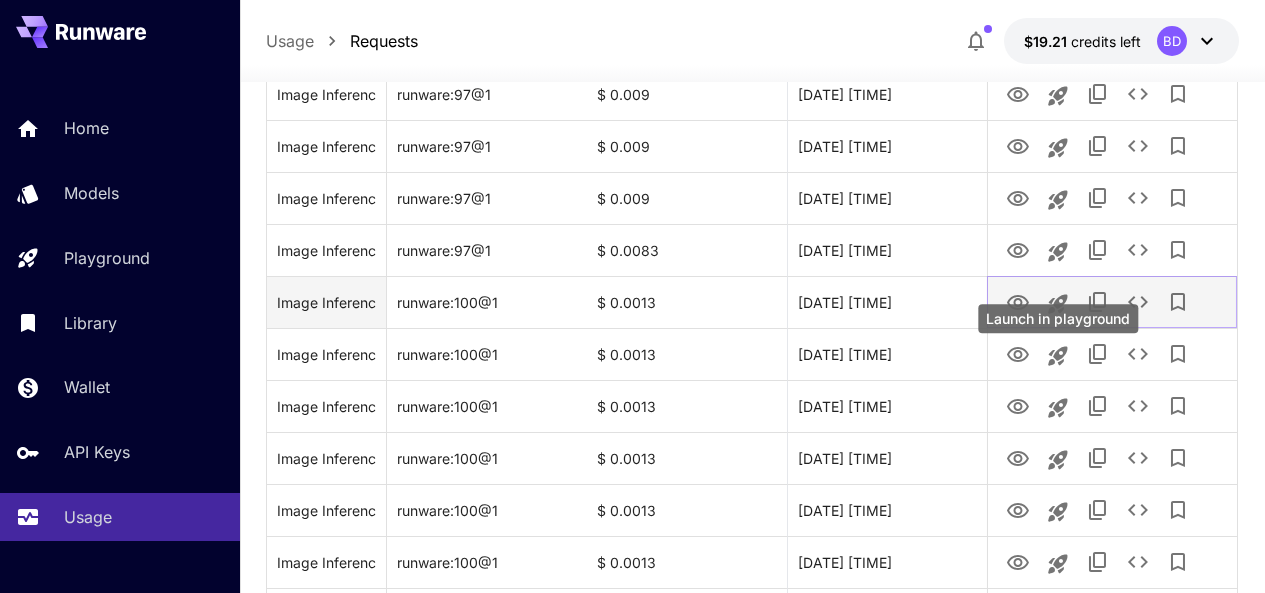 click 